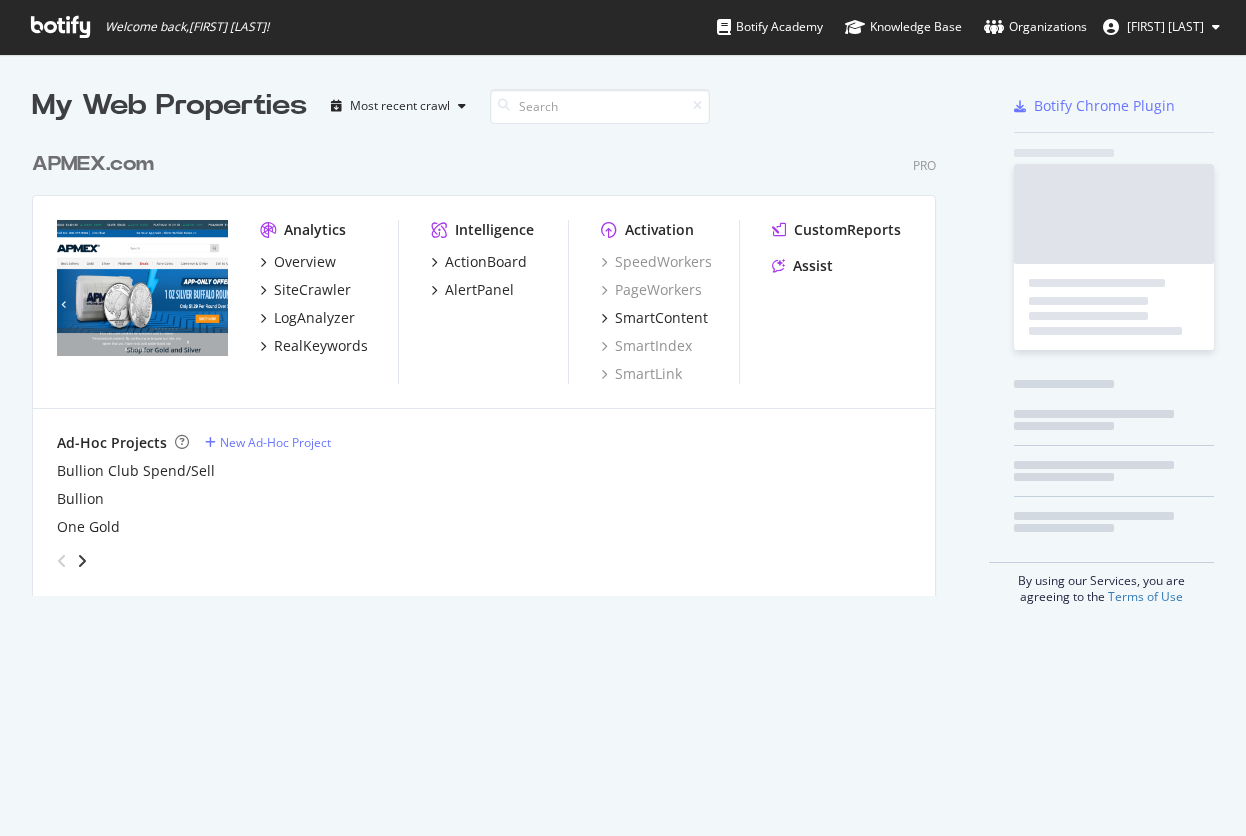 scroll, scrollTop: 0, scrollLeft: 0, axis: both 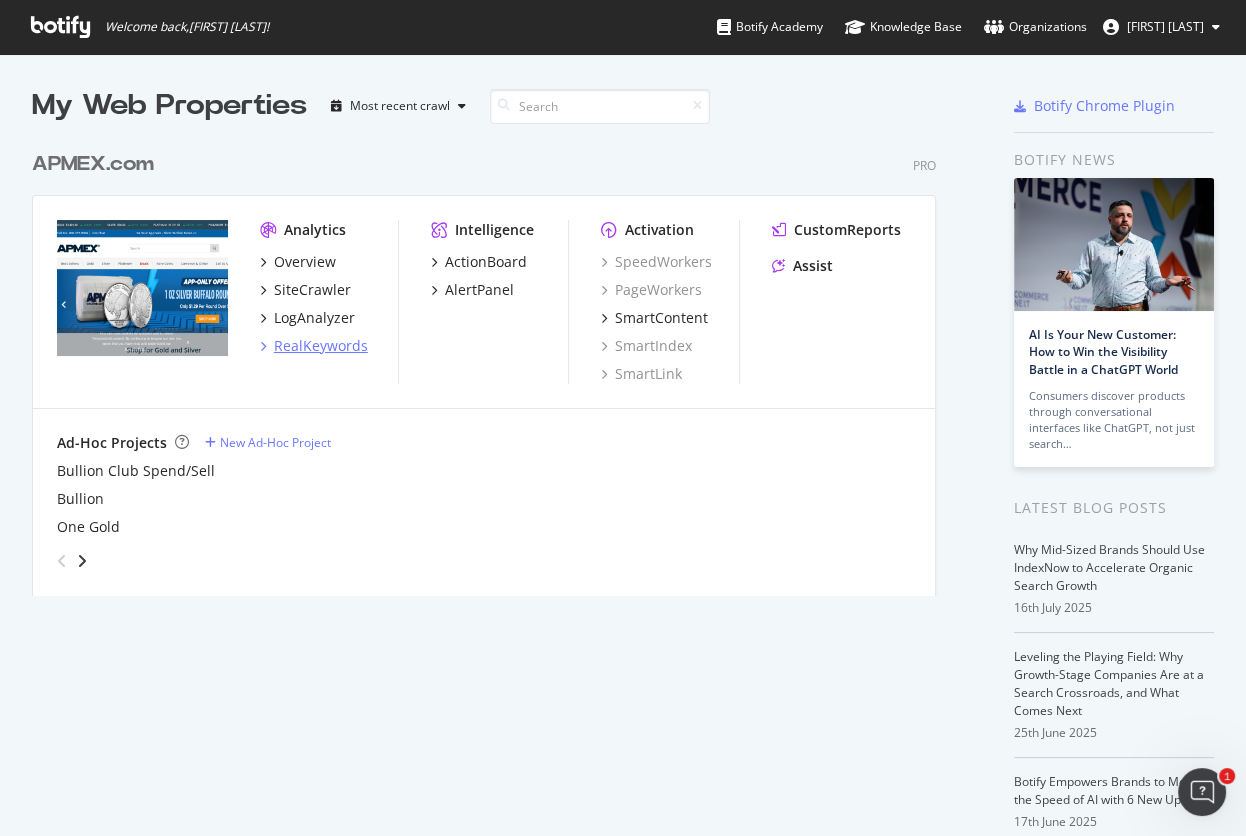 click on "RealKeywords" at bounding box center [321, 346] 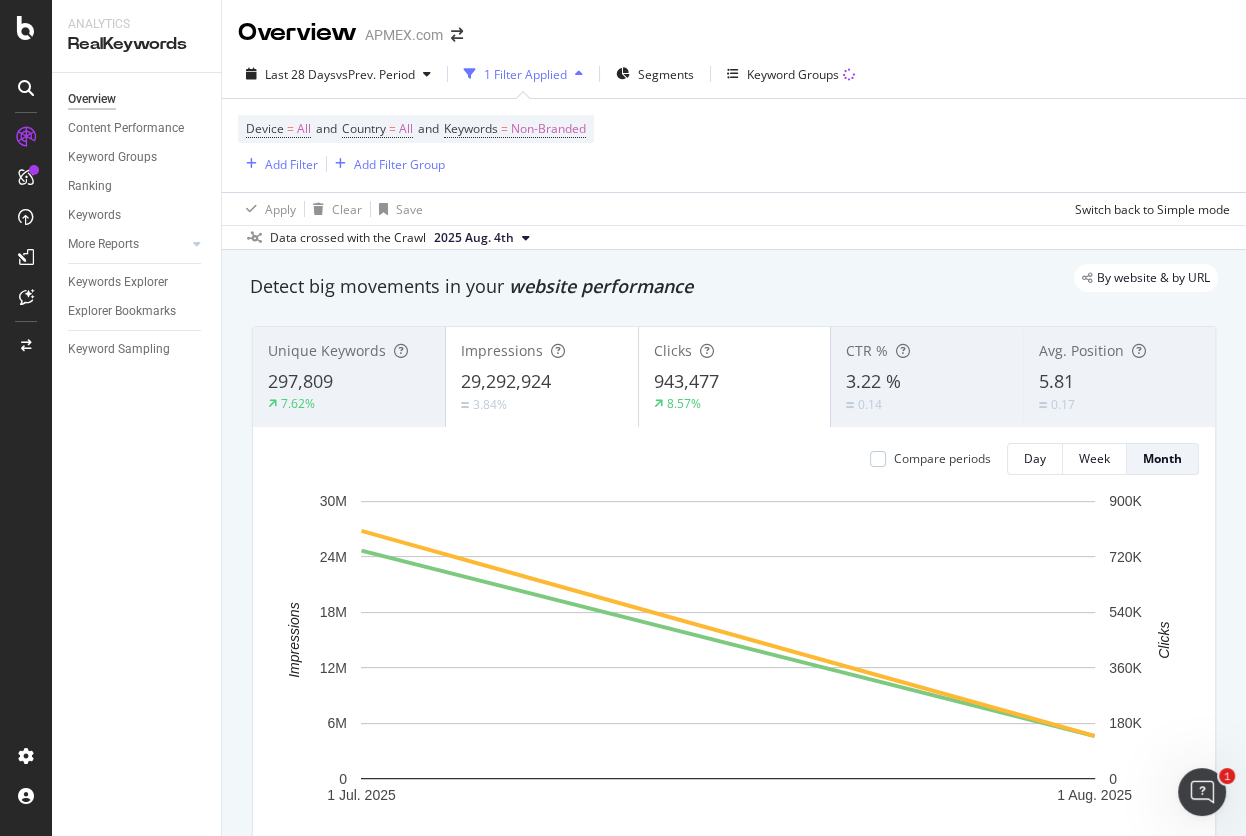 click on "Last 28 Days  vs  Prev. Period 1 Filter Applied Segments Keyword Groups" at bounding box center (734, 78) 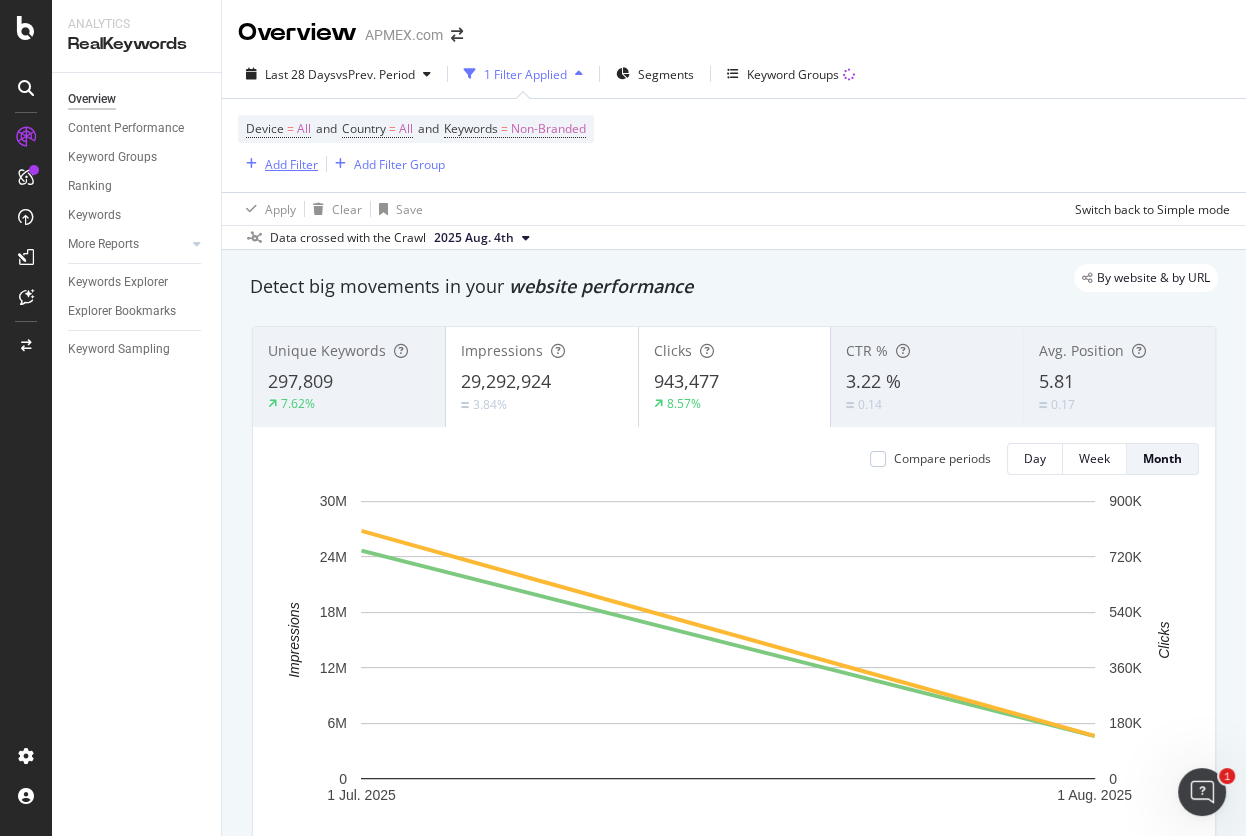 click on "Add Filter" at bounding box center (291, 164) 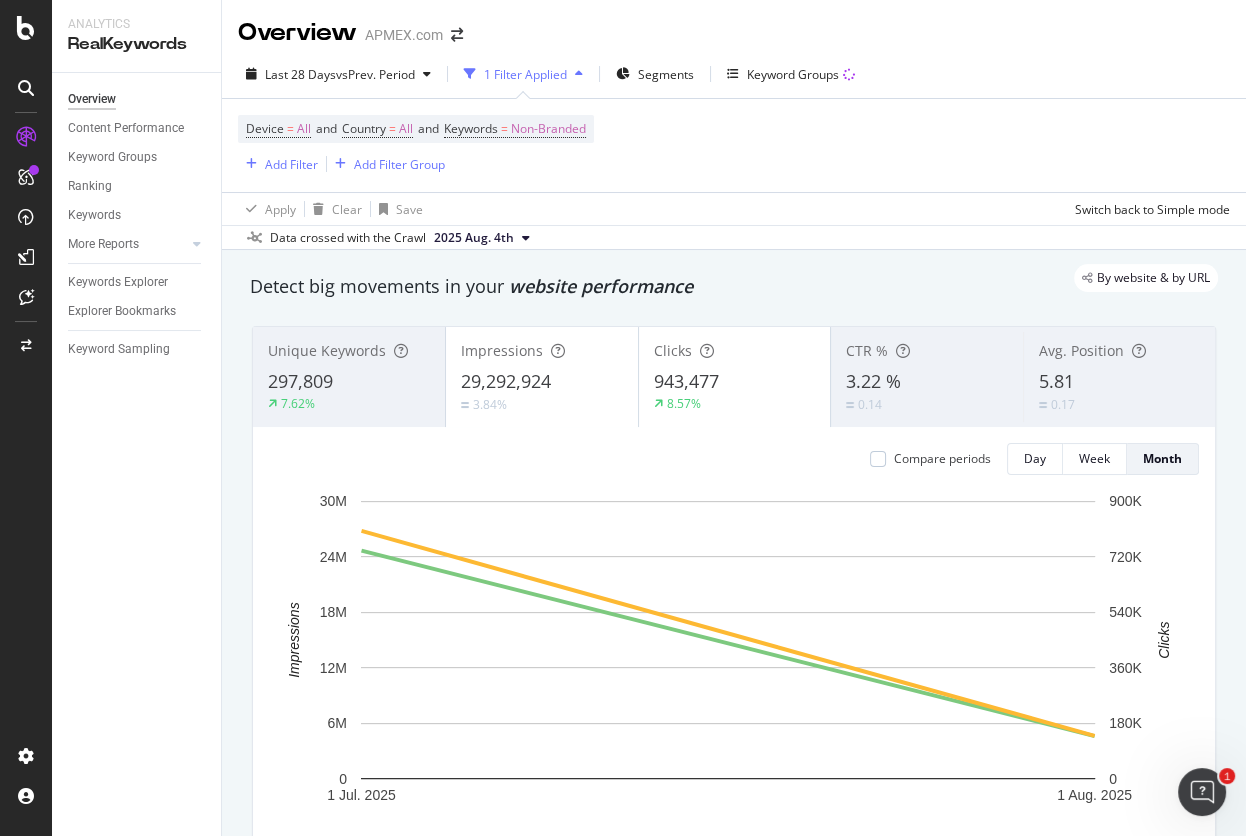 click on "Device   =     All  and  Country   =     All  and  Keywords   =     Non-Branded Add Filter Add Filter Group" at bounding box center [734, 145] 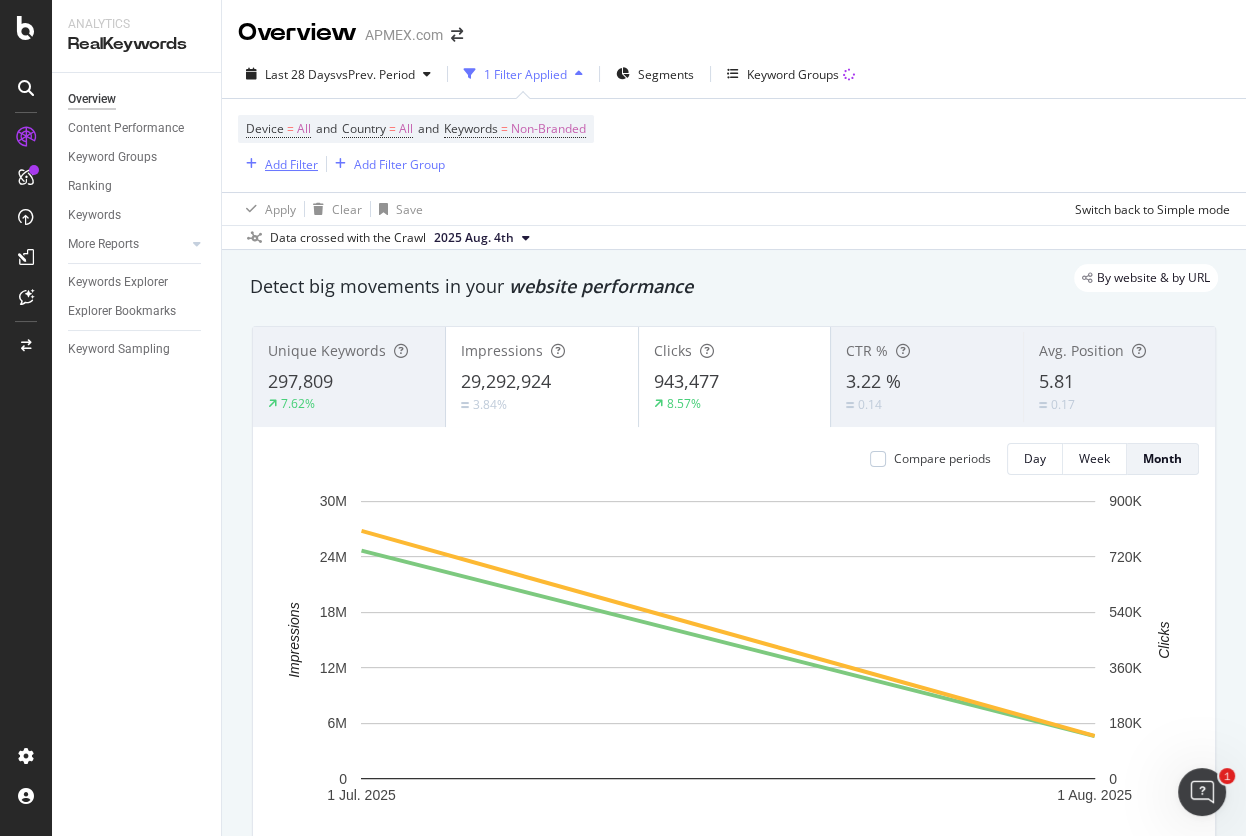 click on "Add Filter" at bounding box center (291, 164) 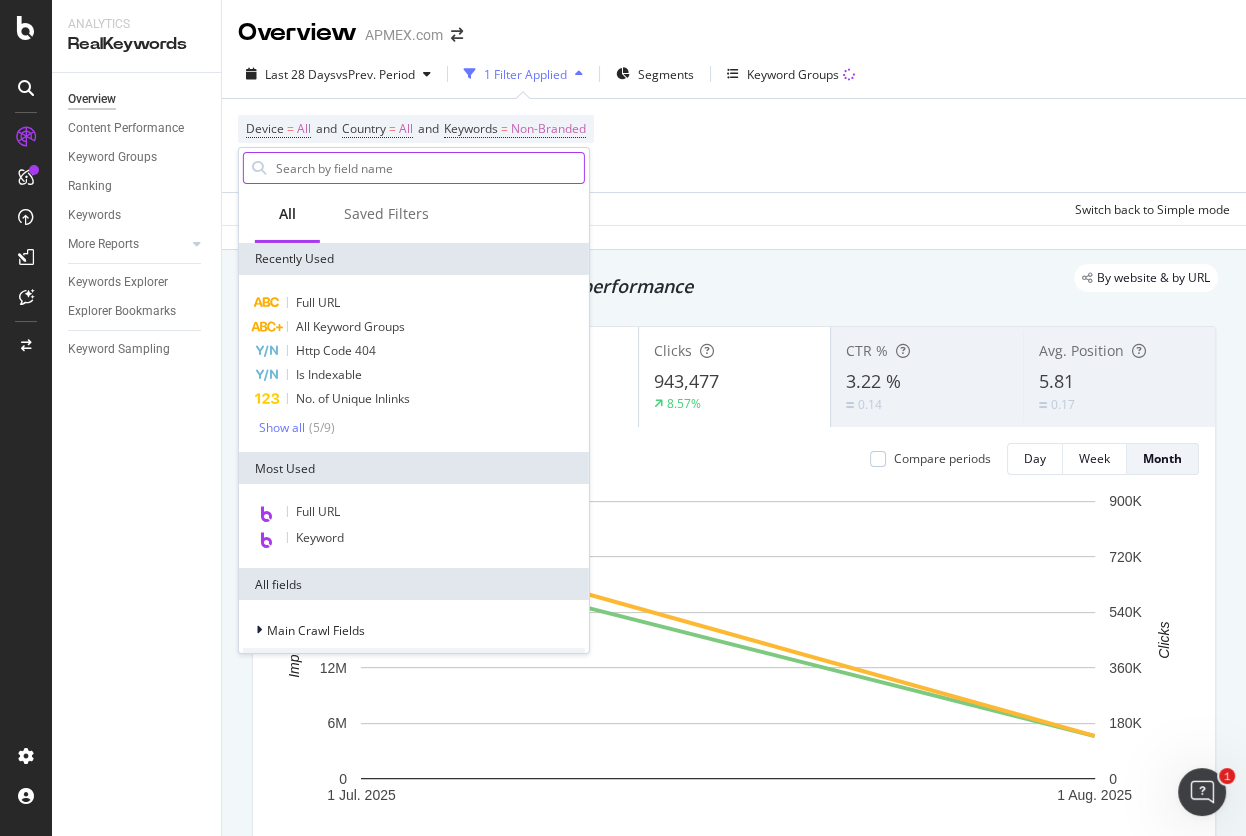 click at bounding box center [429, 168] 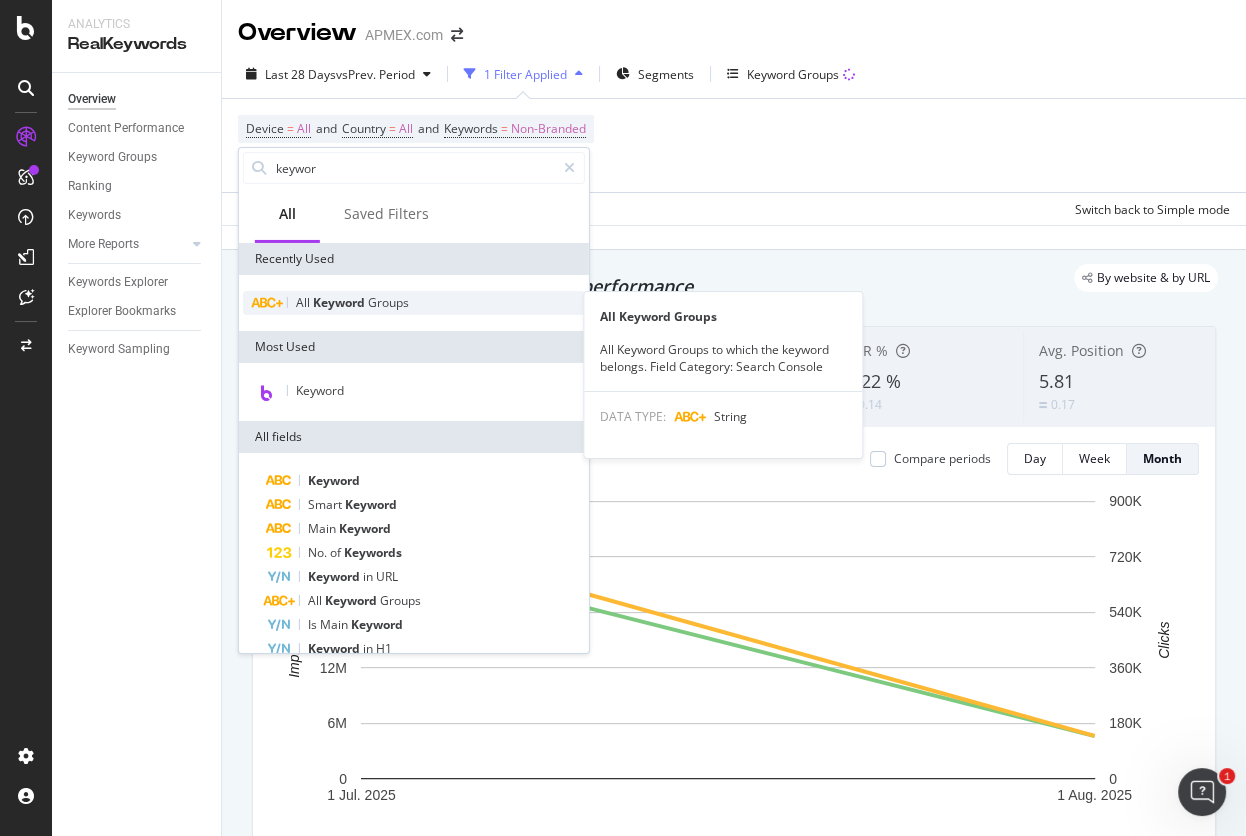 type on "keywor" 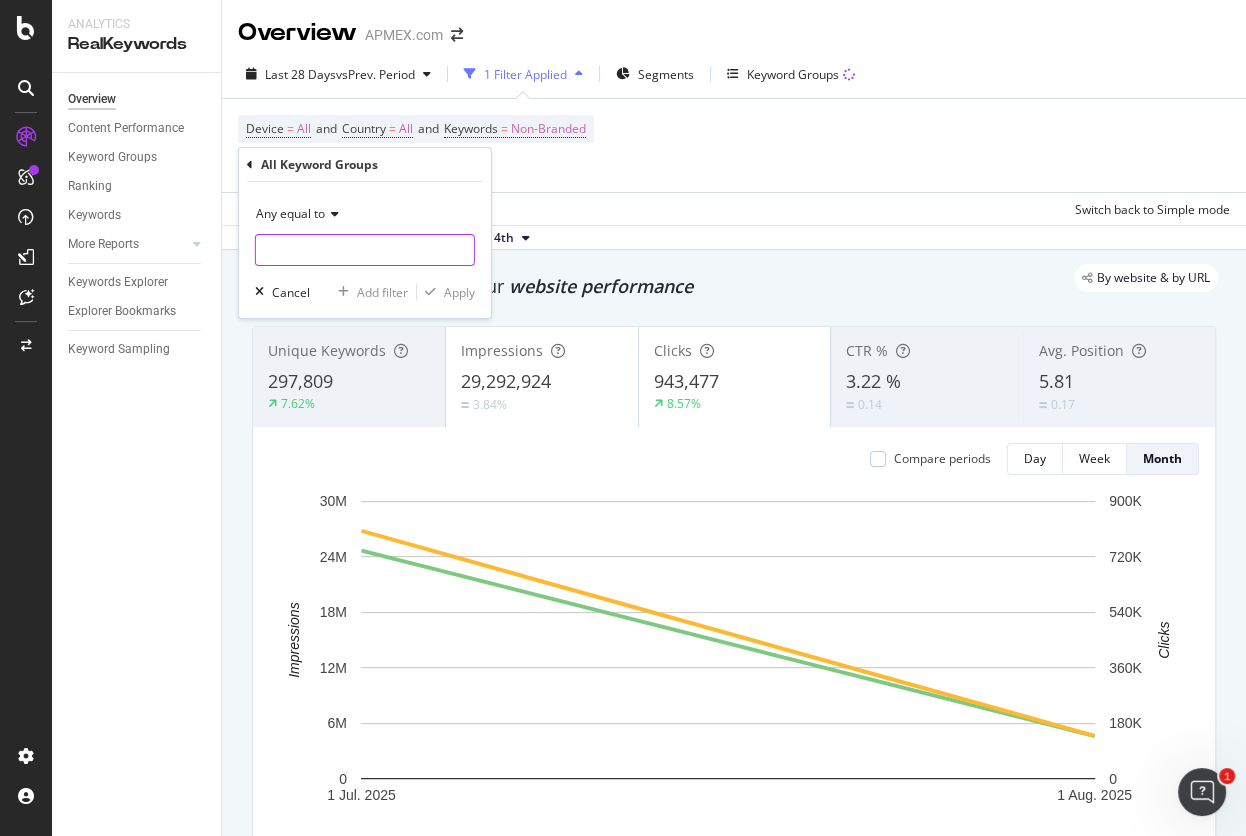 click at bounding box center (365, 250) 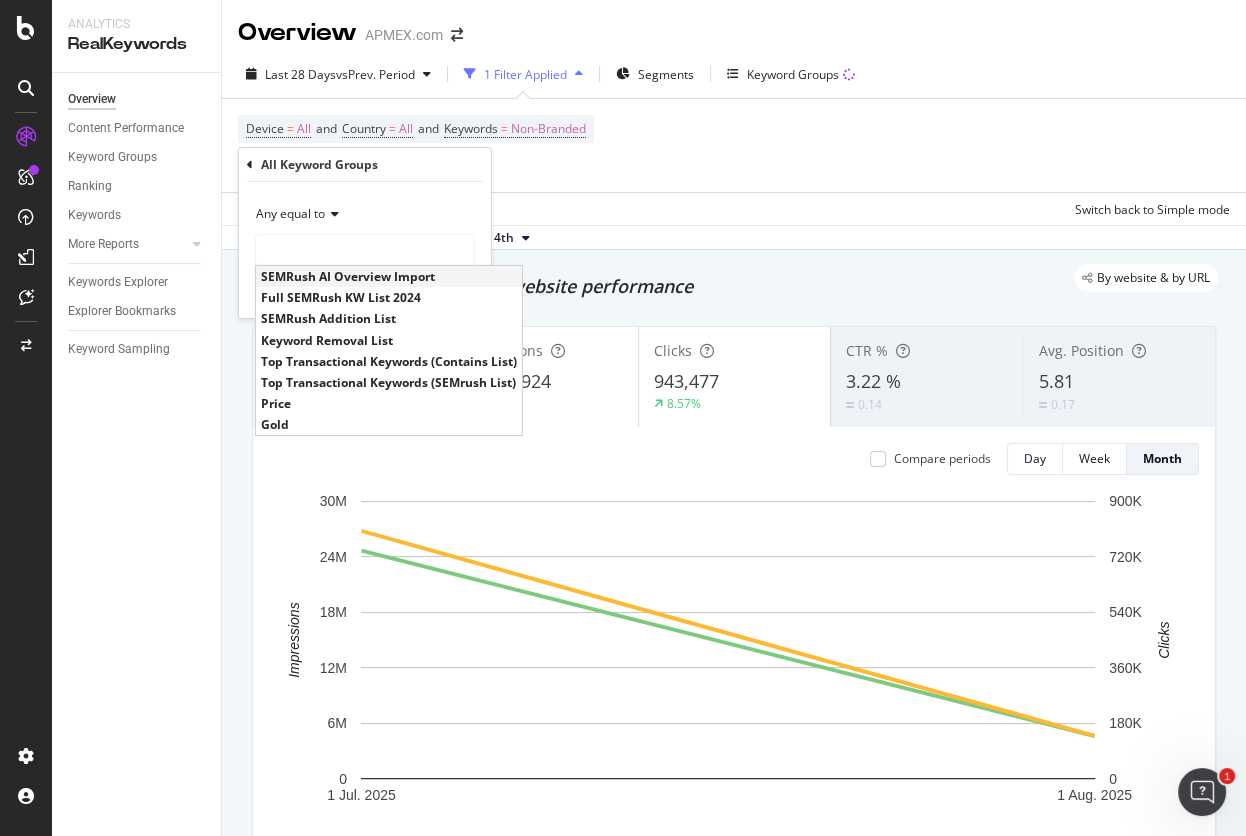 click on "SEMRush AI Overview Import" at bounding box center [389, 276] 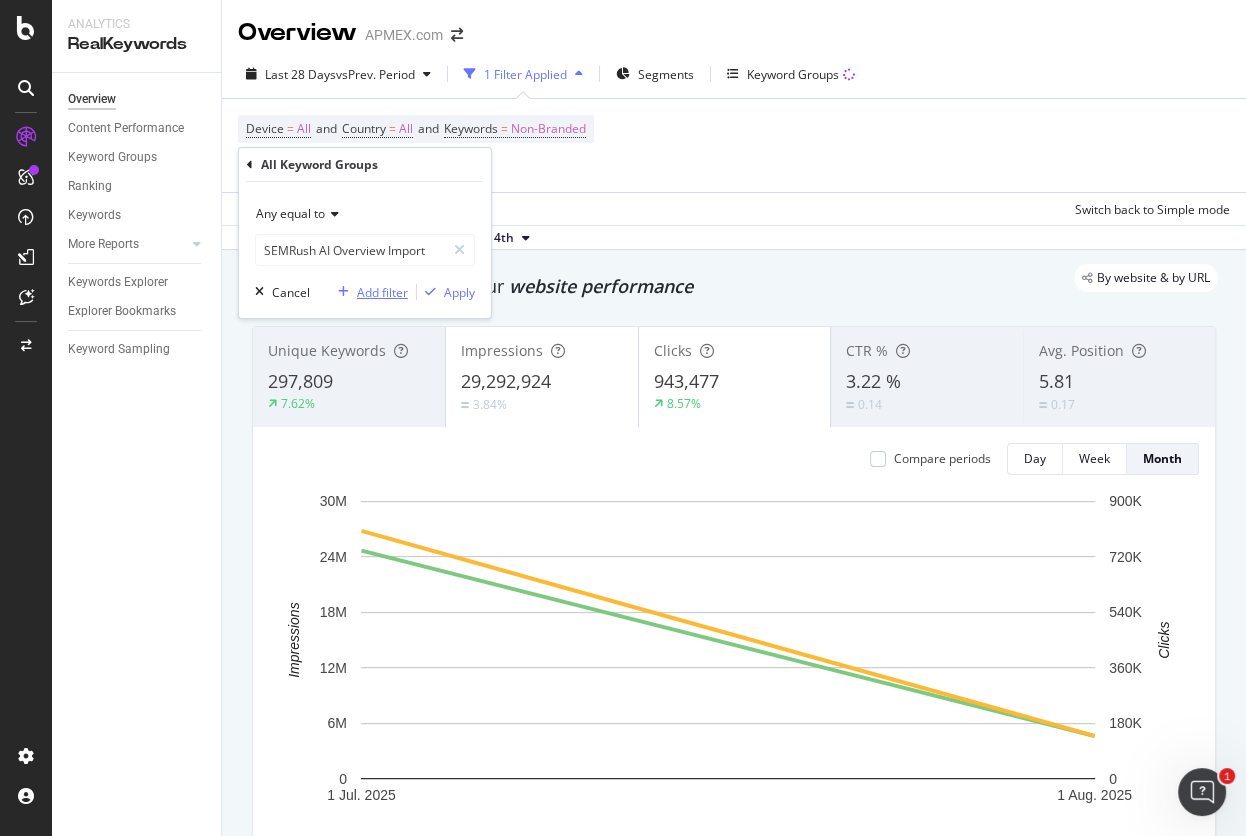 click on "Add filter" at bounding box center [382, 291] 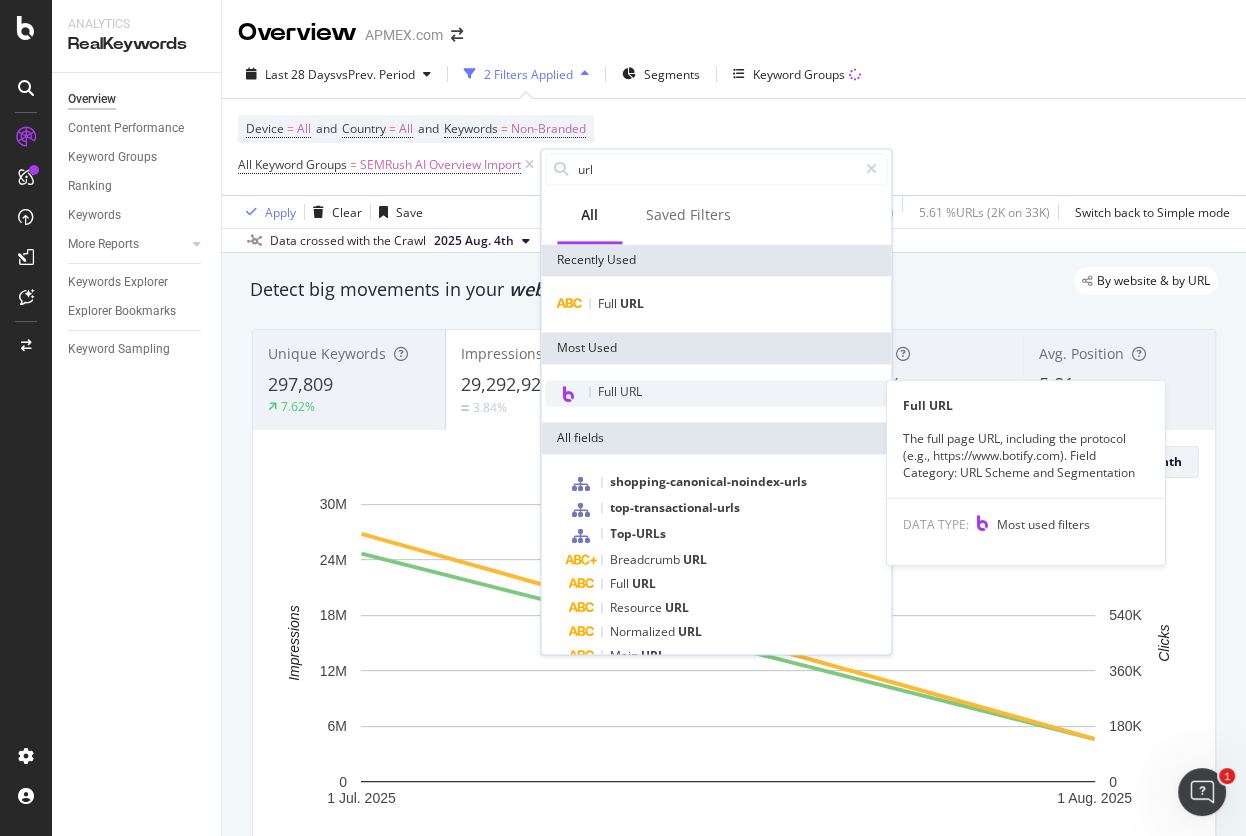 type on "url" 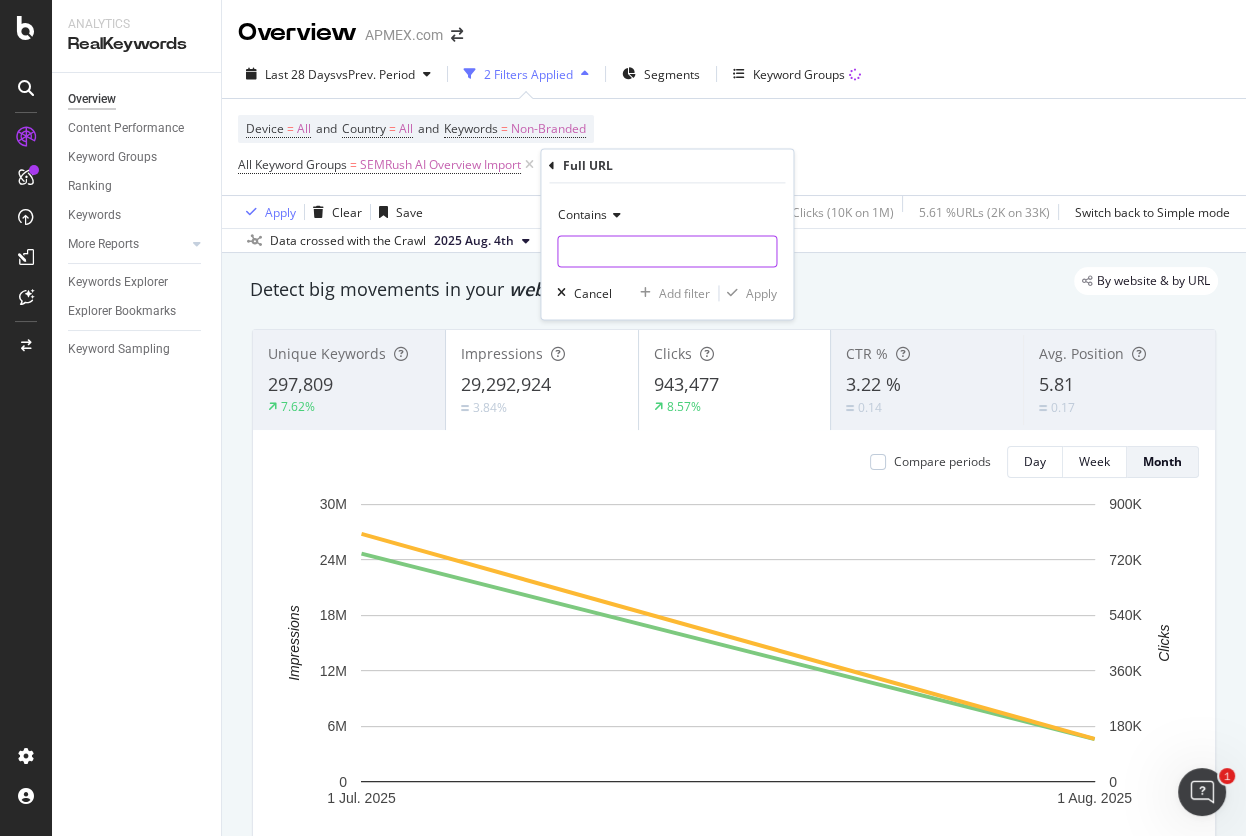 click at bounding box center [667, 252] 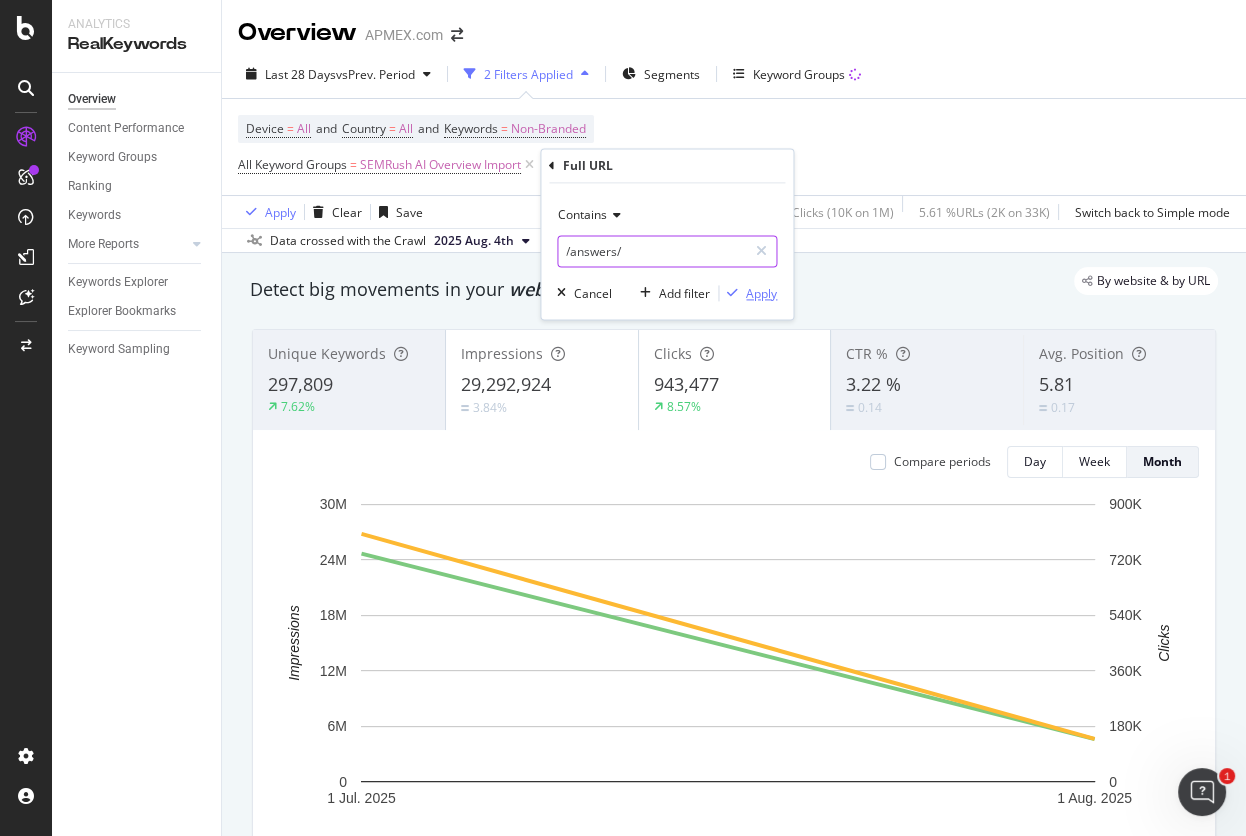 type on "/answers/" 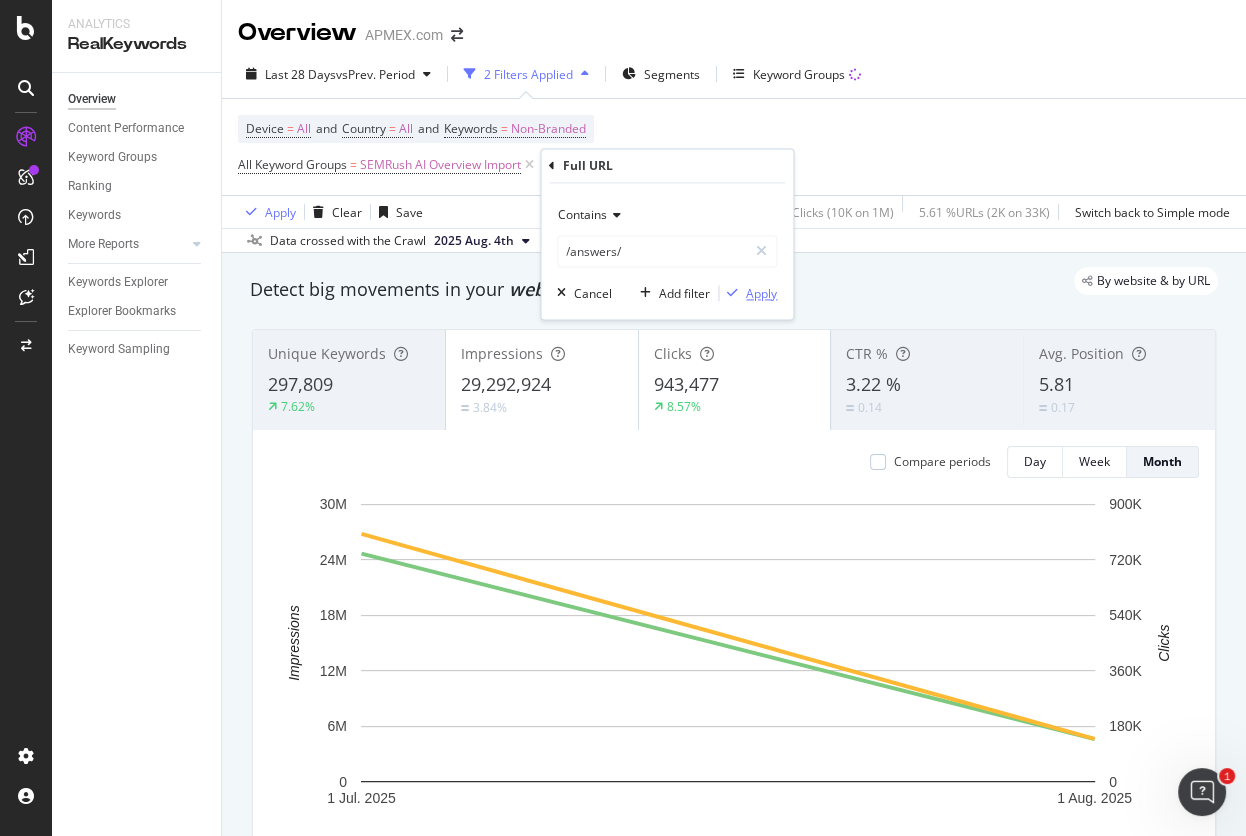click on "Apply" at bounding box center [761, 293] 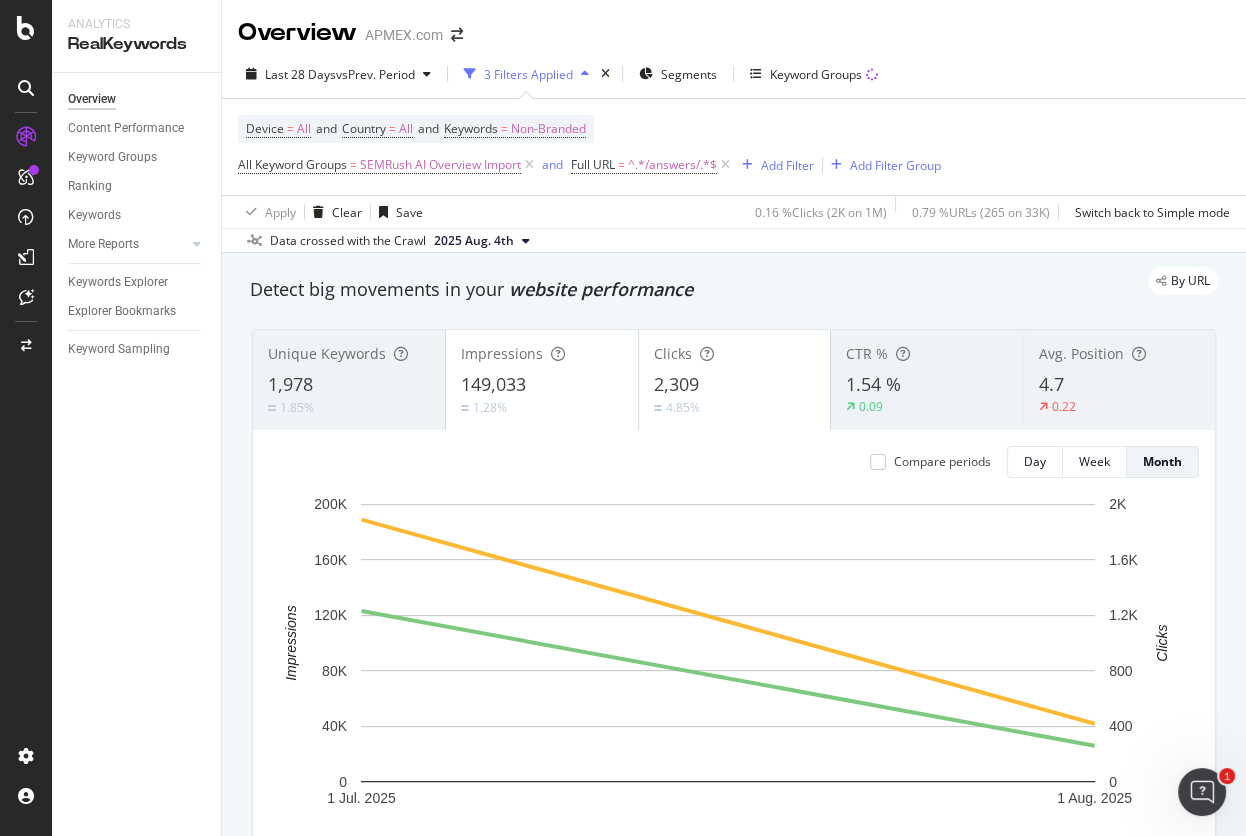 click on "Overview Content Performance Keyword Groups Ranking Keywords More Reports Countries Devices Content Structure Keywords Explorer Explorer Bookmarks Keyword Sampling" at bounding box center [136, 454] 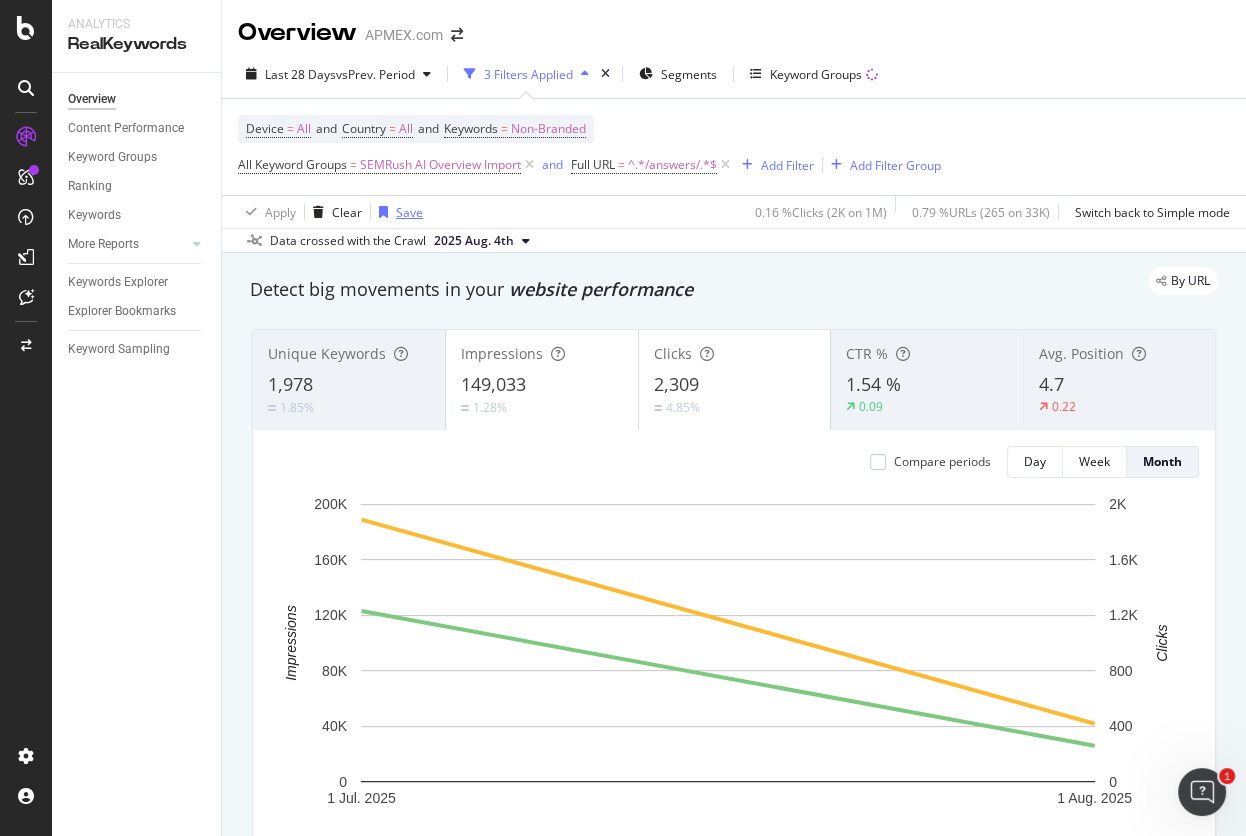 click on "Save" at bounding box center [409, 212] 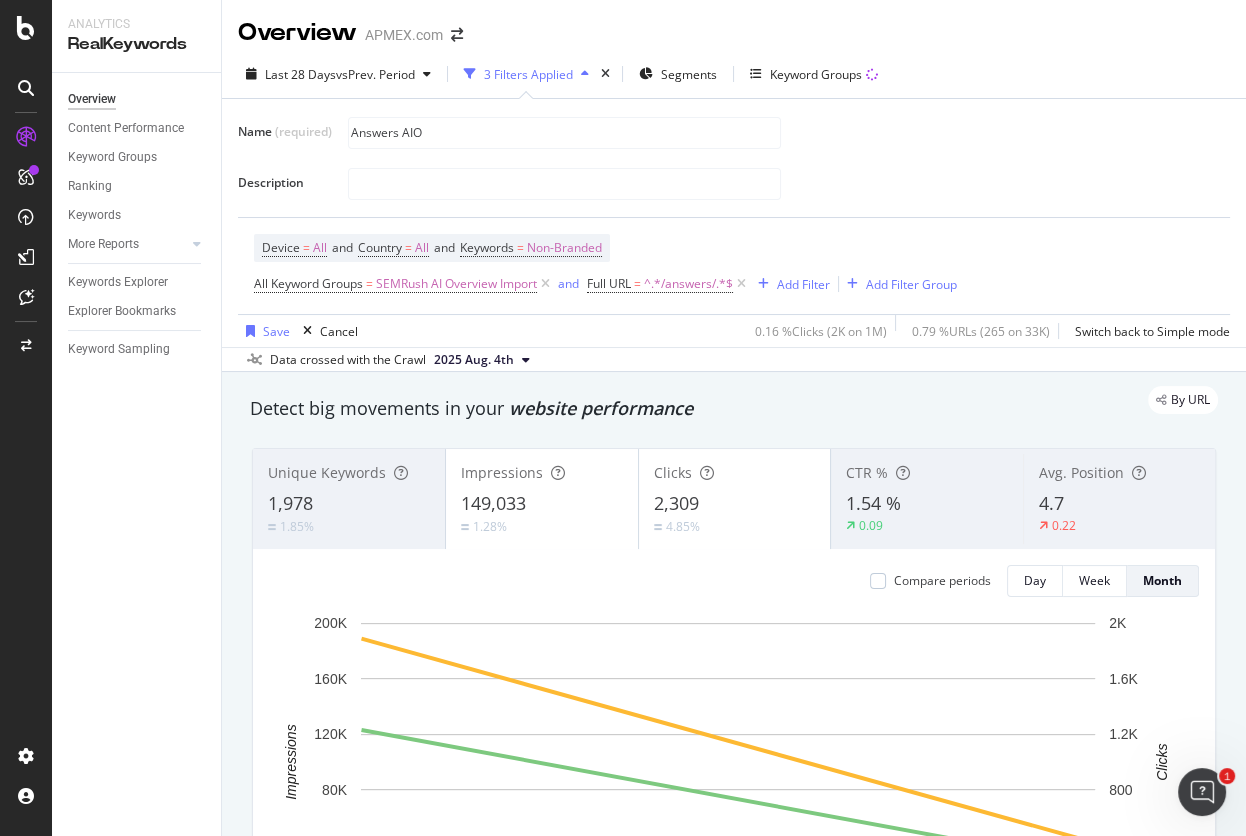 type on "Answers AIO" 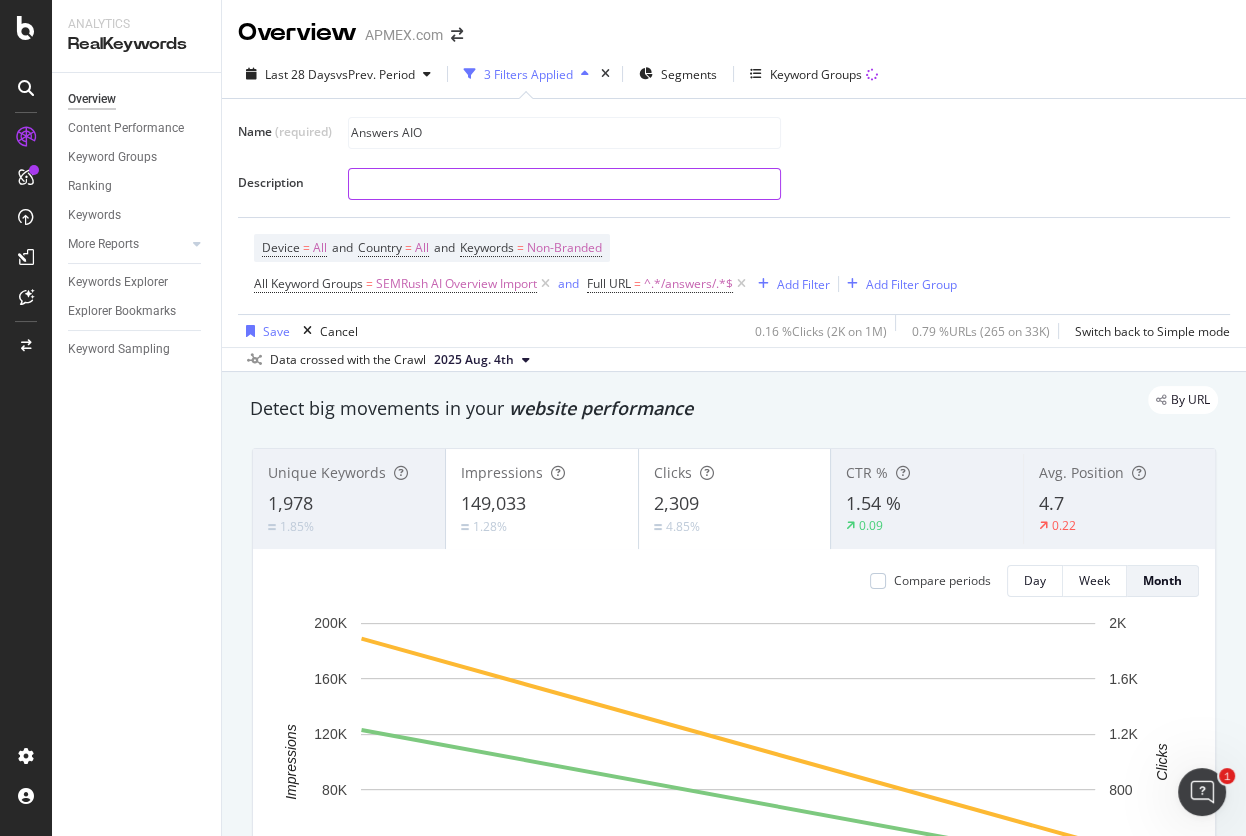 click at bounding box center (564, 184) 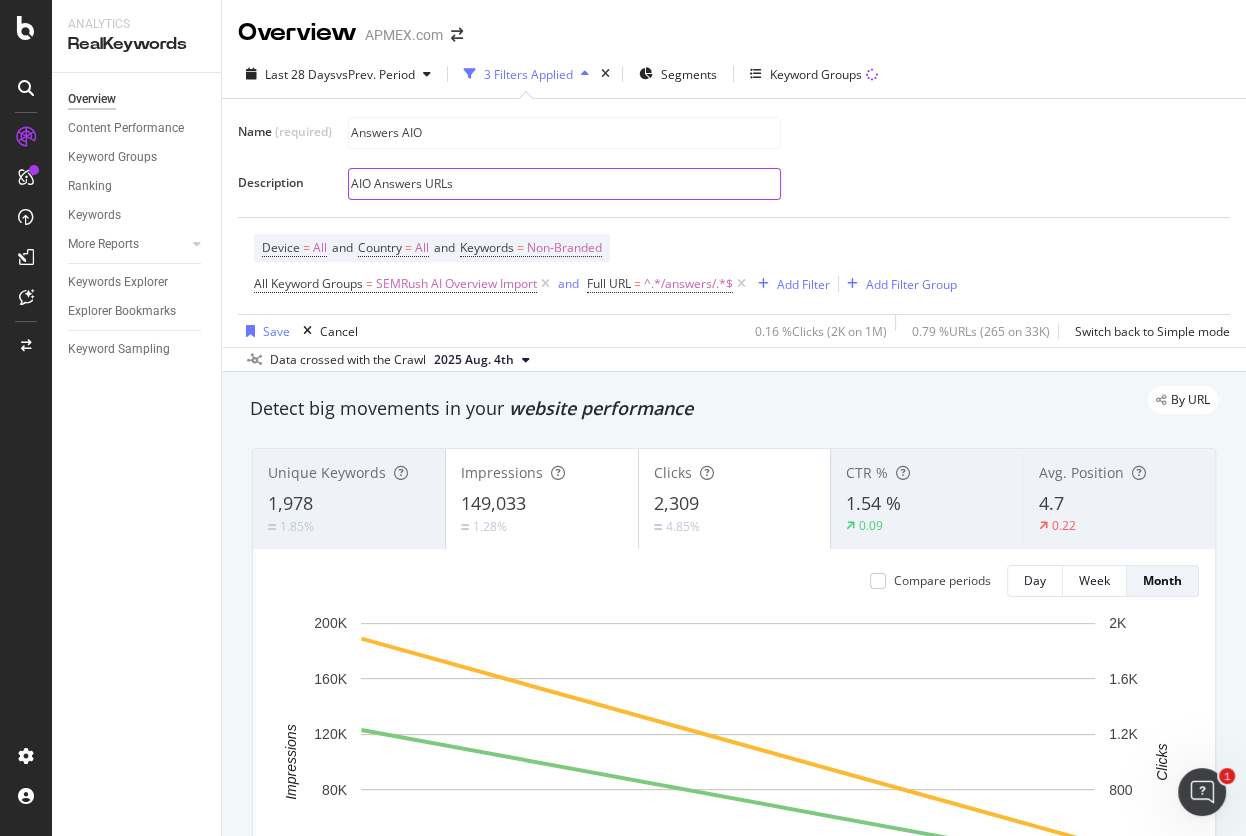 type on "AIO Answers URLs" 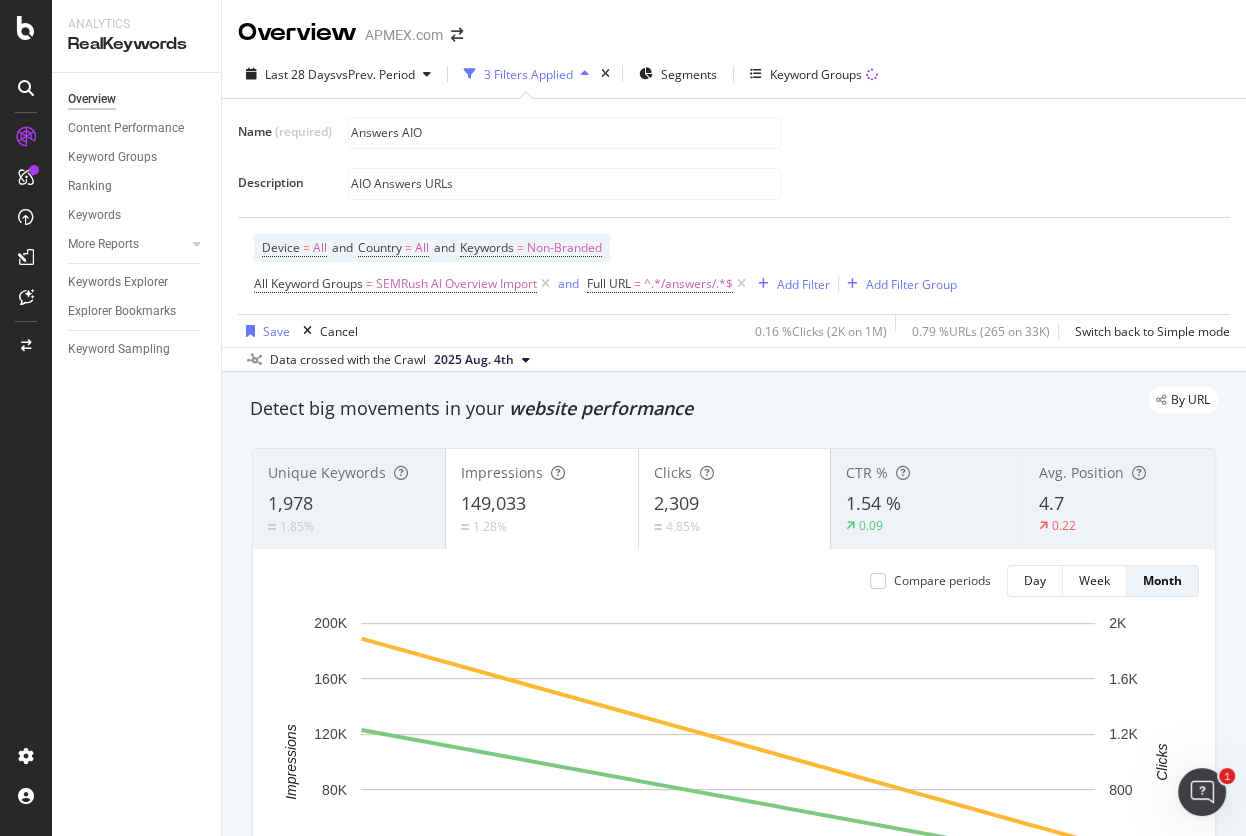 click on "Device   =     All  and  Country   =     All  and  Keywords   =     Non-Branded All Keyword Groups   =     SEMRush AI Overview Import and Full URL   =     ^.*/answers/.*$ Add Filter Add Filter Group" at bounding box center (734, 258) 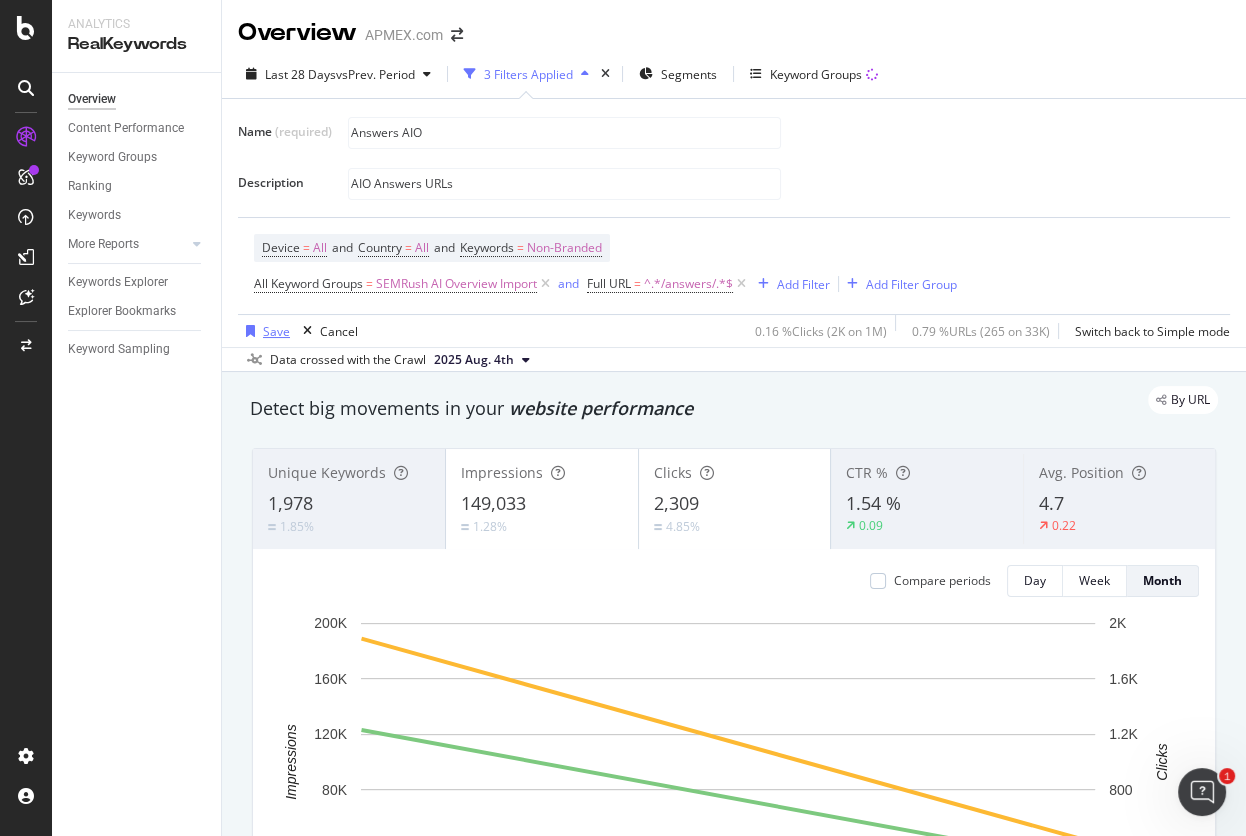 click on "Save" at bounding box center (276, 331) 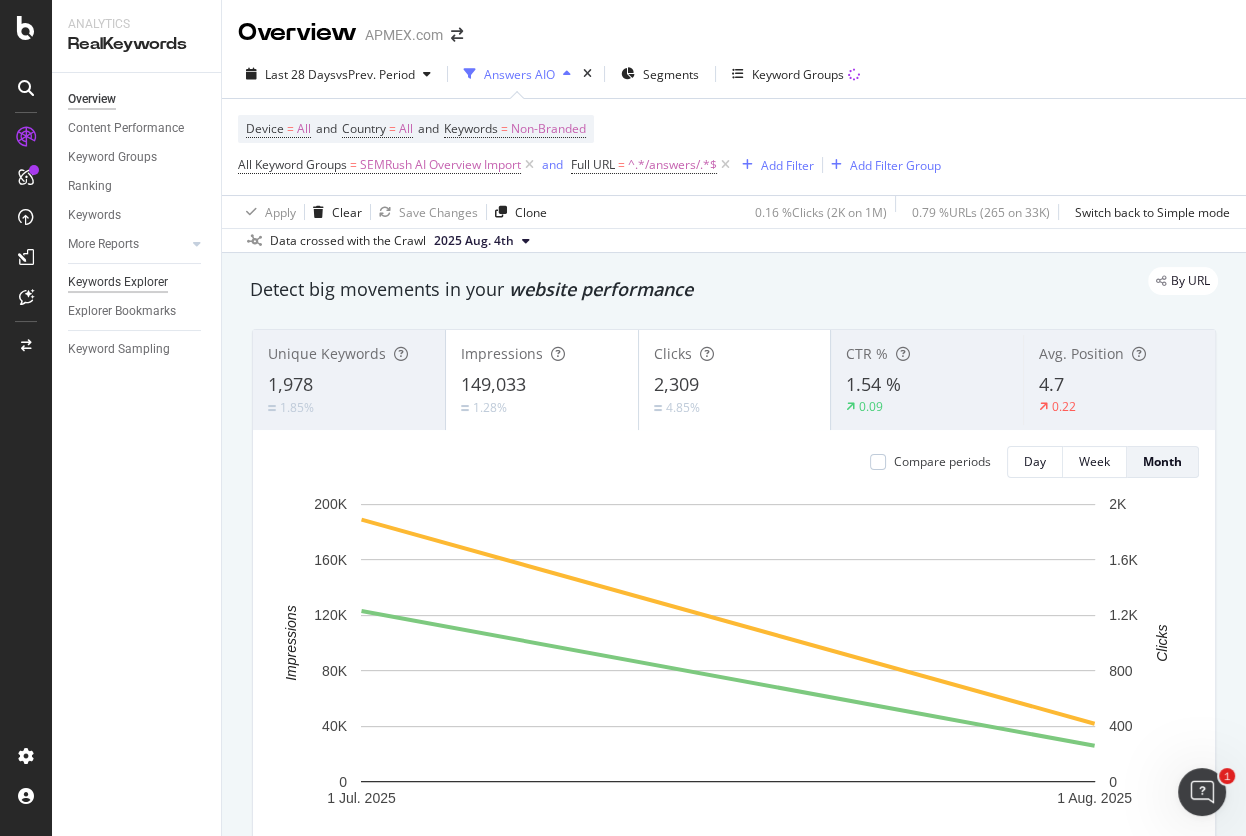 click on "Keywords Explorer" at bounding box center [118, 282] 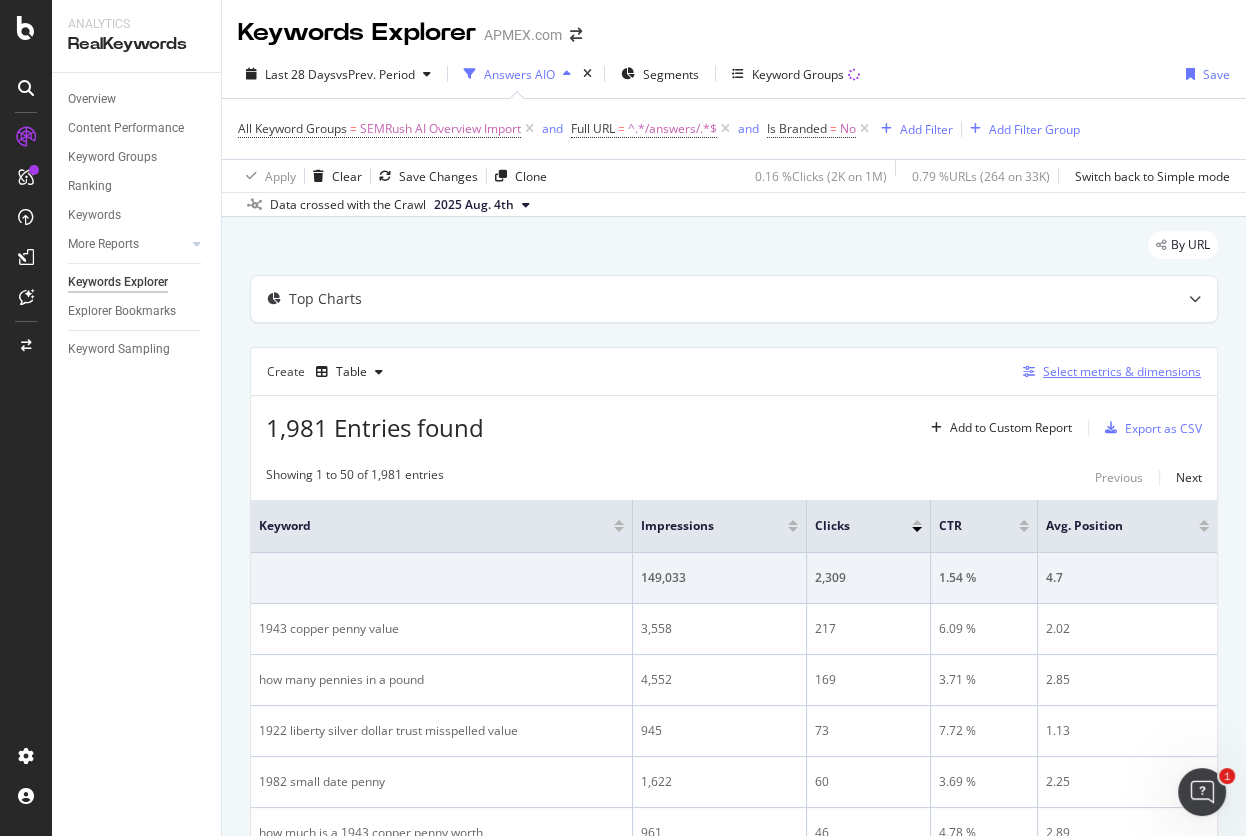 click on "Select metrics & dimensions" at bounding box center (1122, 371) 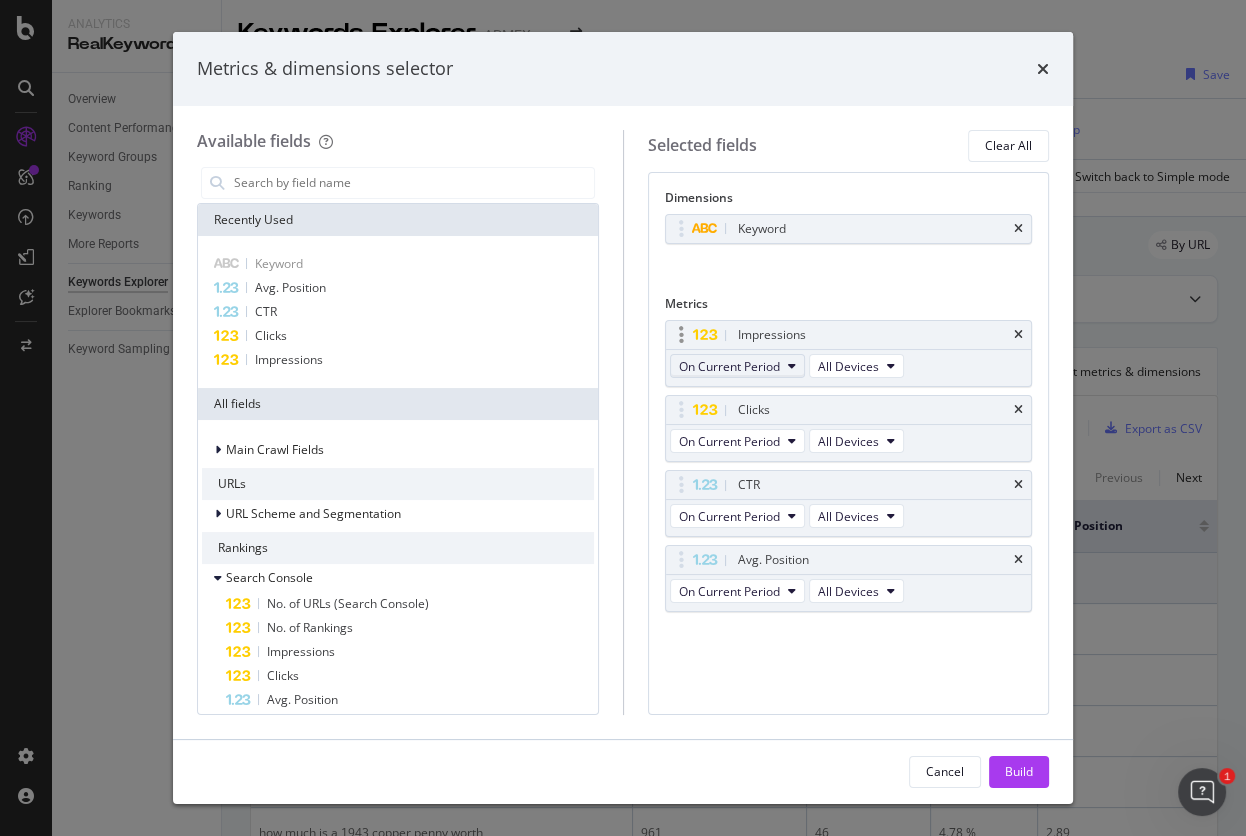 click on "On Current Period" at bounding box center (729, 366) 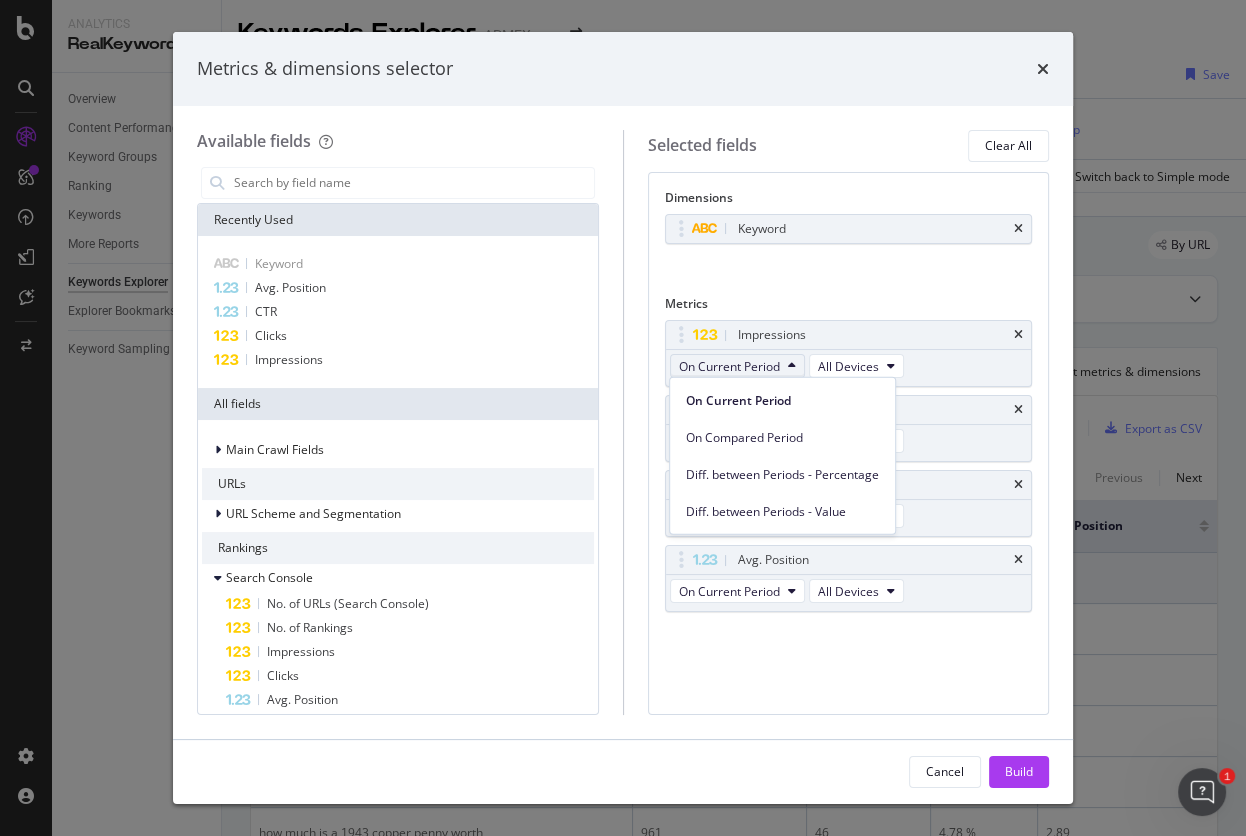 click on "Diff. between Periods - Value" at bounding box center (782, 511) 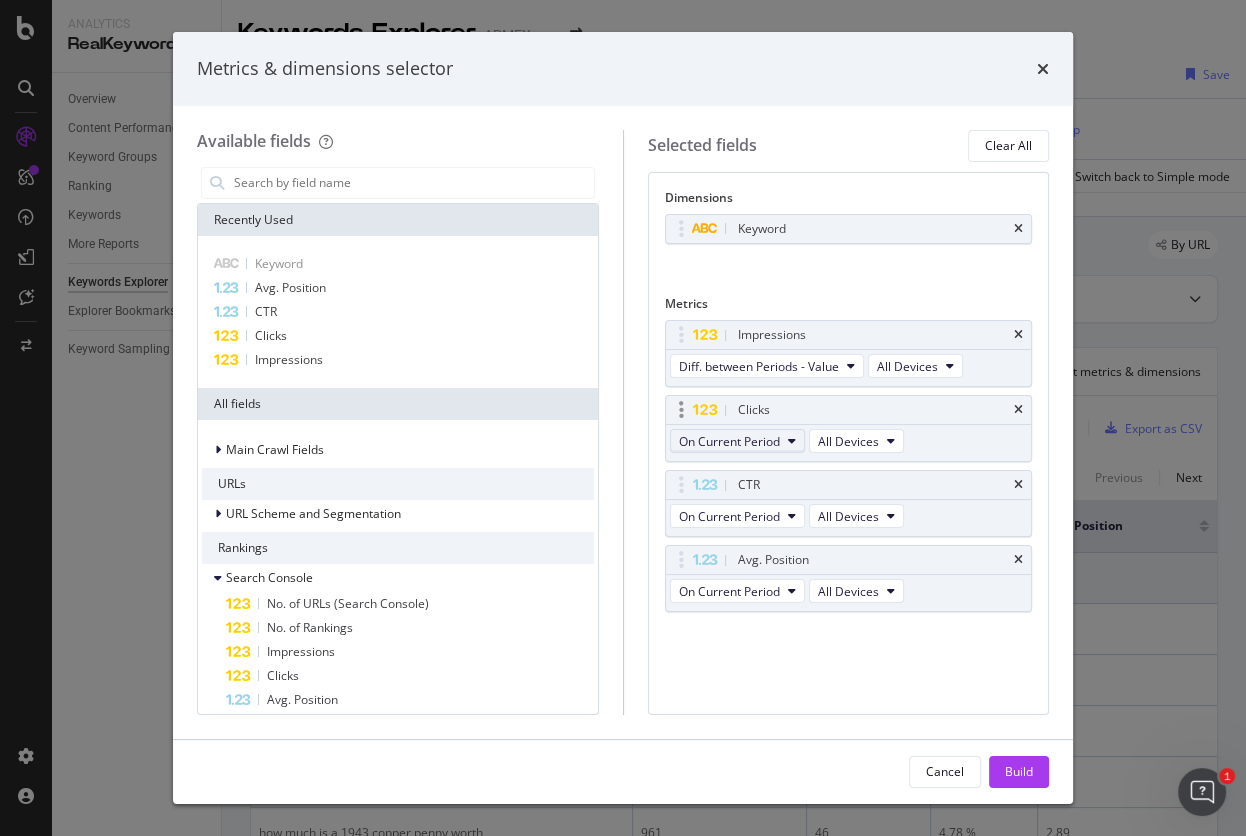 click on "On Current Period" at bounding box center (729, 441) 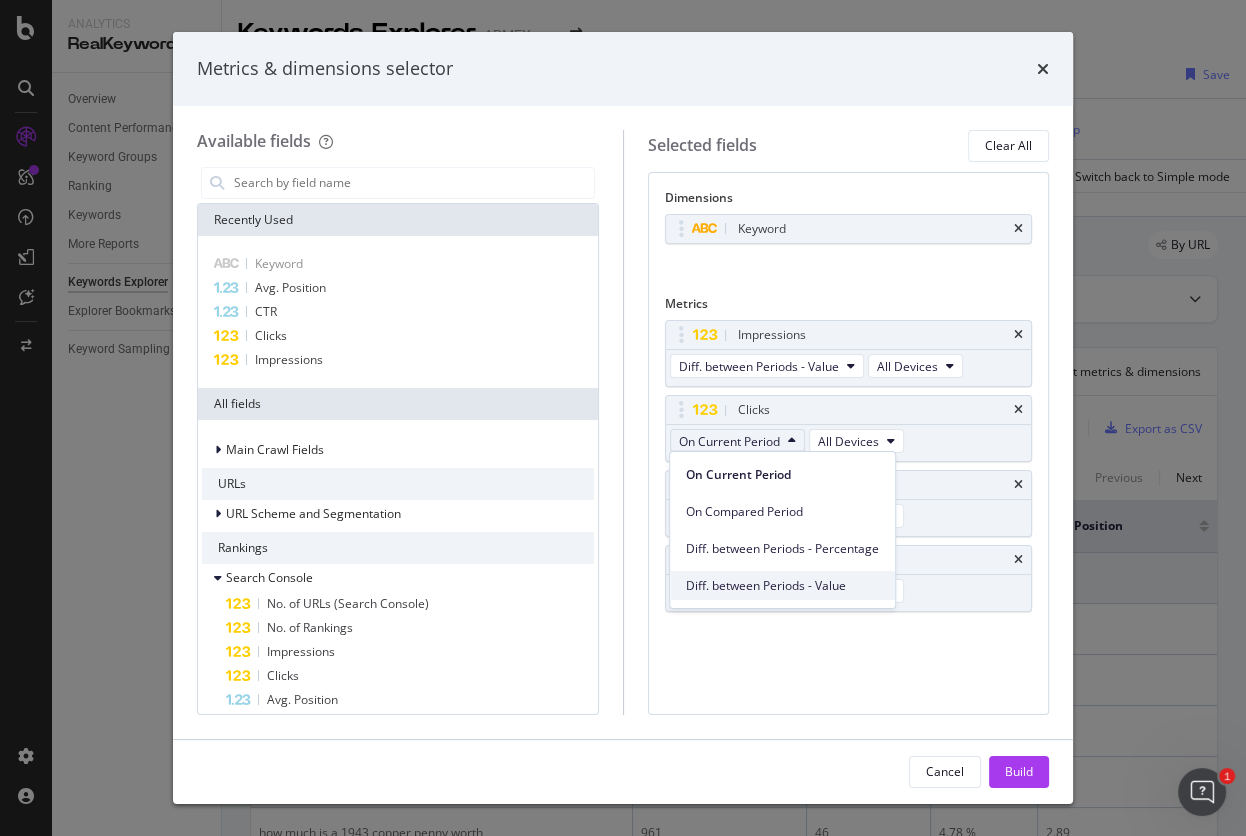 click on "Diff. between Periods - Value" at bounding box center (782, 585) 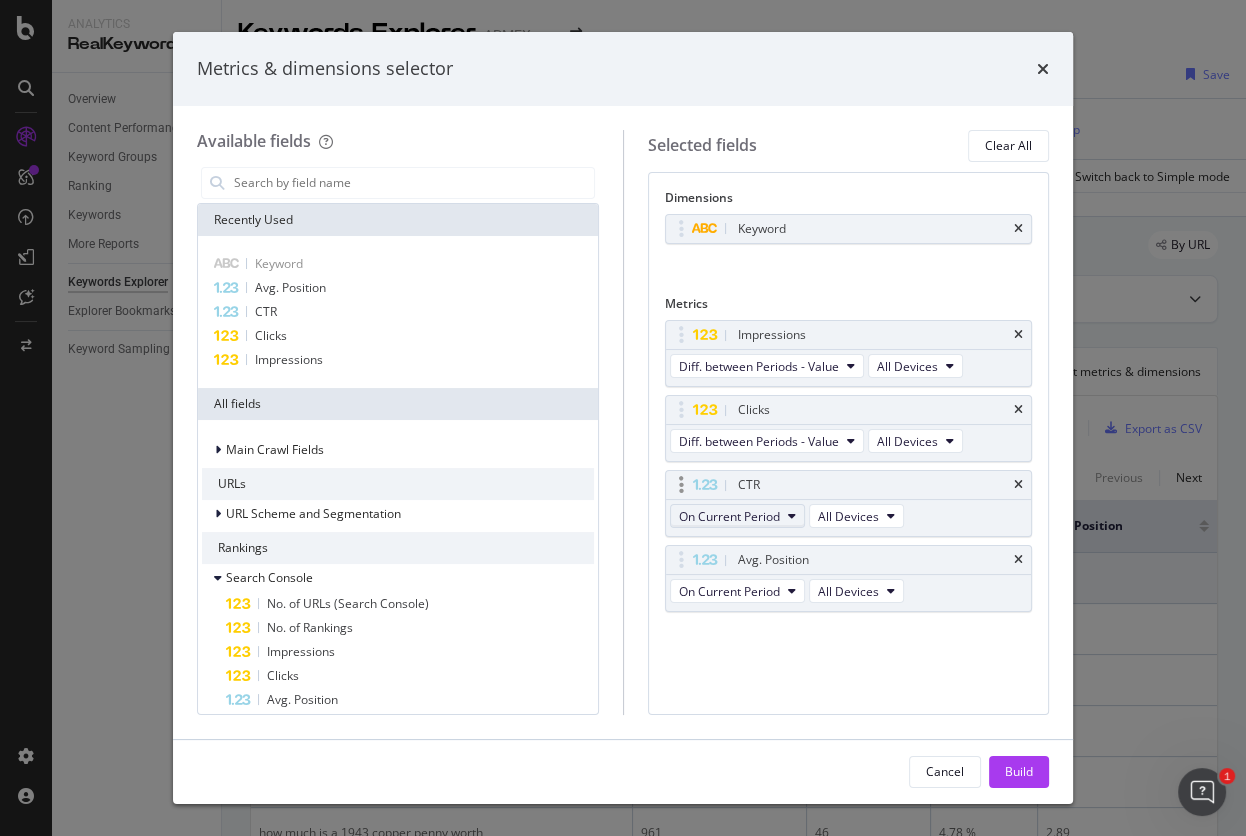 click on "On Current Period" at bounding box center [729, 516] 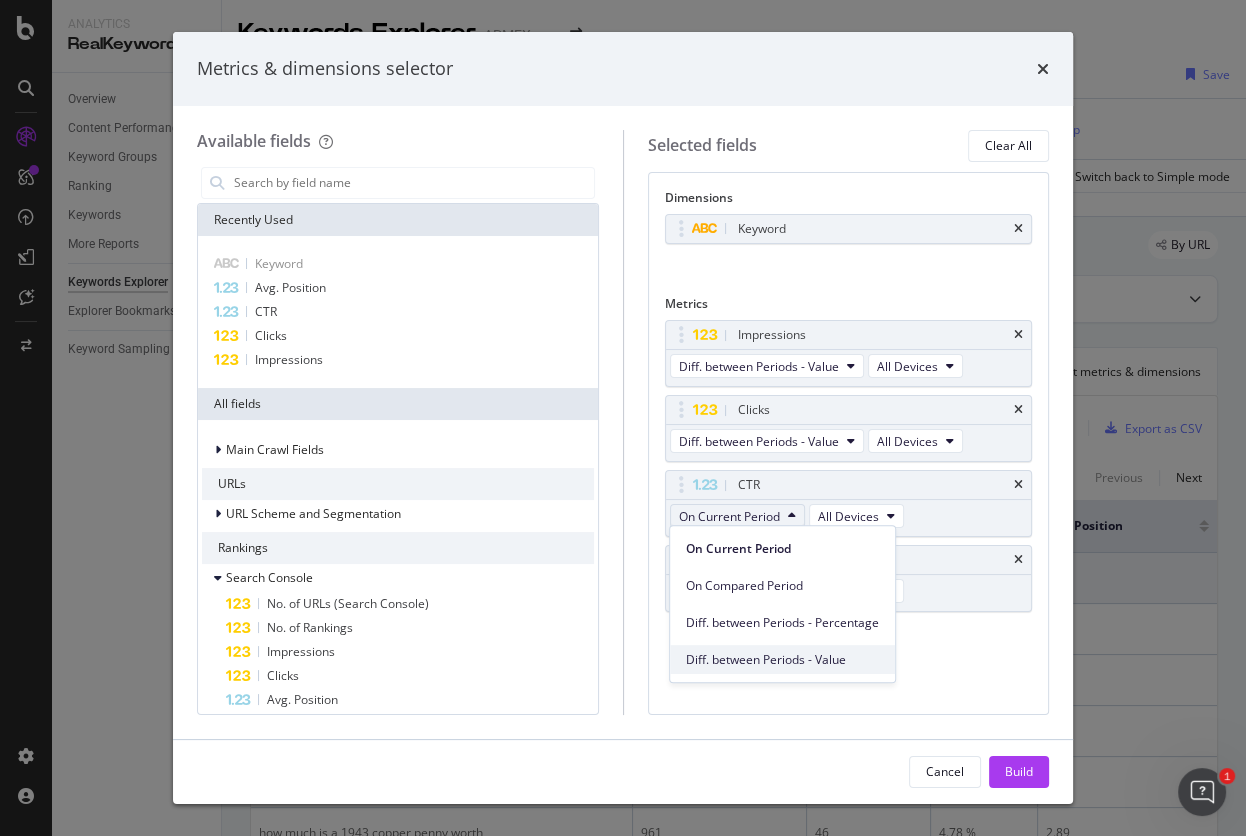 click on "Diff. between Periods - Value" at bounding box center [782, 660] 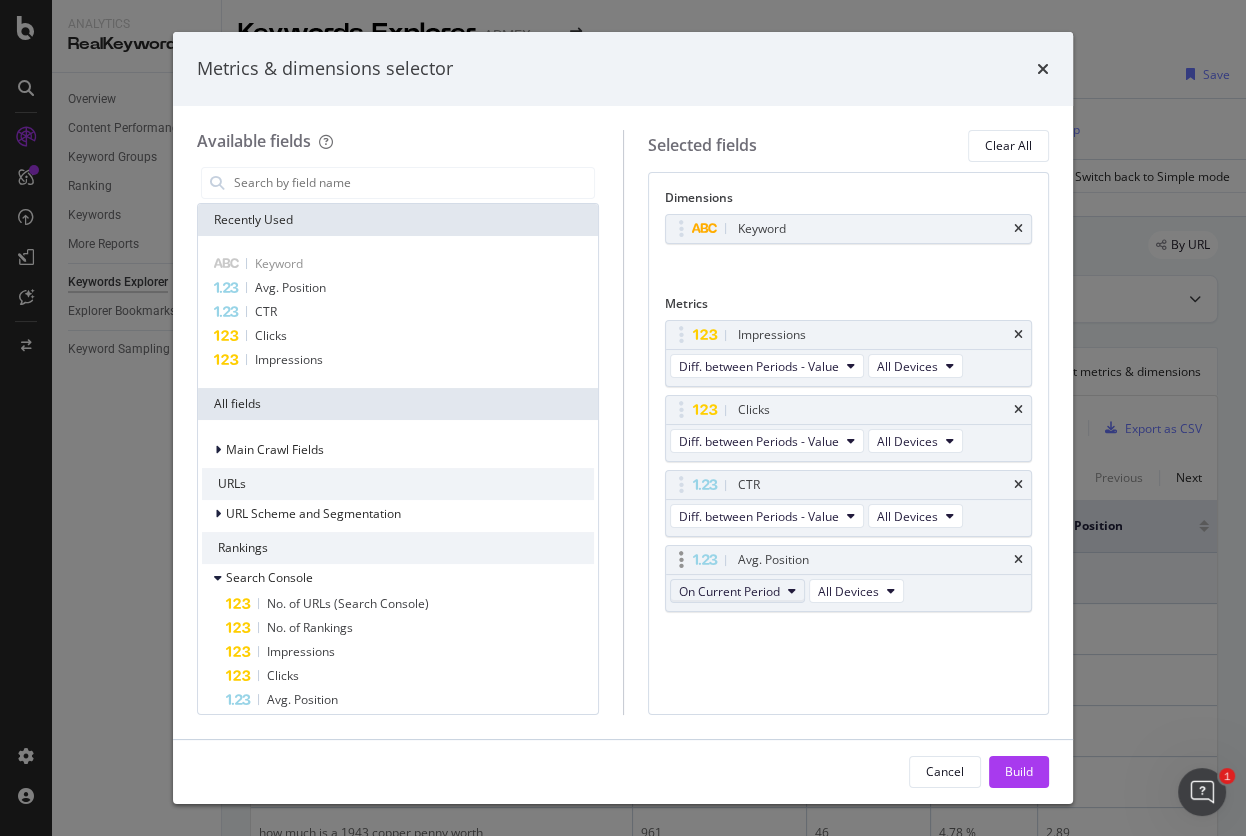 click on "On Current Period" at bounding box center (729, 591) 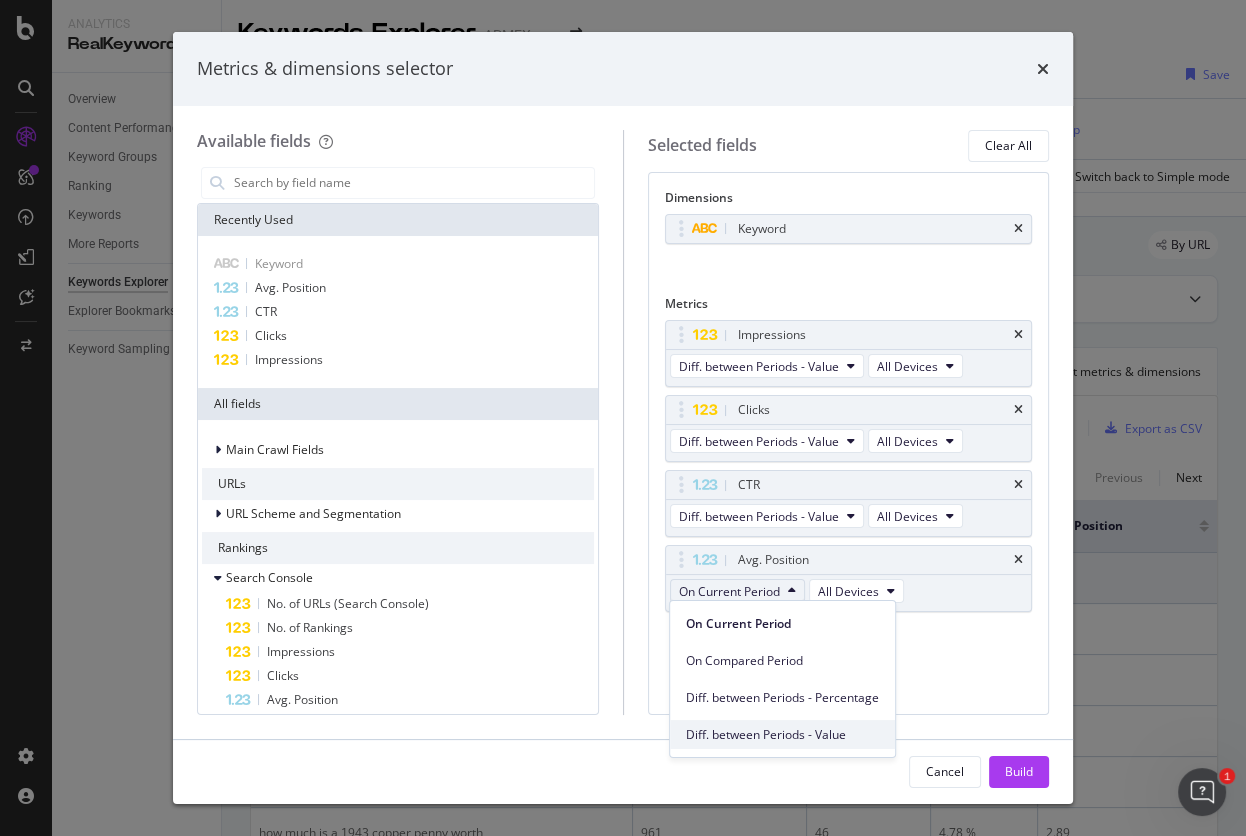 click on "Diff. between Periods - Value" at bounding box center [782, 735] 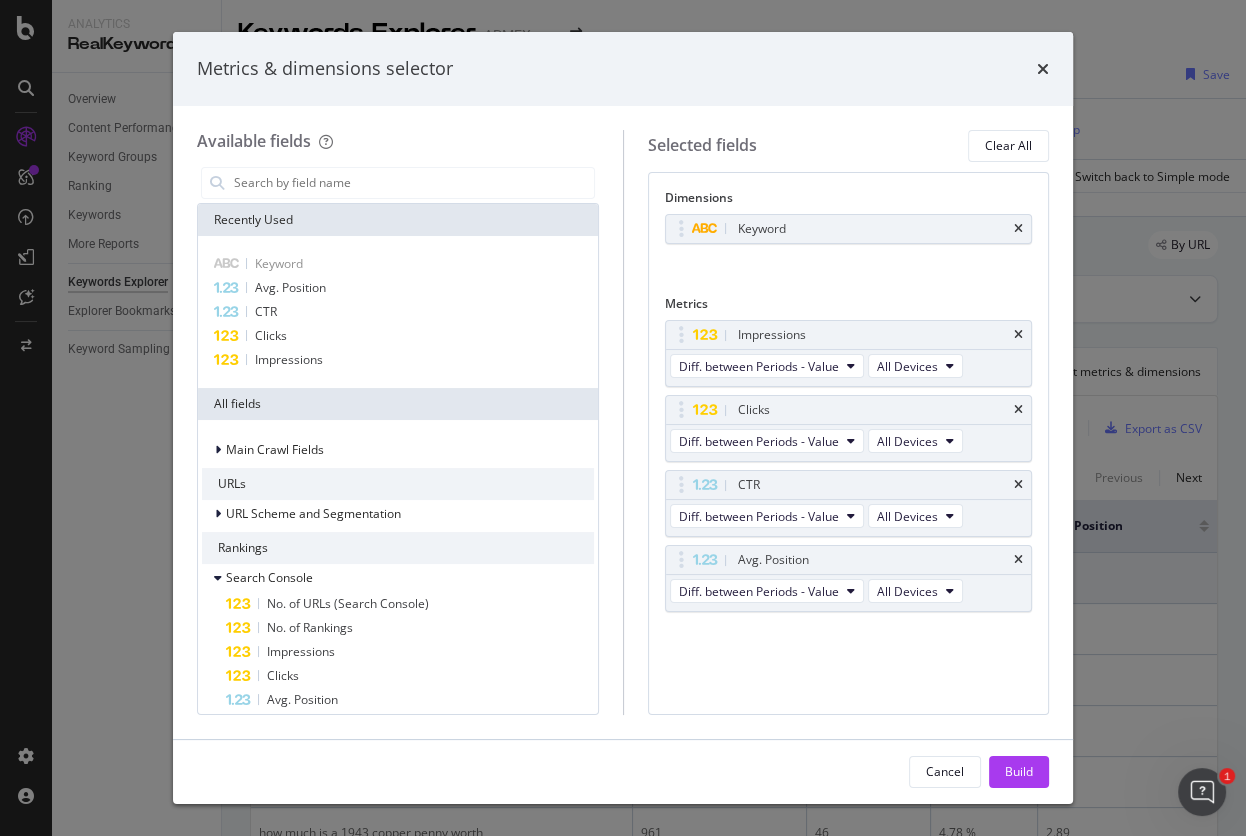 click on "Cancel Build" at bounding box center [623, 772] 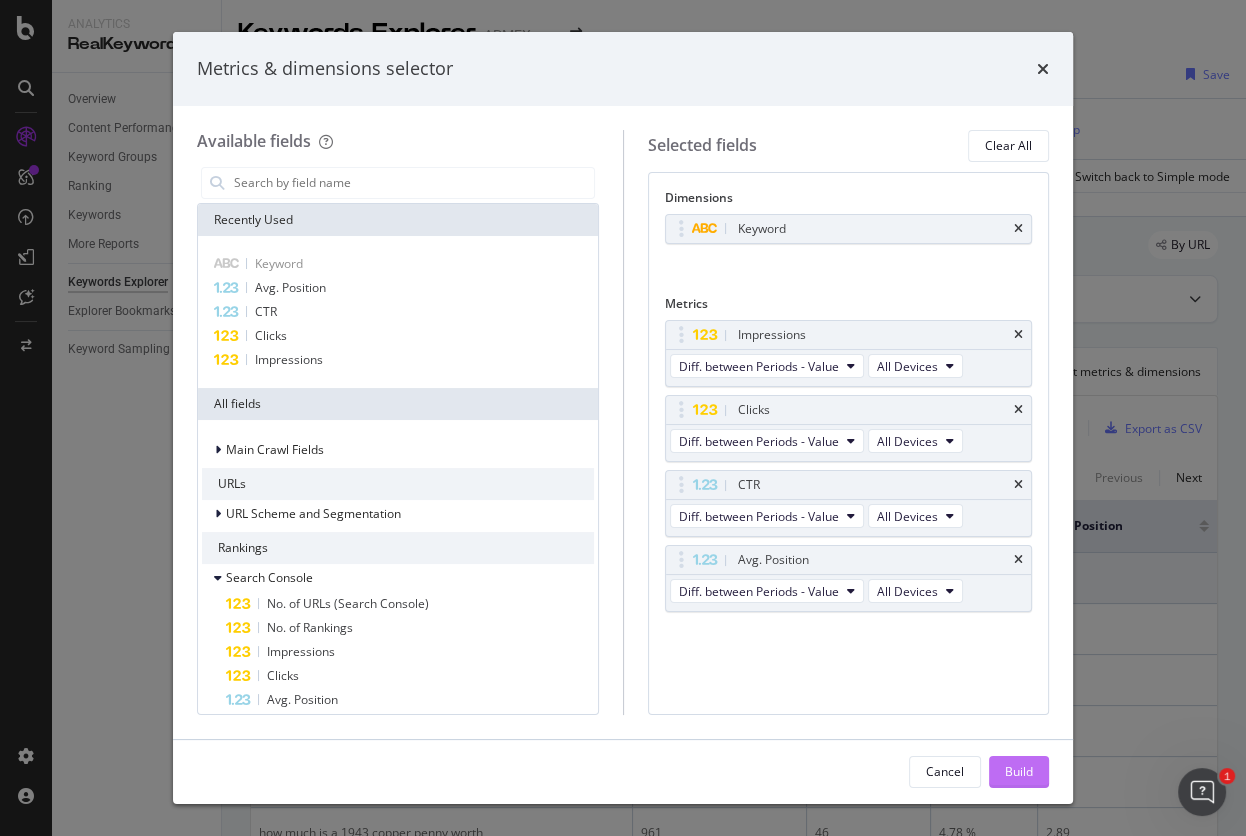 click on "Build" at bounding box center (1019, 771) 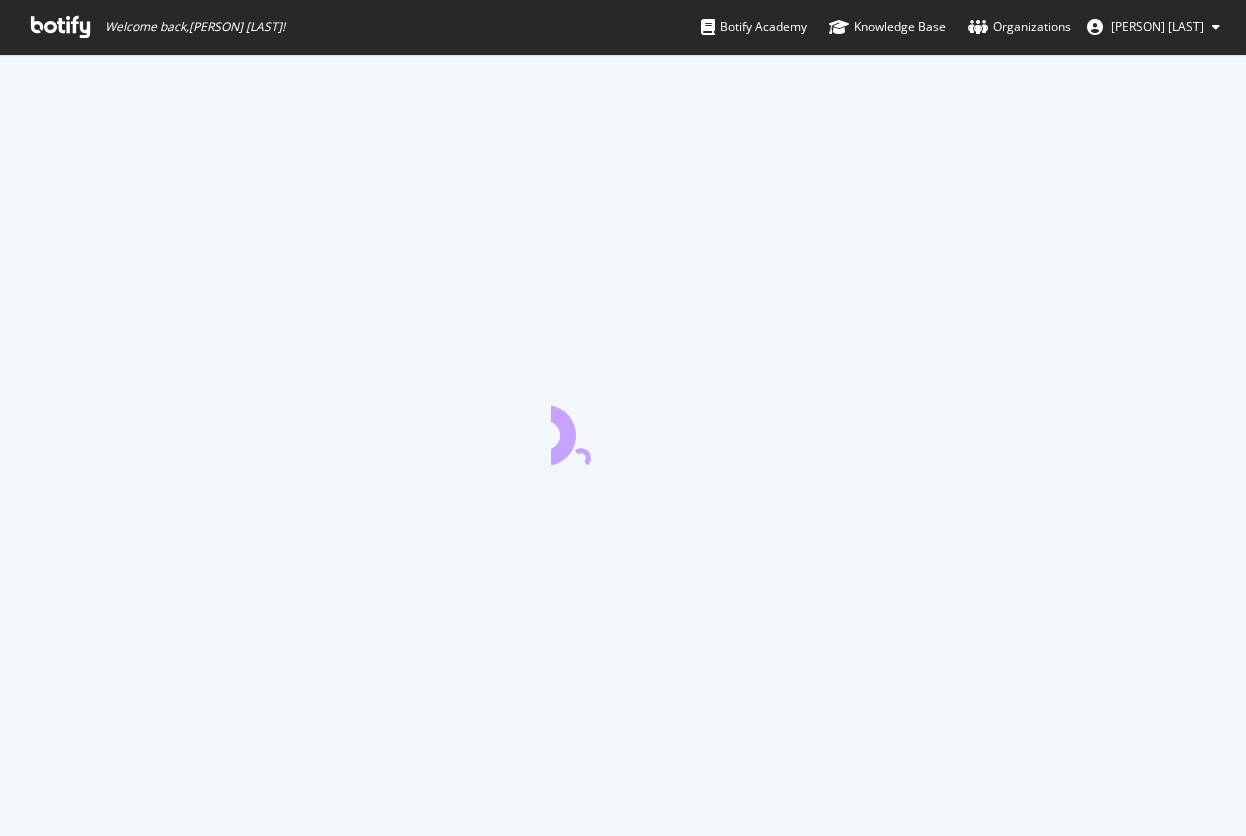 scroll, scrollTop: 0, scrollLeft: 0, axis: both 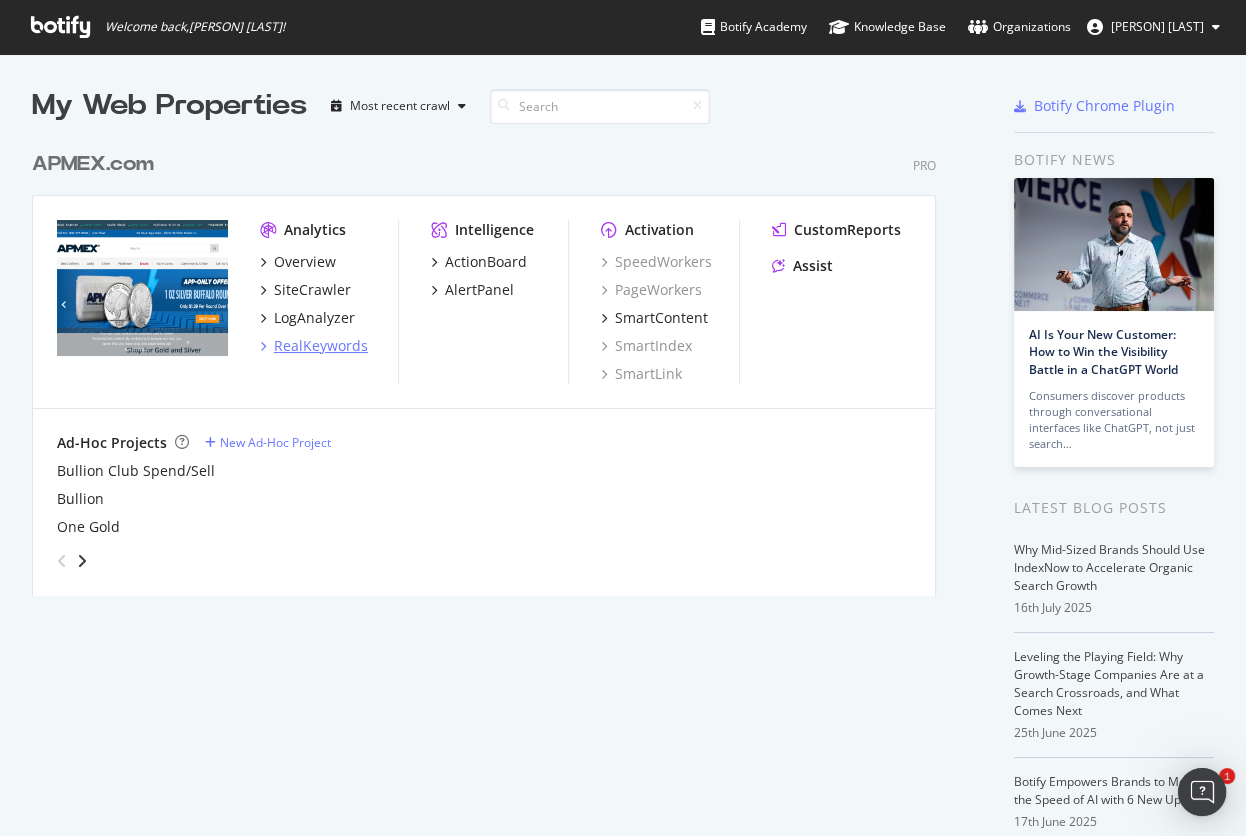 click on "RealKeywords" at bounding box center [321, 346] 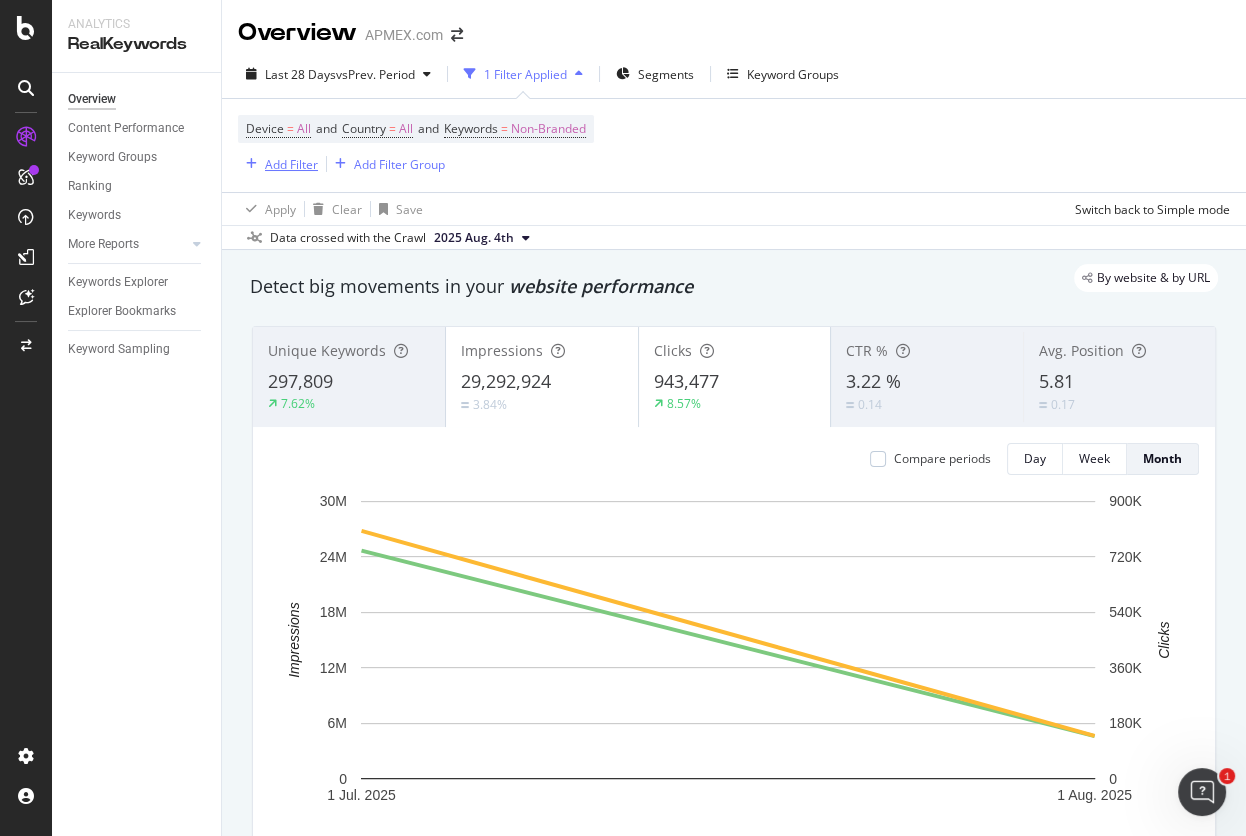 click on "Add Filter" at bounding box center (291, 164) 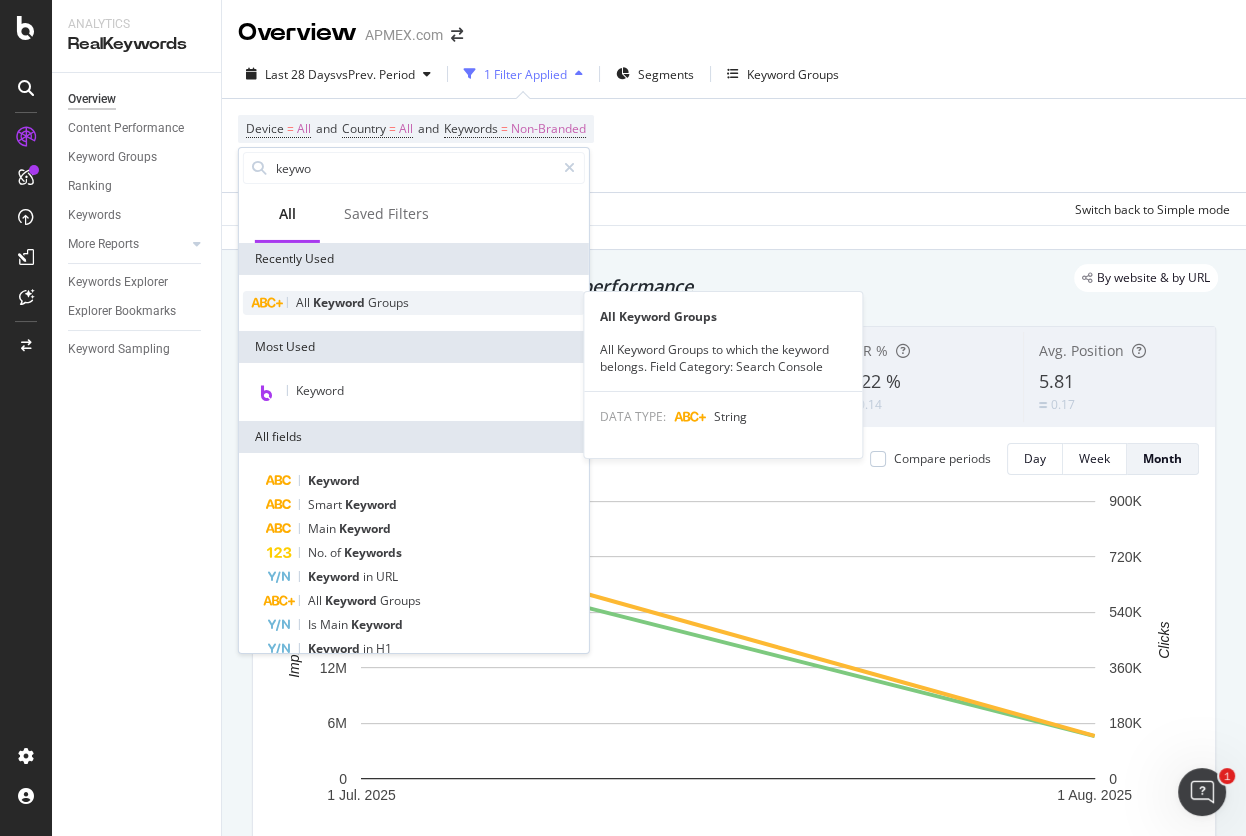 type on "keywo" 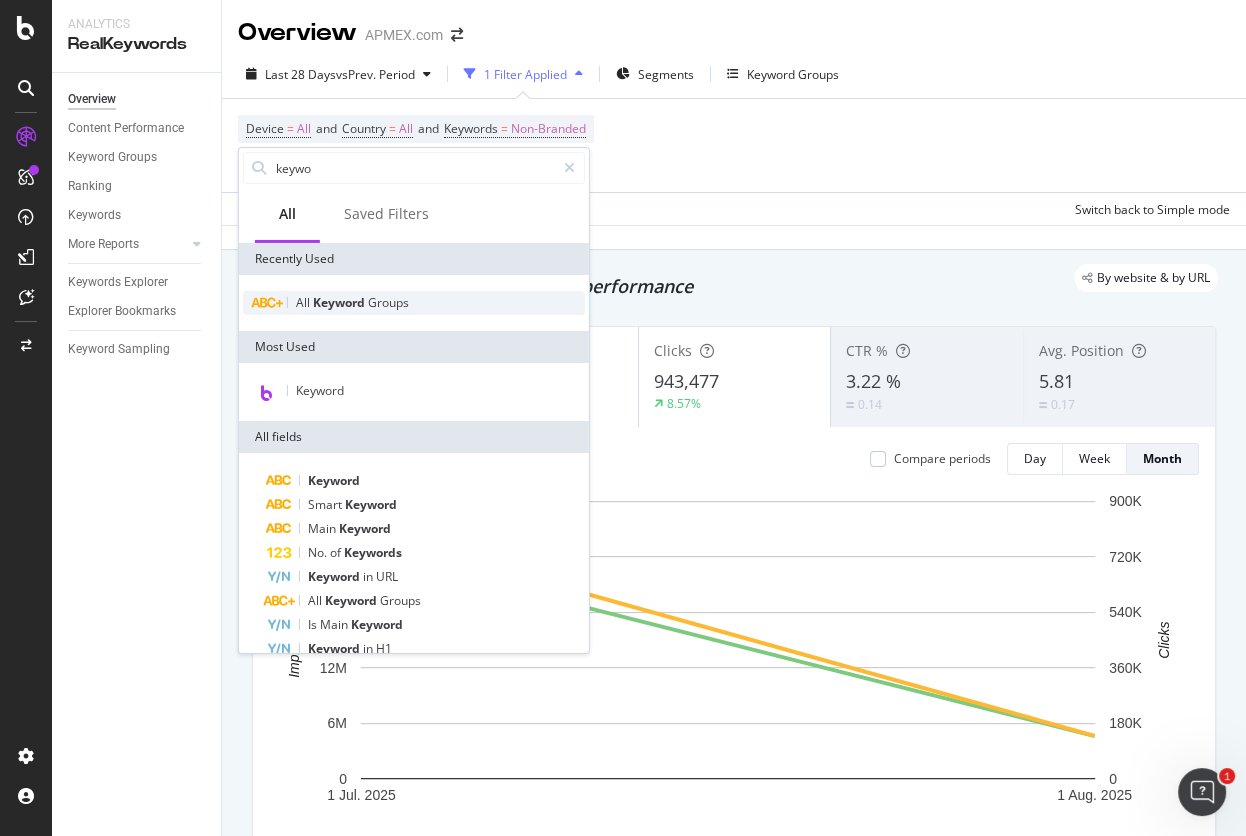 click on "Keyword" at bounding box center [340, 302] 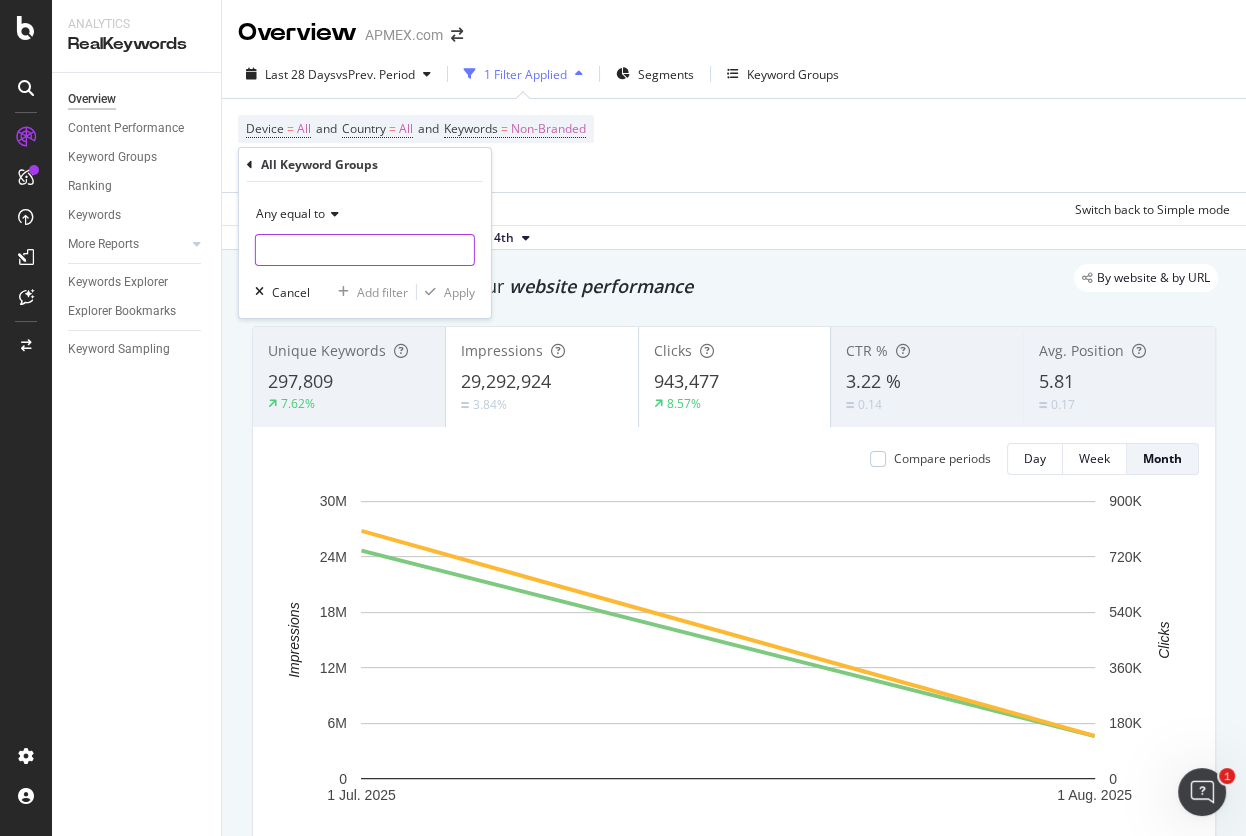 click at bounding box center [365, 250] 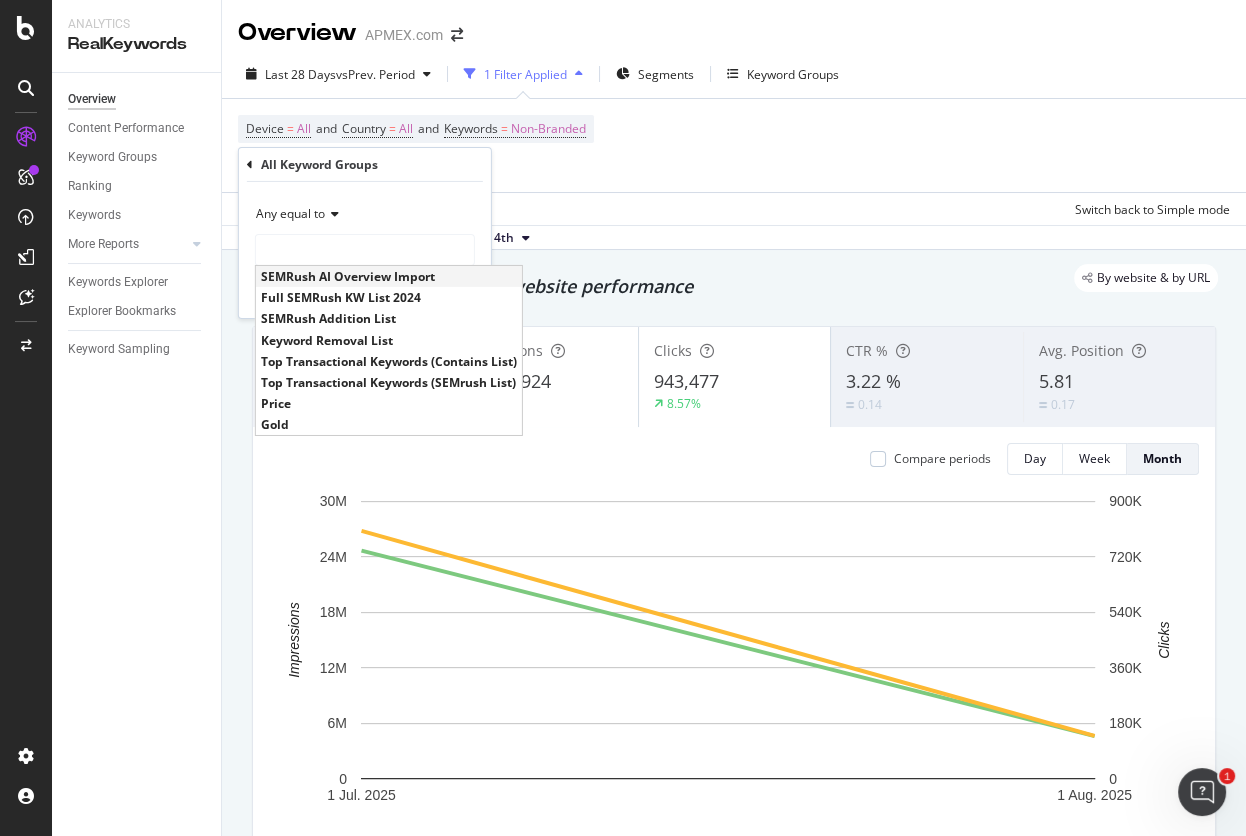 click on "SEMRush AI Overview Import" at bounding box center [389, 276] 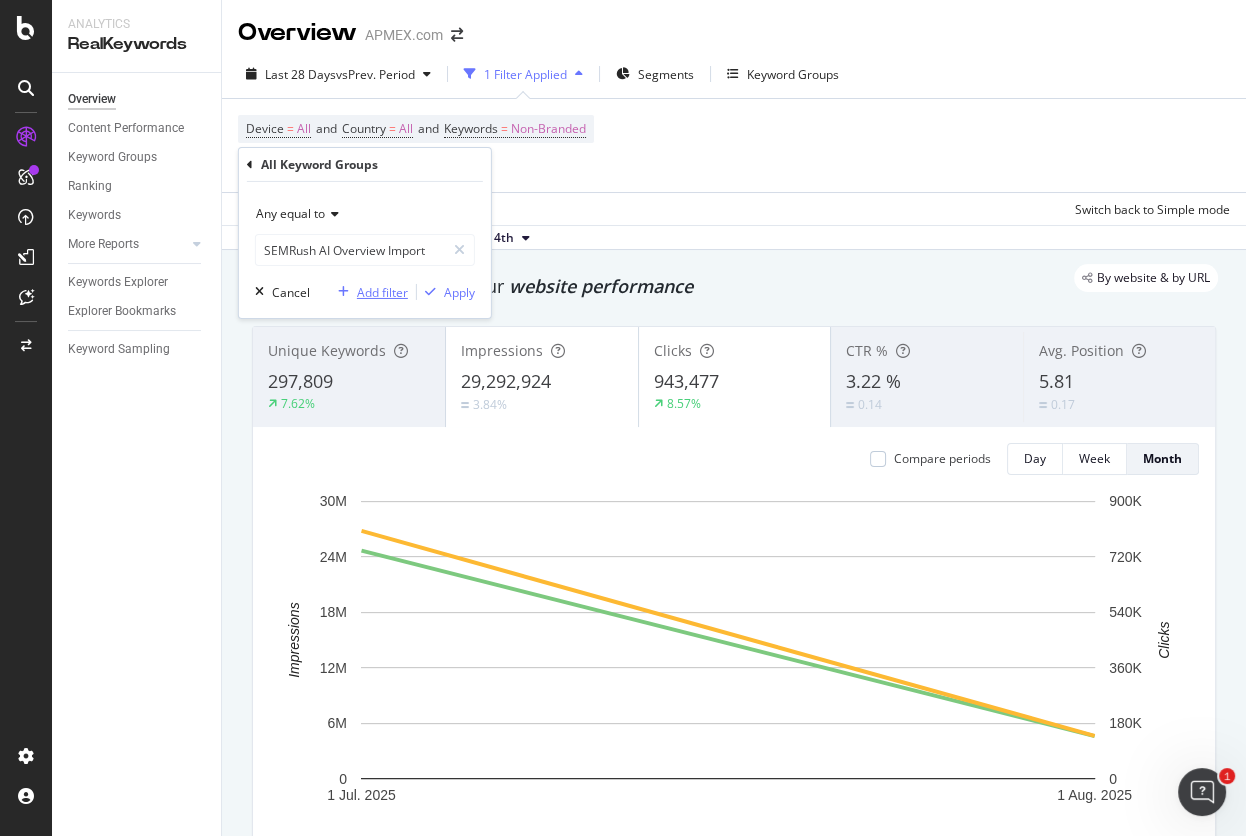 click on "Add filter" at bounding box center [382, 291] 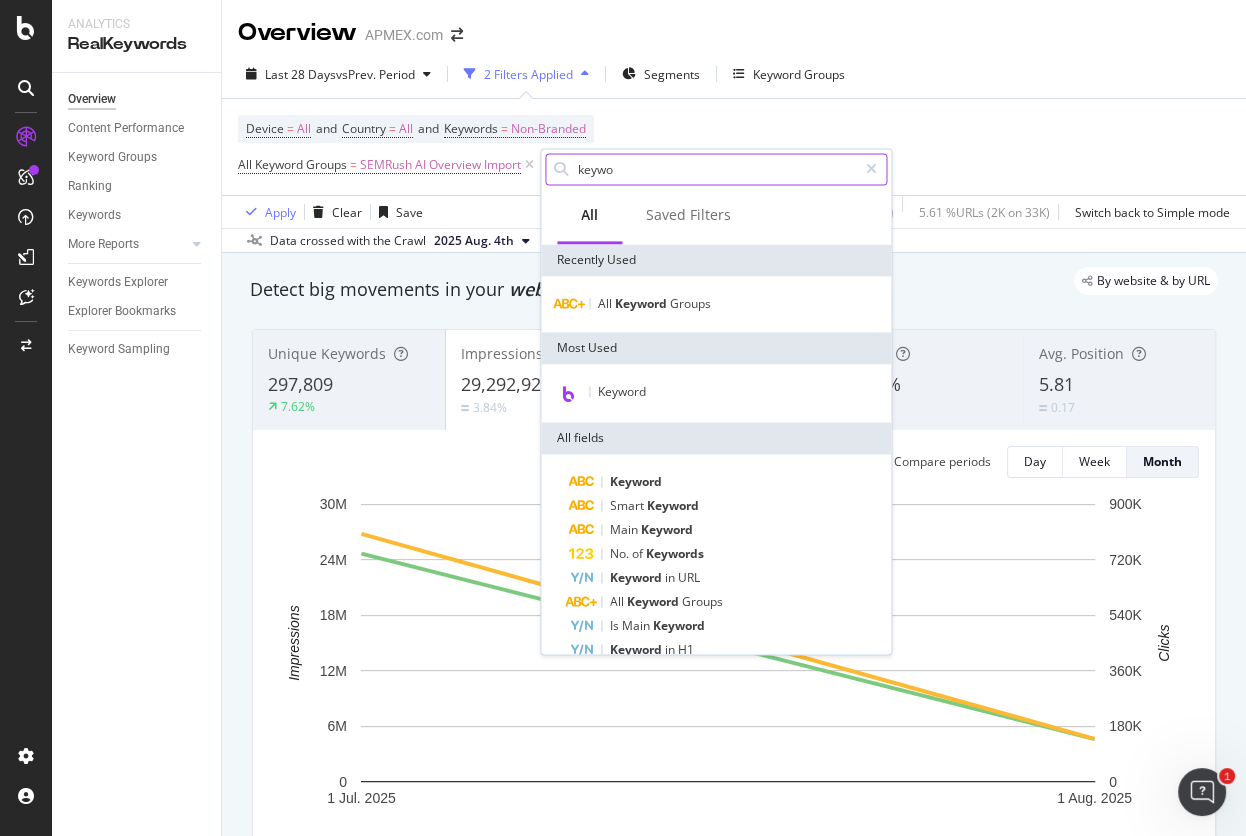 click on "keywo" at bounding box center (716, 169) 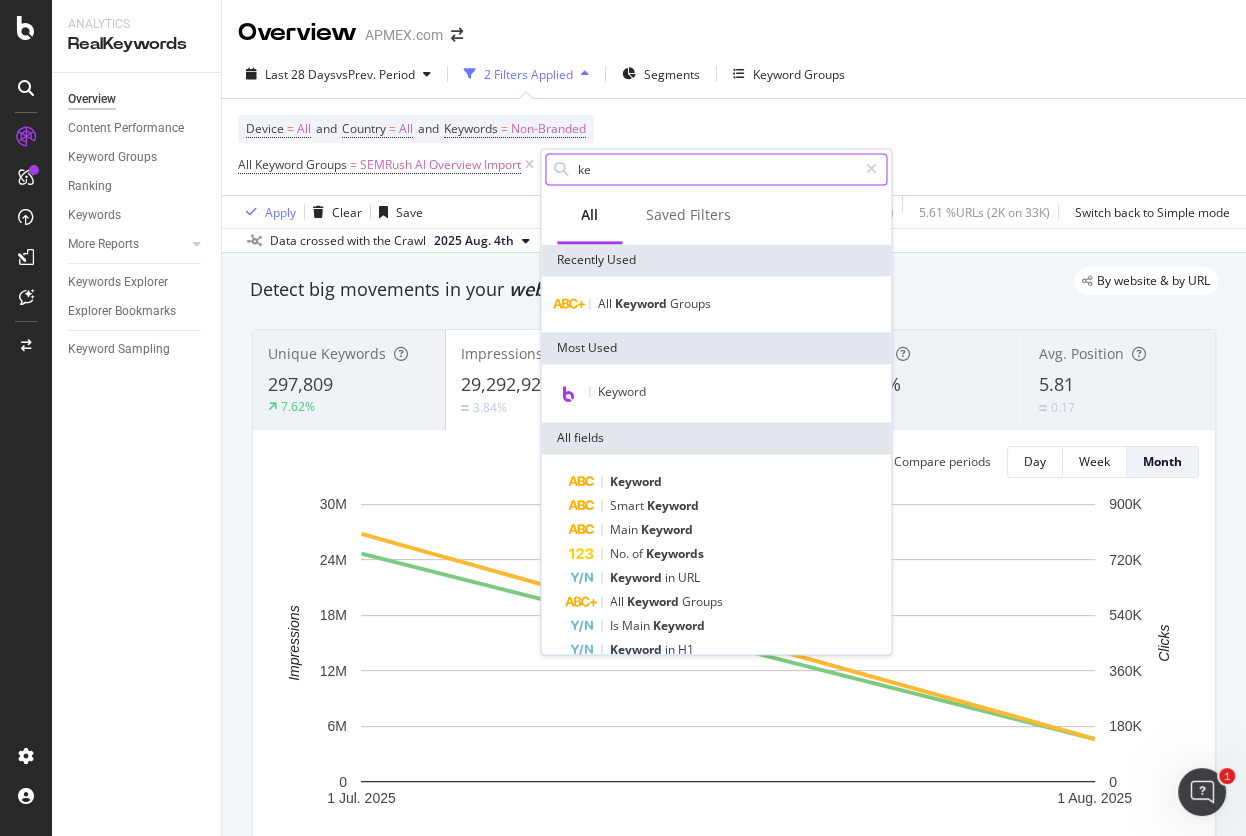type on "k" 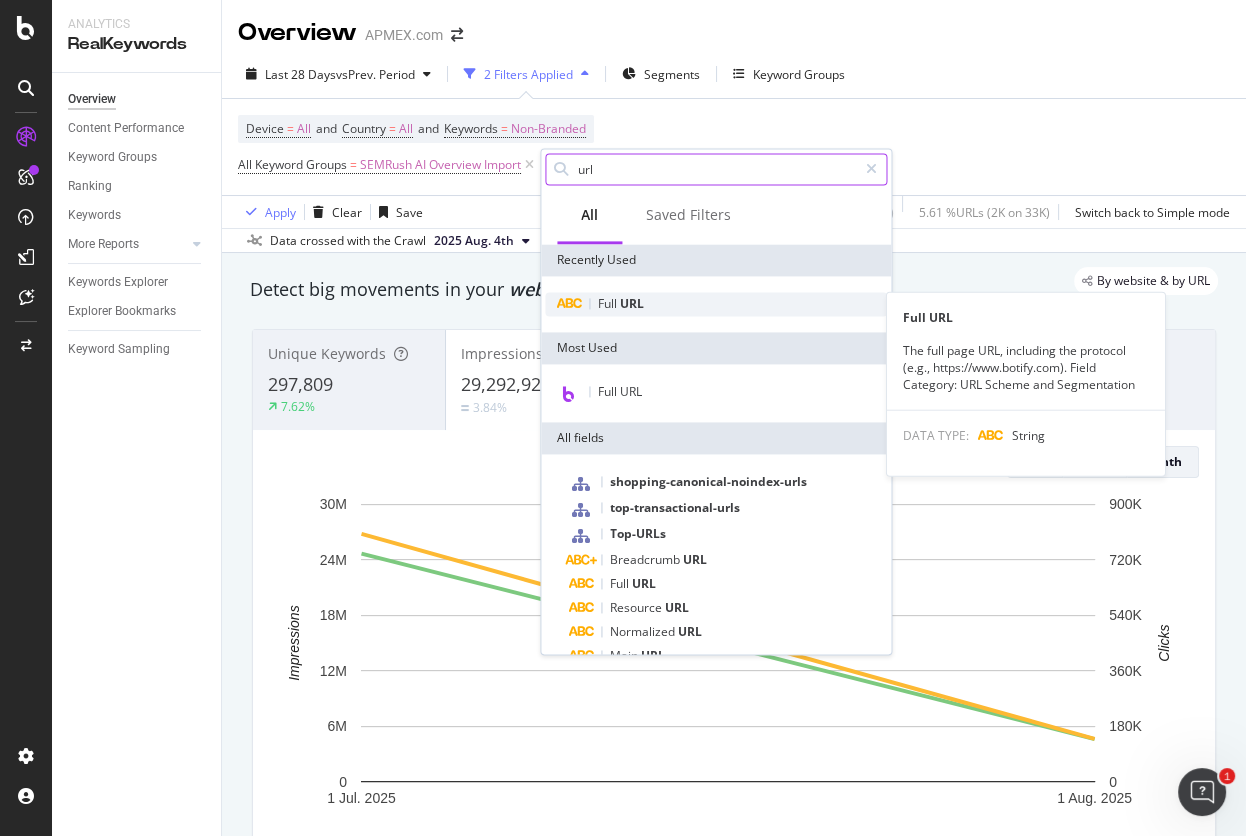 type on "url" 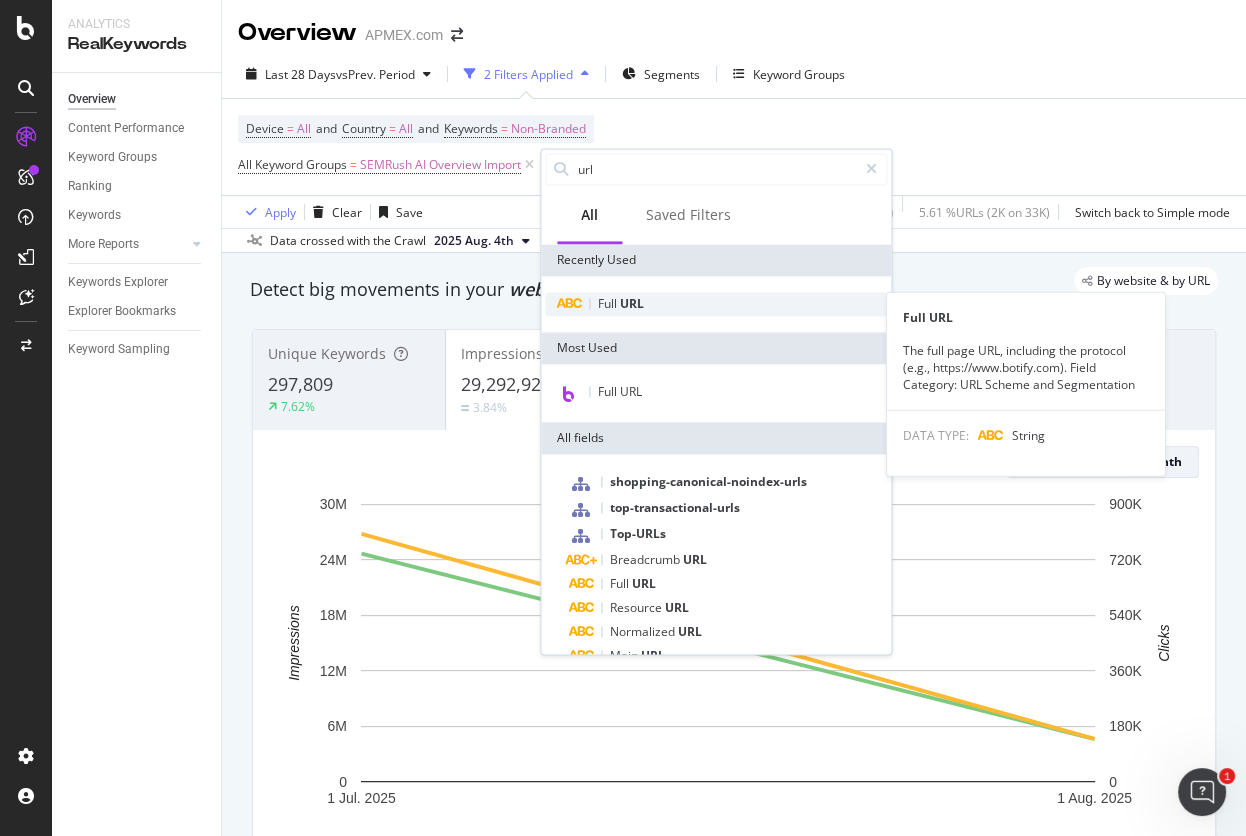 click on "Full   URL" at bounding box center [716, 304] 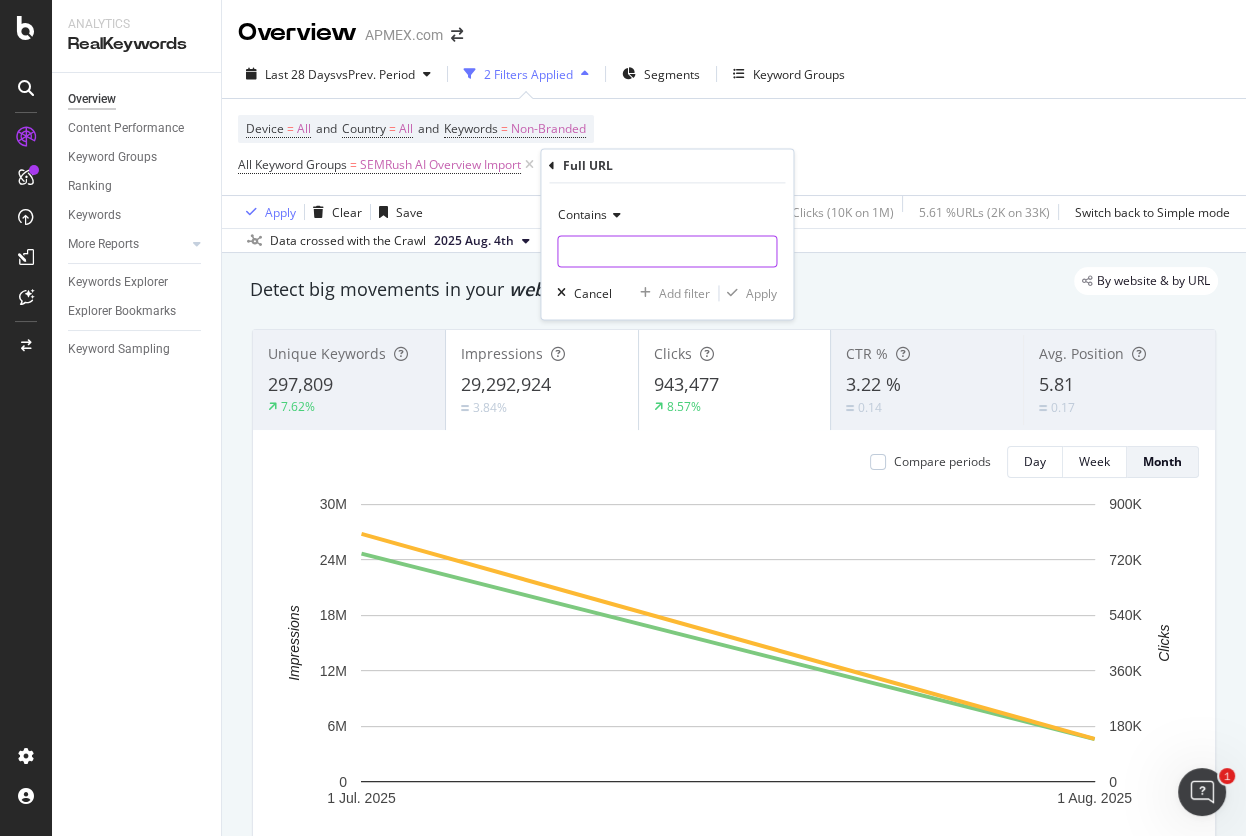 click at bounding box center [667, 252] 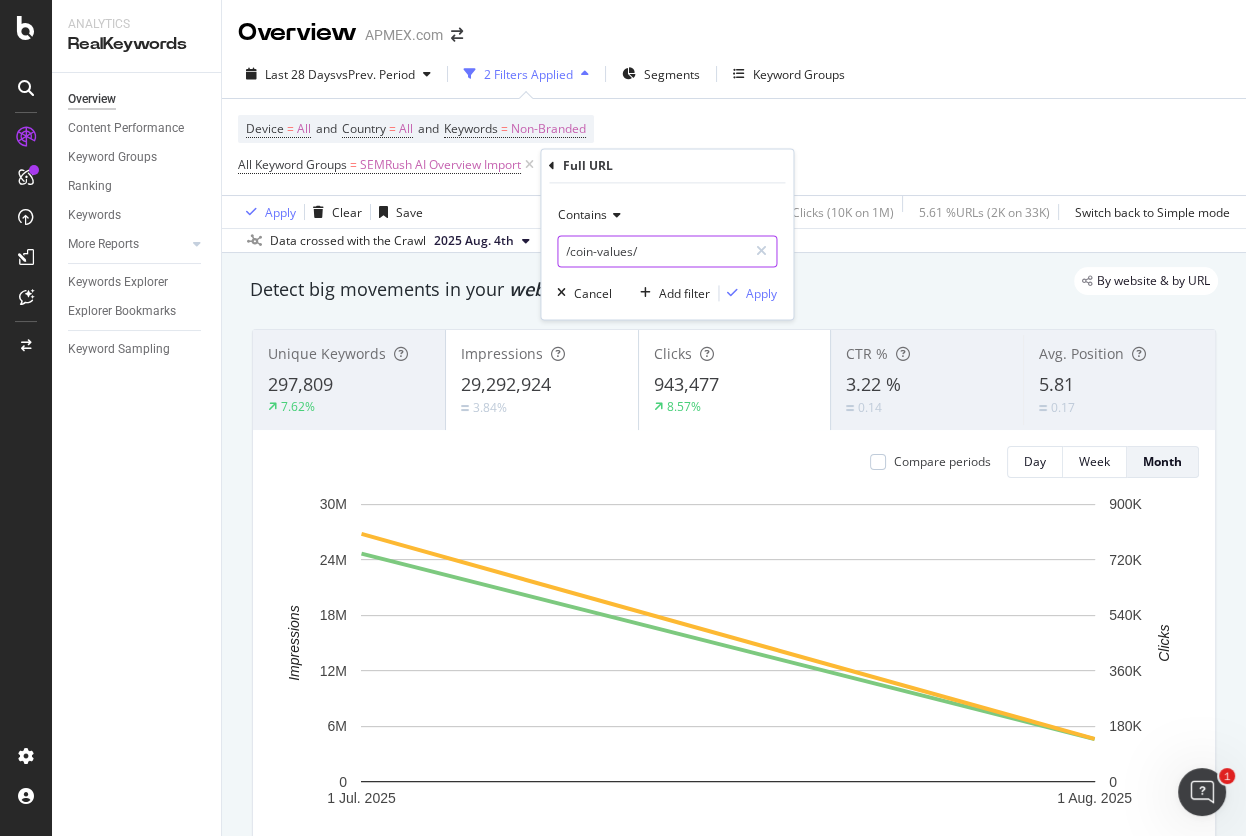 type on "/coin-values/" 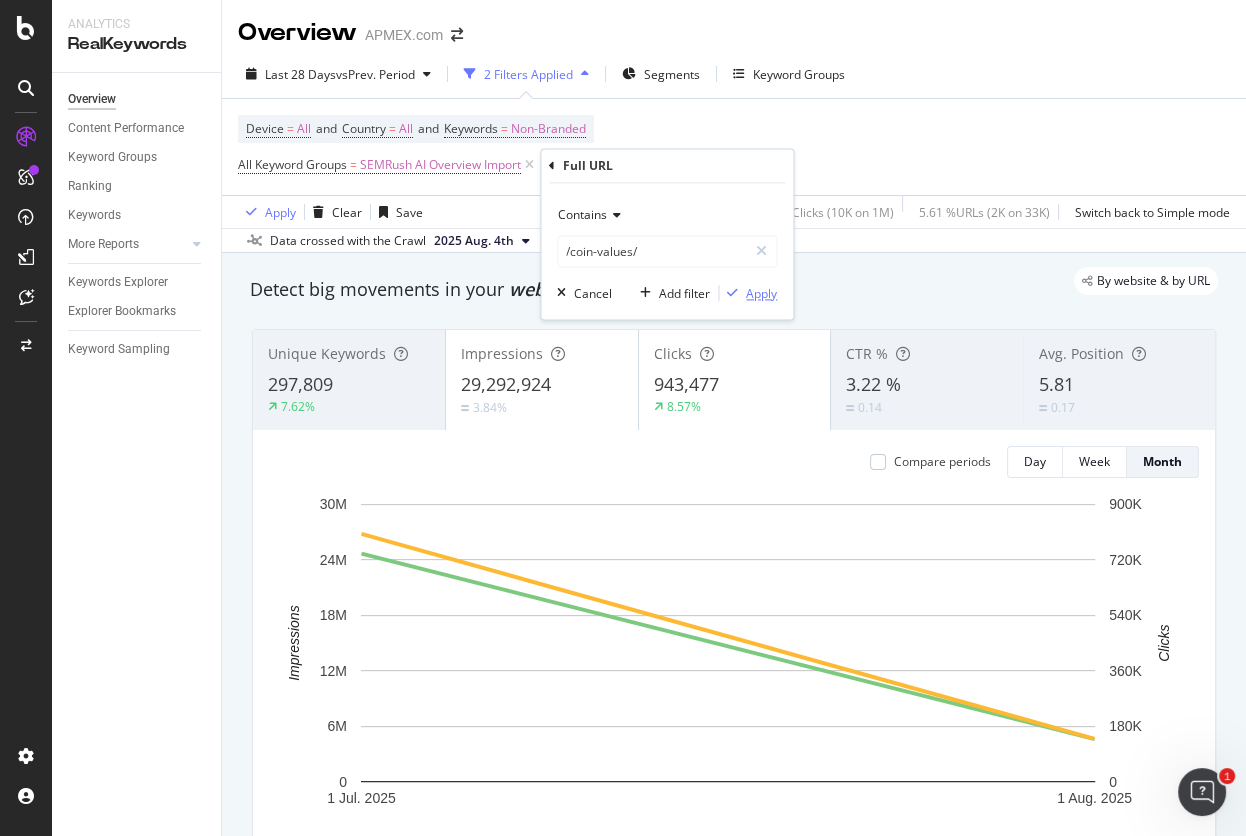 click on "Apply" at bounding box center (761, 293) 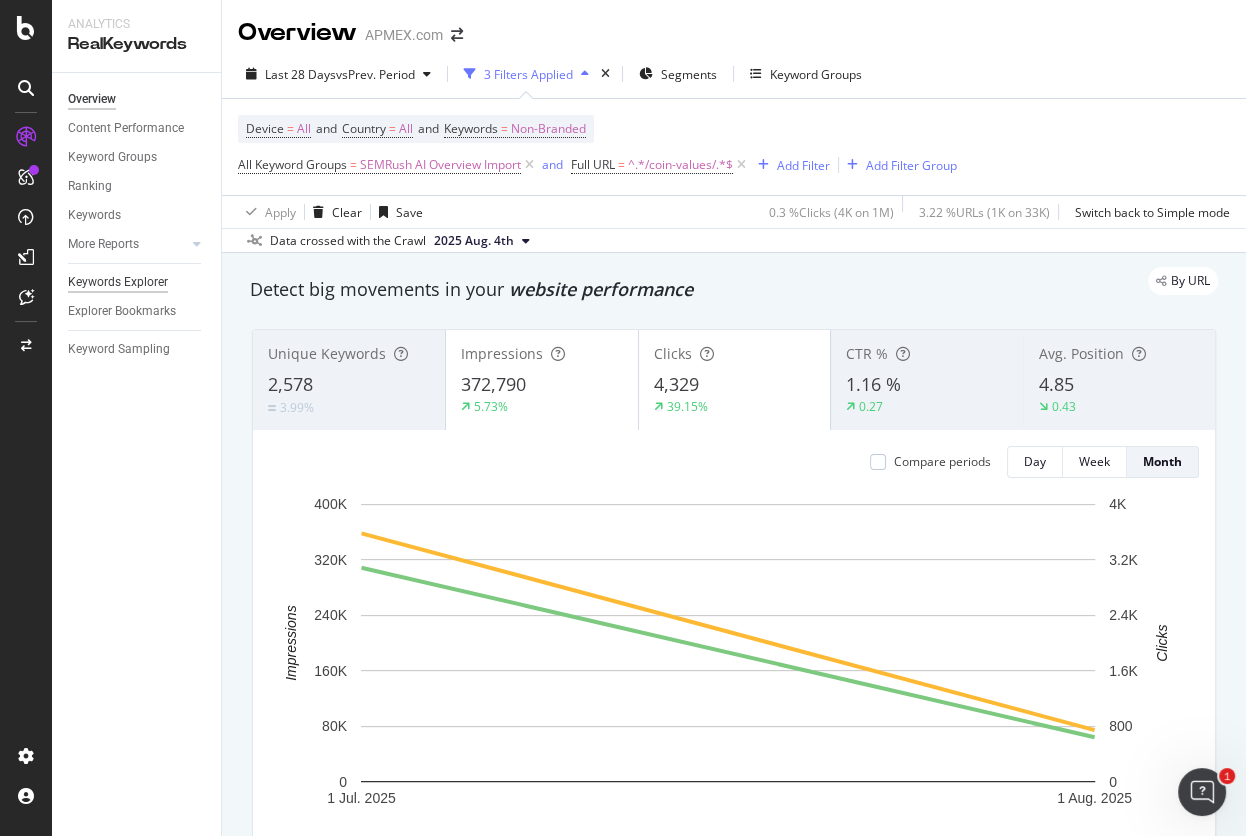 click on "Keywords Explorer" at bounding box center (118, 282) 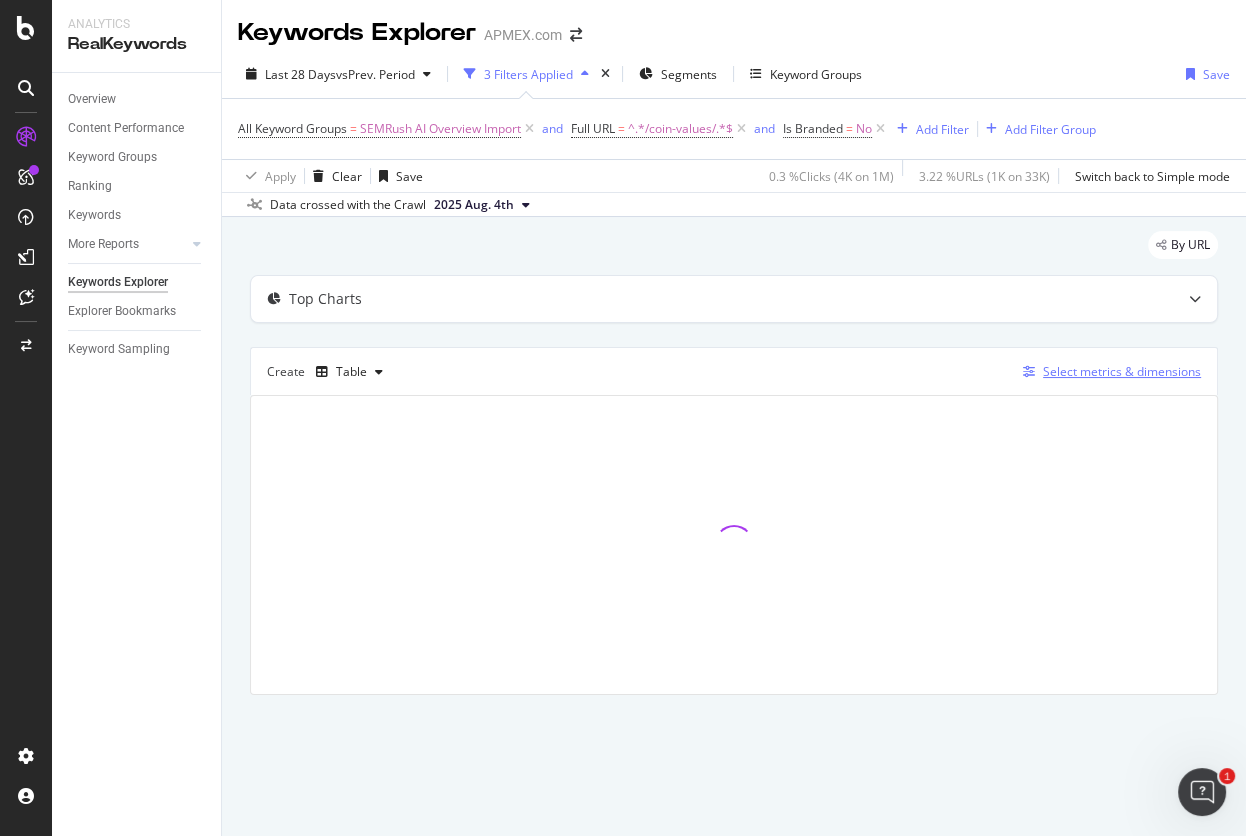 click on "Select metrics & dimensions" at bounding box center [1122, 371] 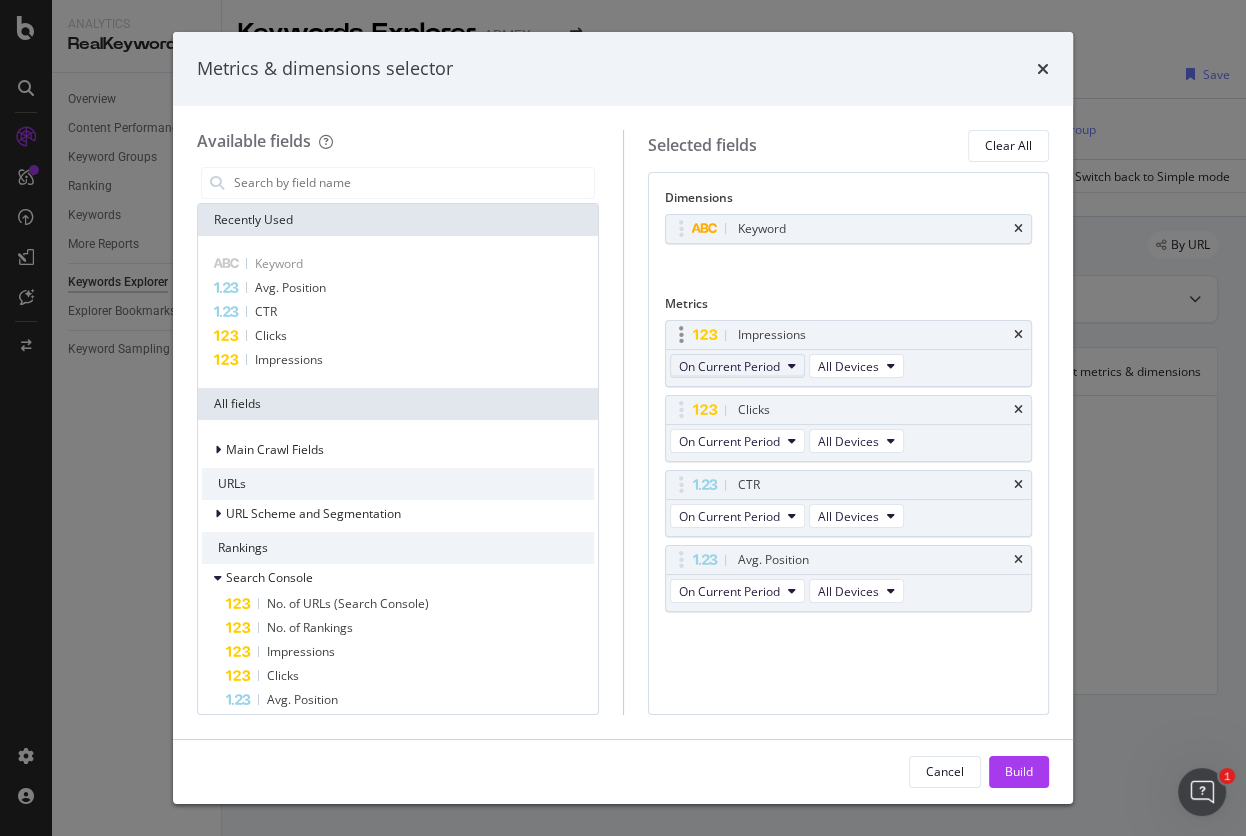 click on "On Current Period" at bounding box center [729, 366] 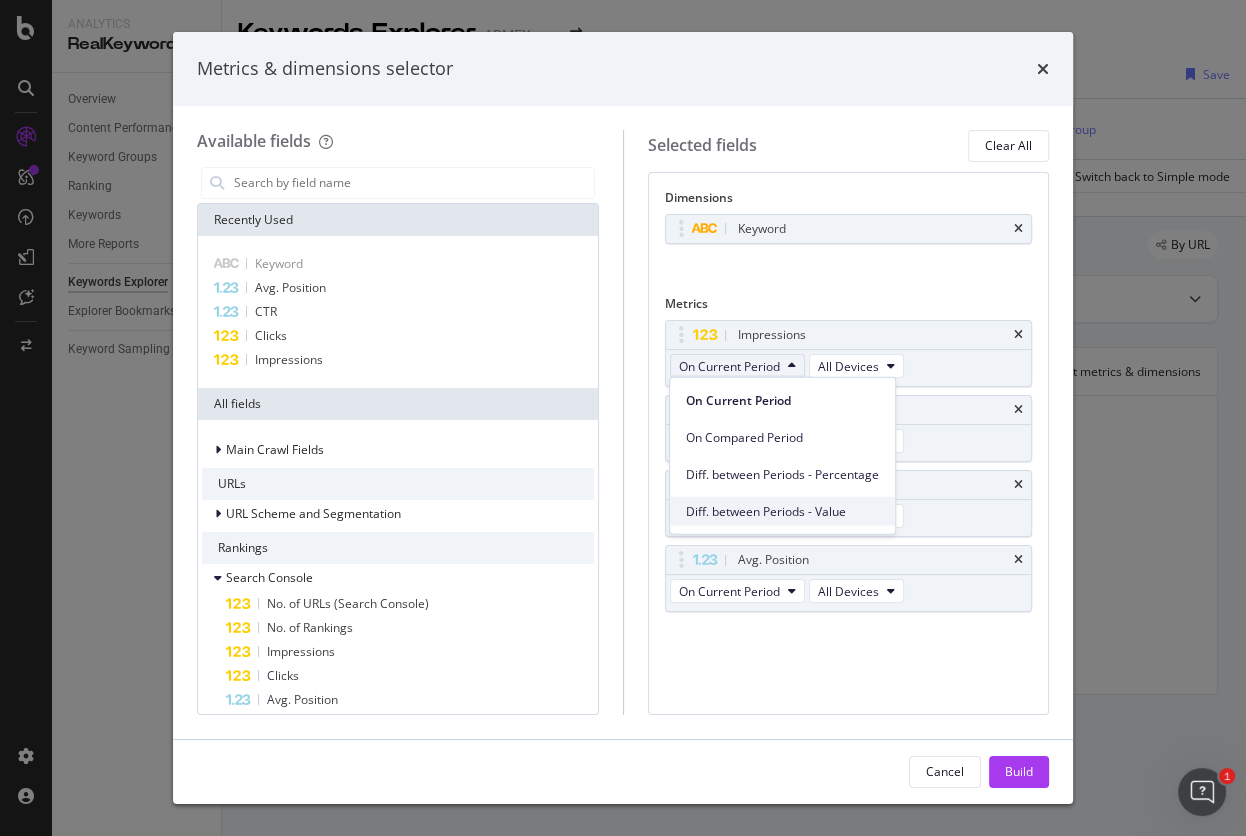 click on "Diff. between Periods - Value" at bounding box center [782, 511] 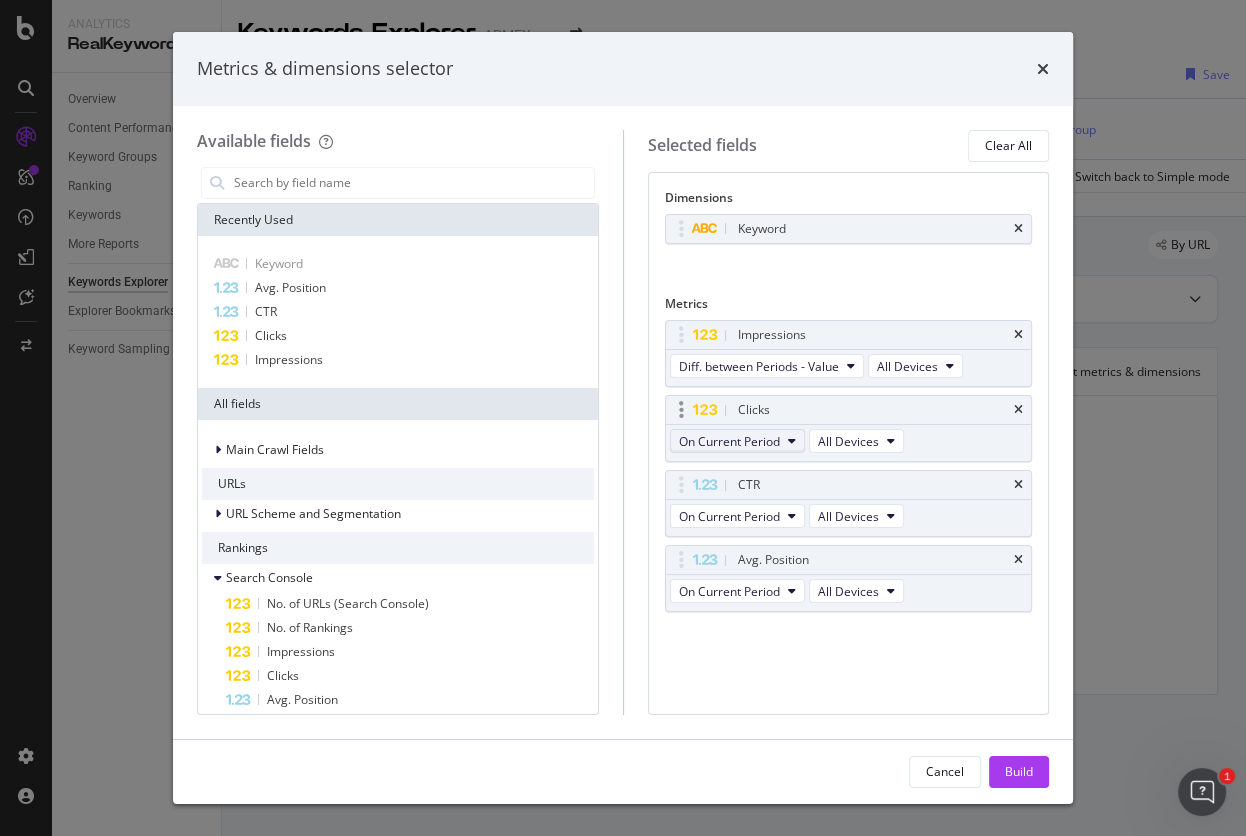 click on "On Current Period" at bounding box center [729, 441] 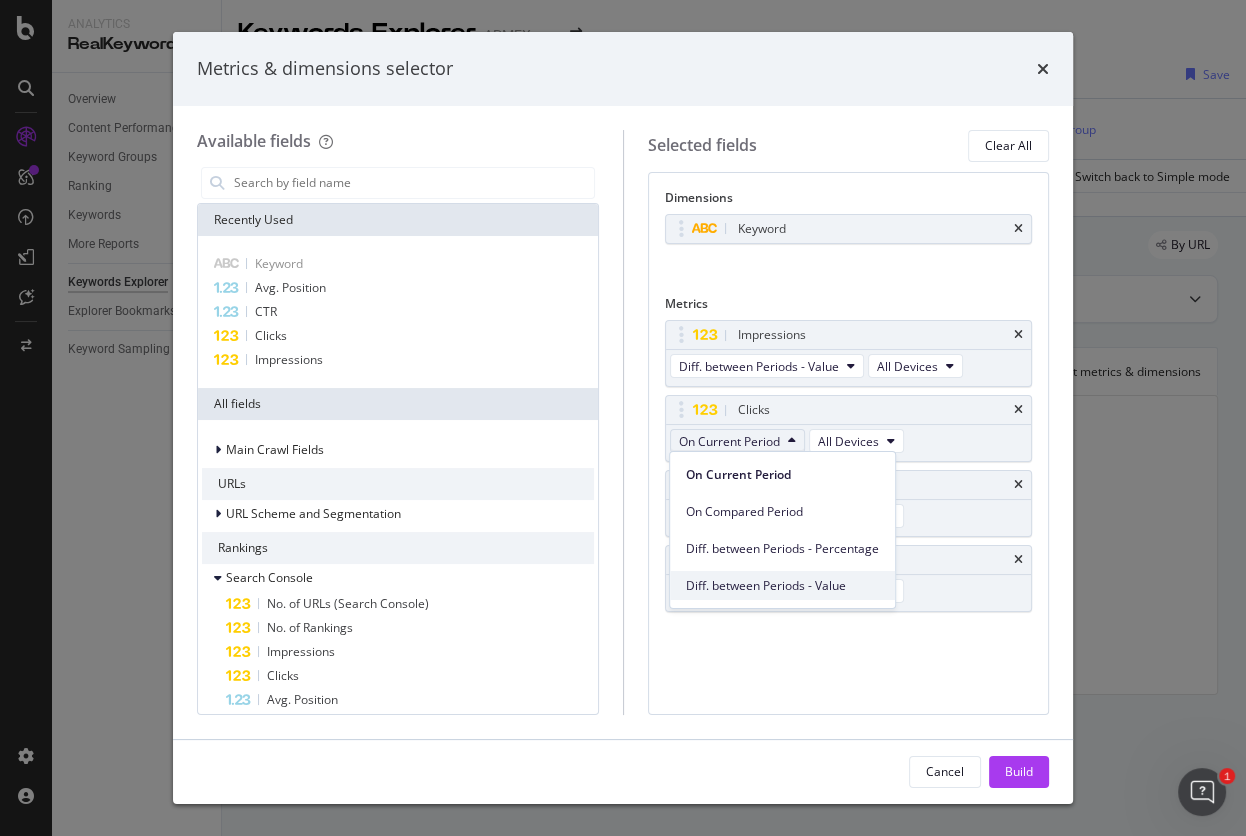 click on "Diff. between Periods - Value" at bounding box center [782, 585] 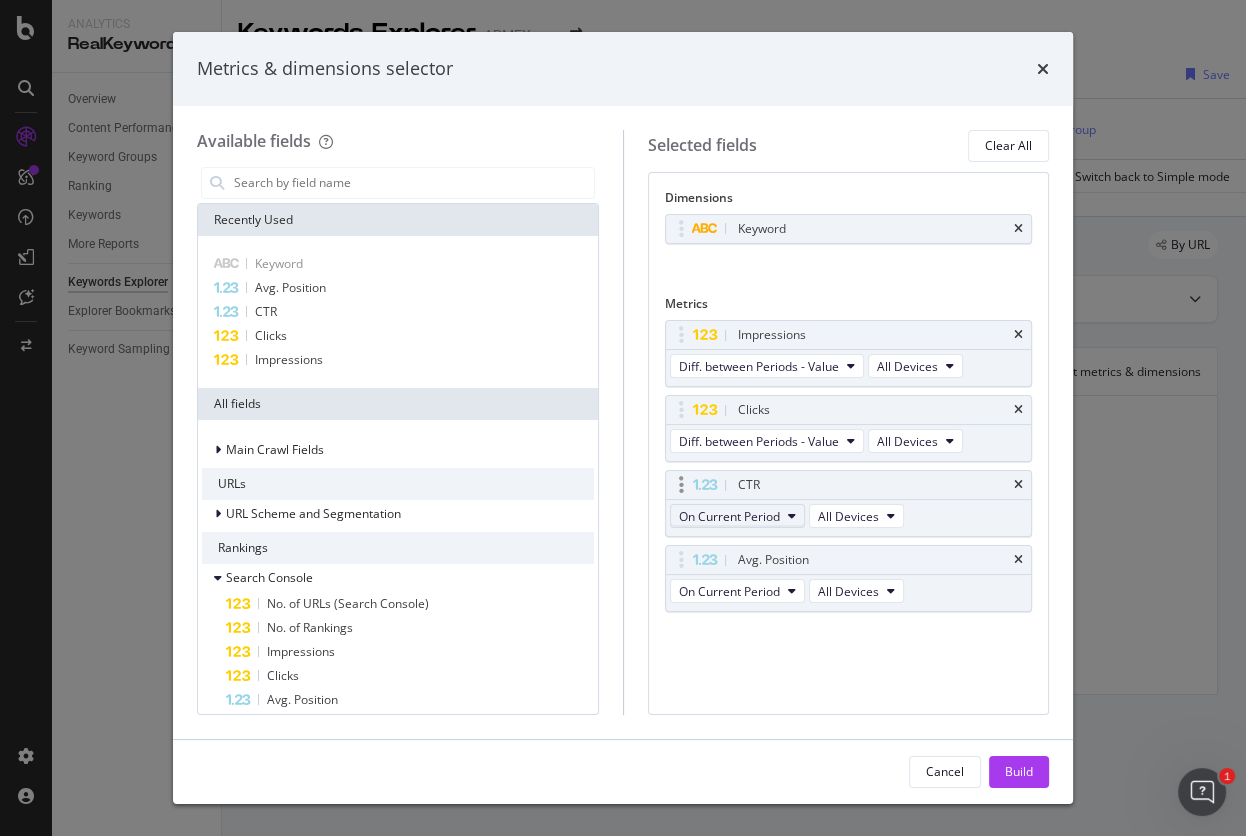 click on "On Current Period" at bounding box center (729, 516) 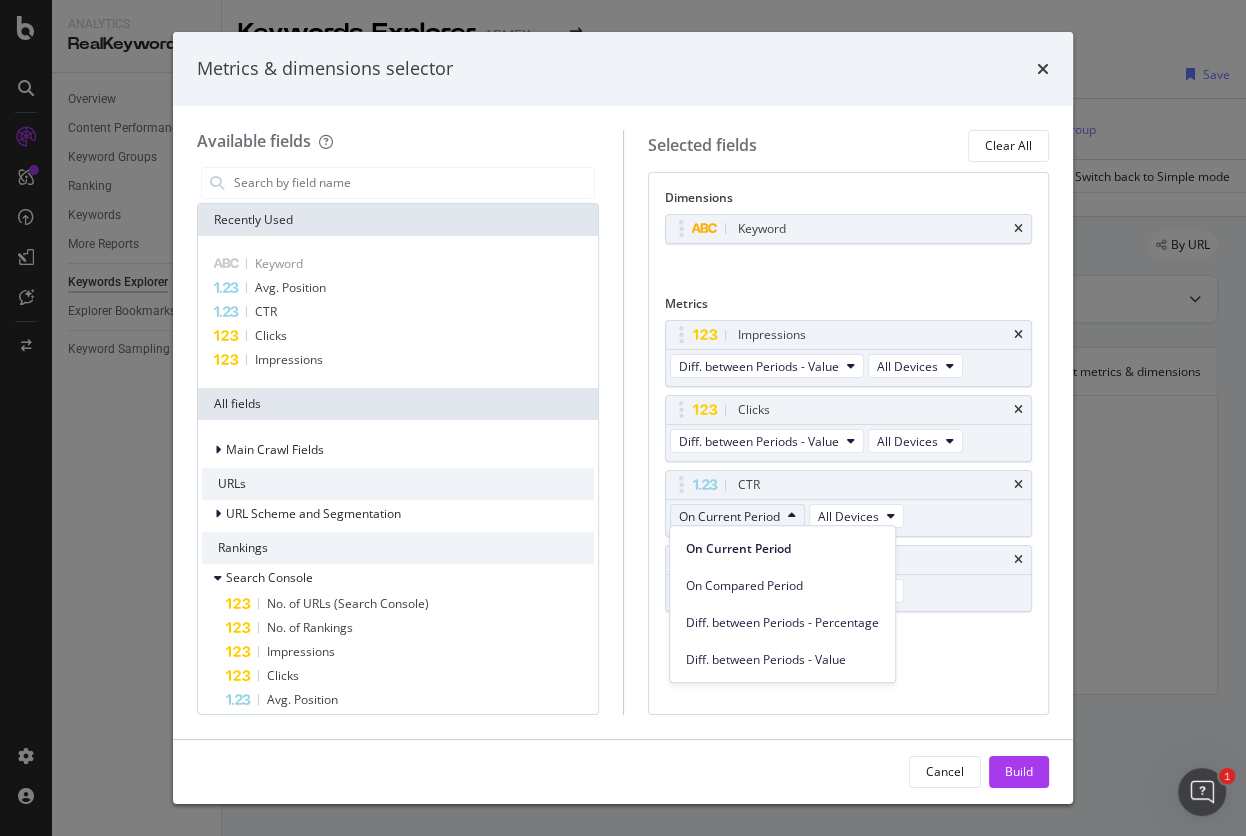 click on "Diff. between Periods - Value" at bounding box center [782, 660] 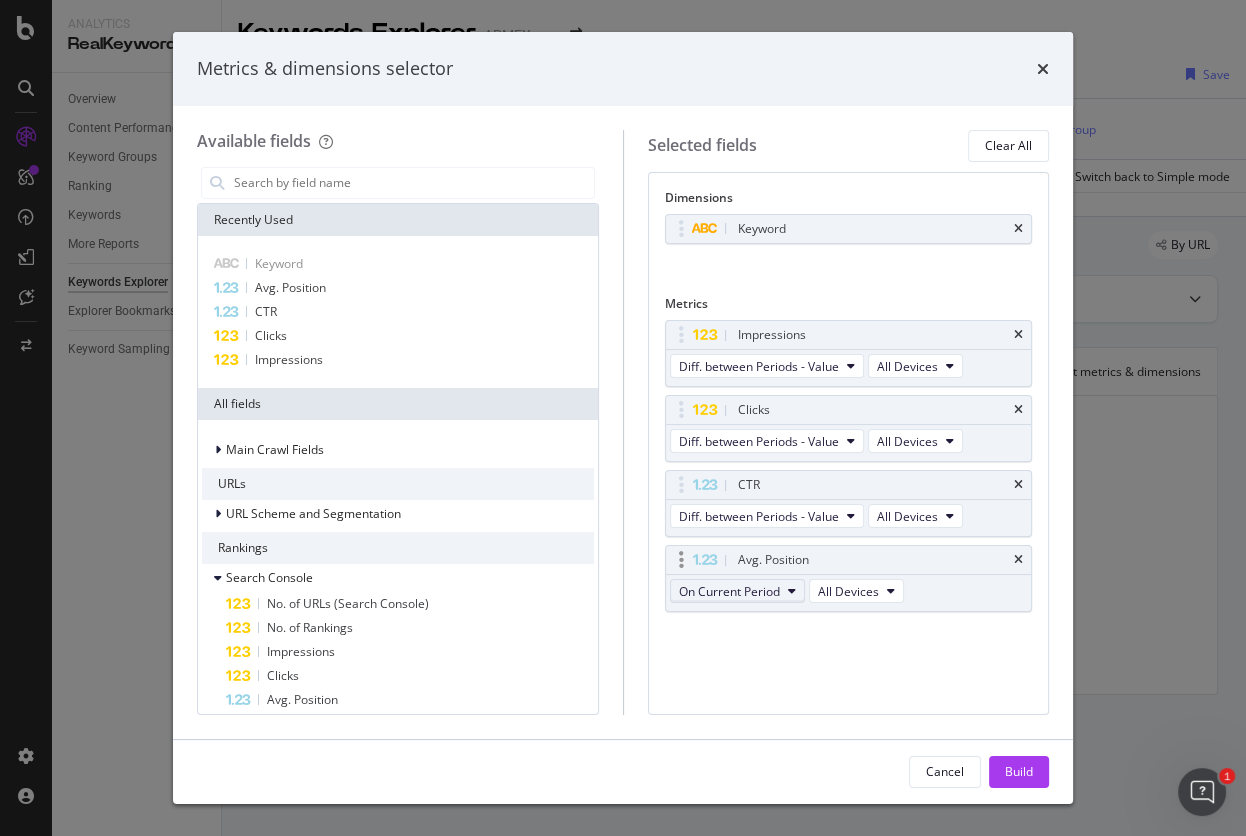 click on "On Current Period" at bounding box center [729, 591] 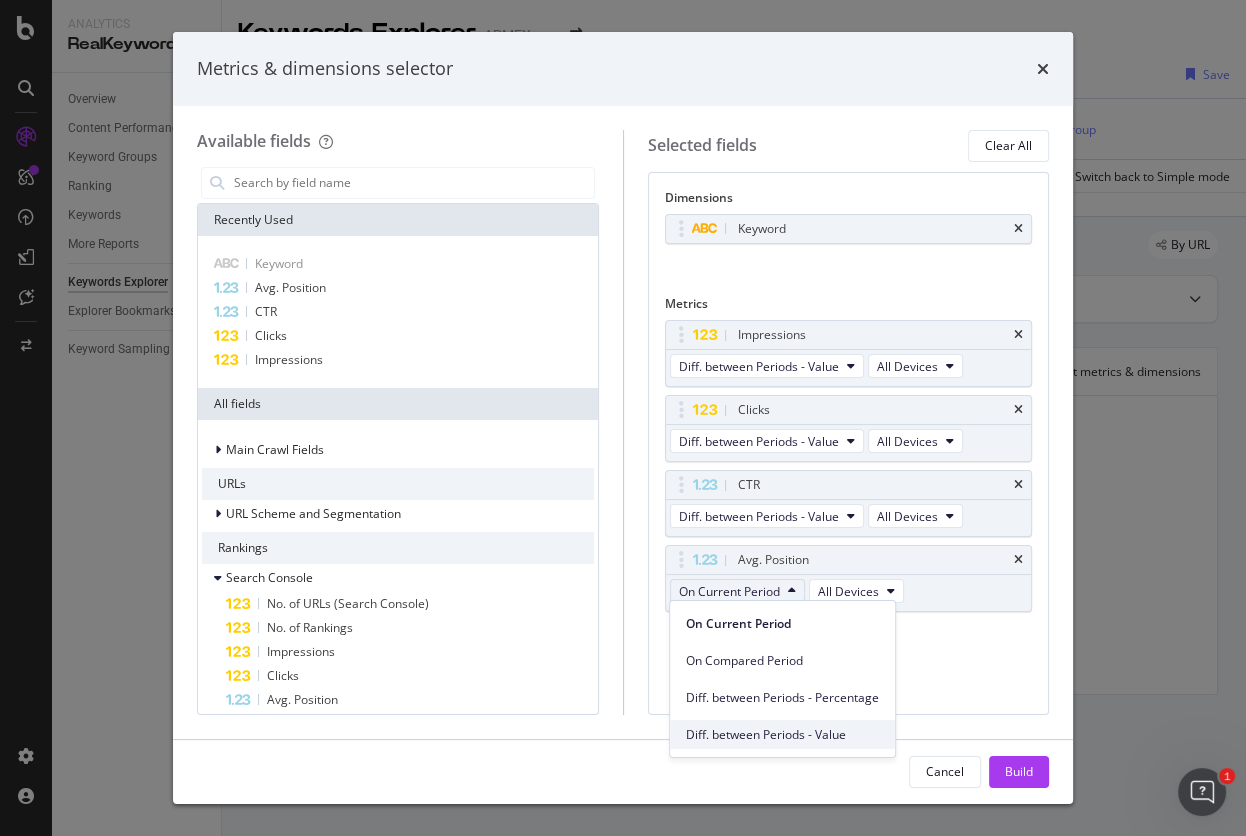 click on "Diff. between Periods - Value" at bounding box center [782, 735] 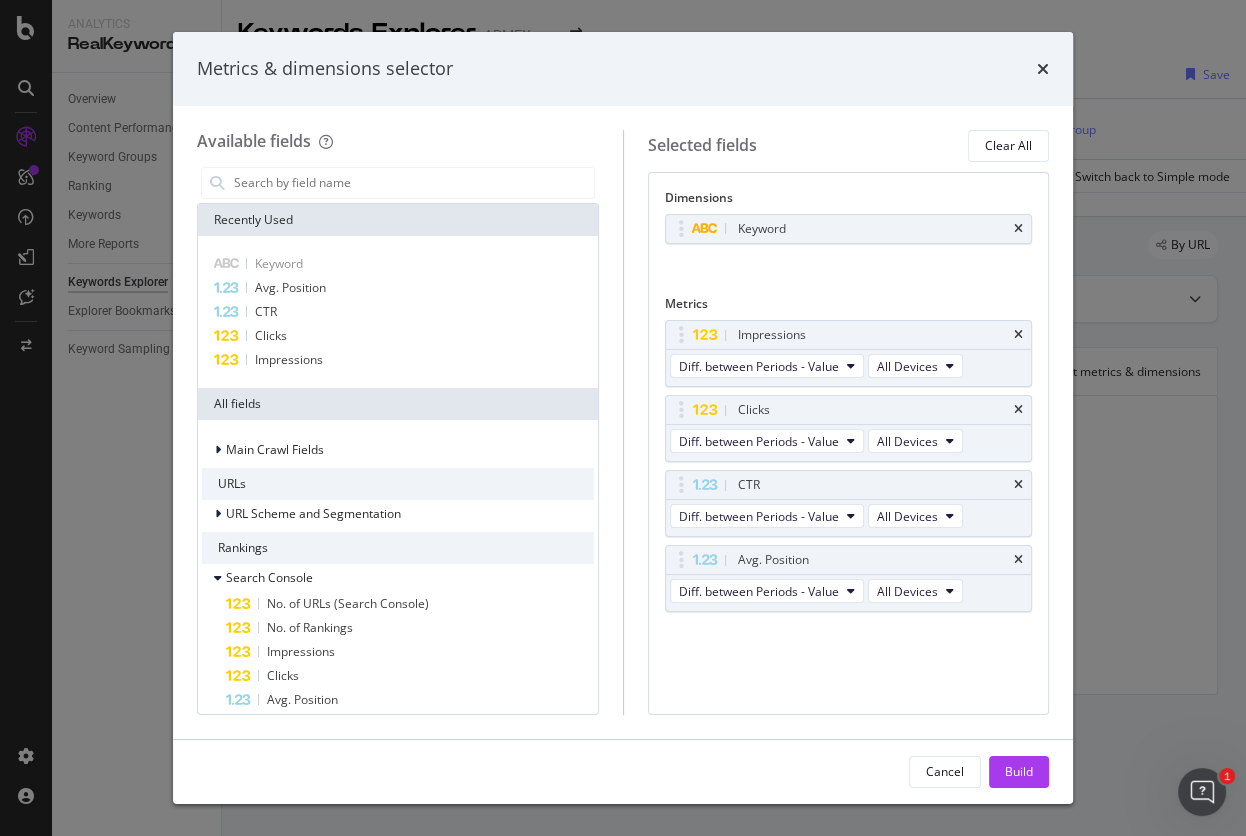 click on "Metrics & dimensions selector Available fields Recently Used Keyword Avg. Position CTR Clicks Impressions All fields Main Crawl Fields URLs URL Scheme and Segmentation Rankings Search Console No. of URLs (Search Console) No. of Rankings Impressions Clicks Avg. Position CTR No. of Keywords Branded Metrics Impressions on Search Appearance Clicks on Search Appearance Avg. Position on Search Appearance CTR on Search Appearance Missed Clicks on Search Appearance Keyword No. of Words in Keyword Is Branded Date Country Device Is Unknown Keyword in URL Keyword in H1 Keyword in Title Keyword in Description Keyword in Top Anchors Smart Keyword in H1 Smart Keyword in Title Smart Keyword in Description Smart Keyword in Top Anchors Smart Keyword in URL URL Exists on Search Console Impressions - Sparkline Clicks - Sparkline Click Potential Click Potential - Sparkline Has Clicks Avg. Position - Sparkline CTR - Sparkline Missed Clicks Keyword Position for URL Is Main Keyword URL Position for Keyword Is Main URL Is New Visits" at bounding box center [623, 418] 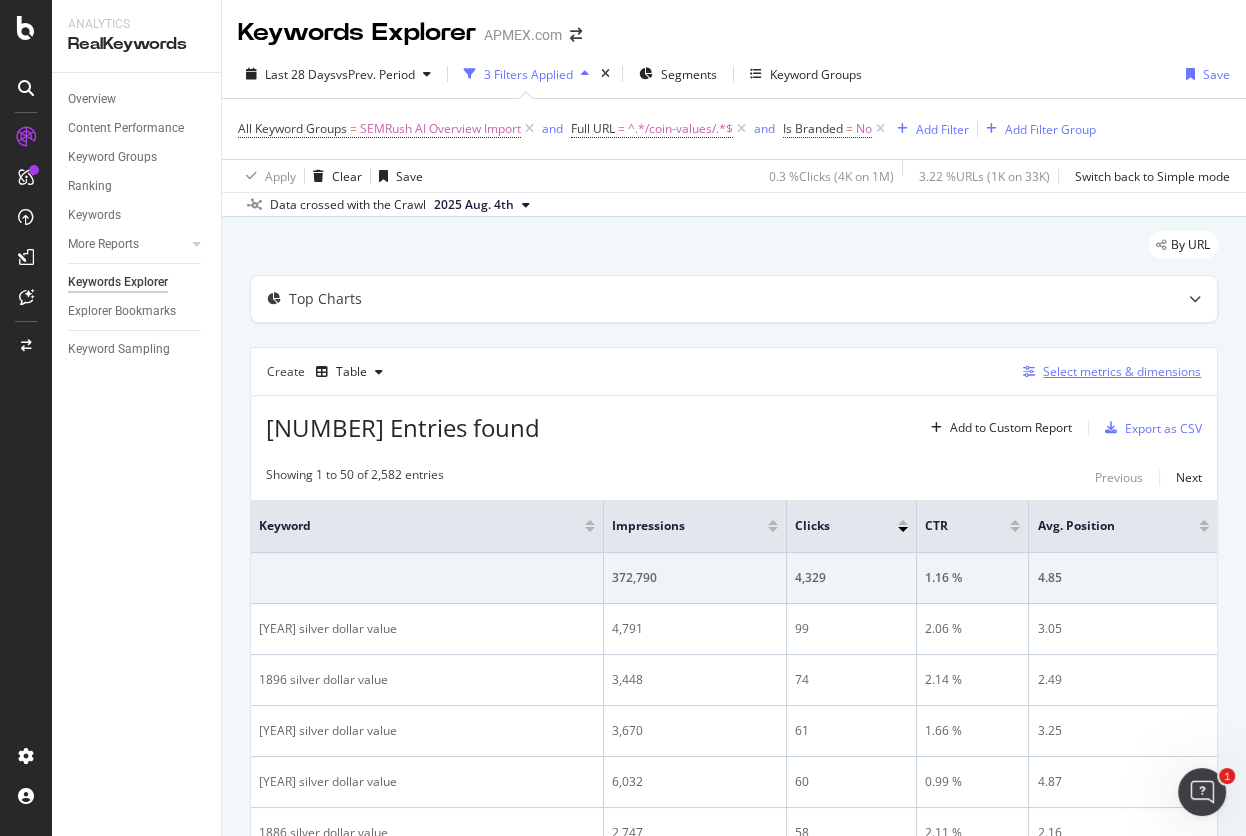 click on "Select metrics & dimensions" at bounding box center (1122, 371) 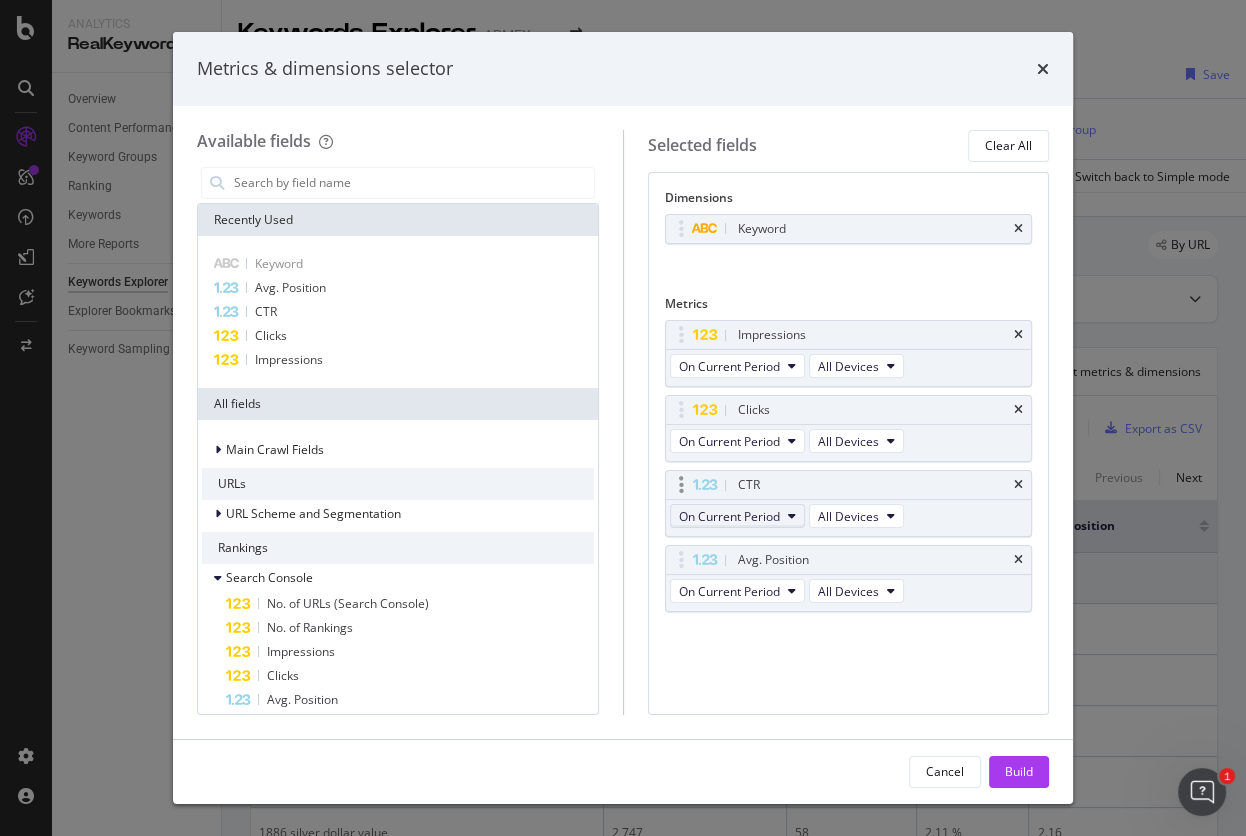 click on "On Current Period" at bounding box center [729, 516] 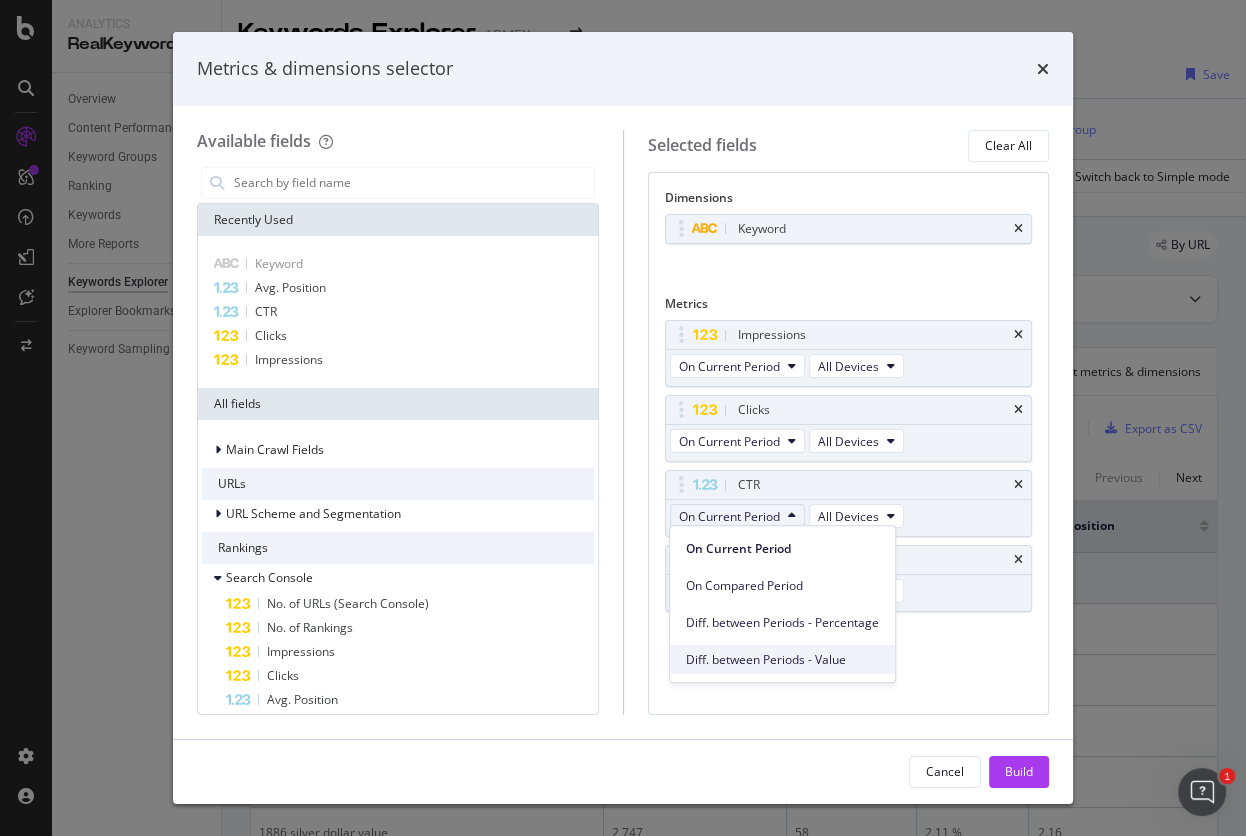 click on "Diff. between Periods - Value" at bounding box center [782, 660] 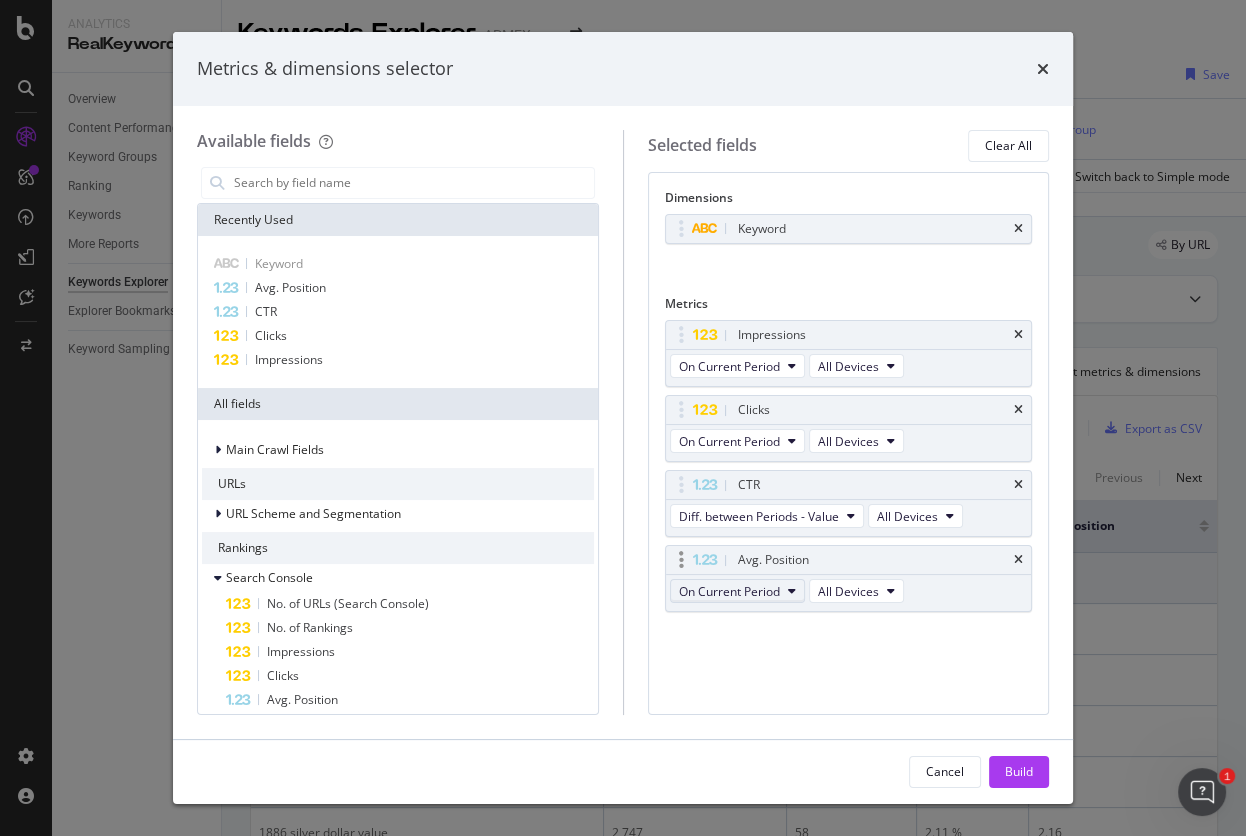 click on "On Current Period" at bounding box center [729, 591] 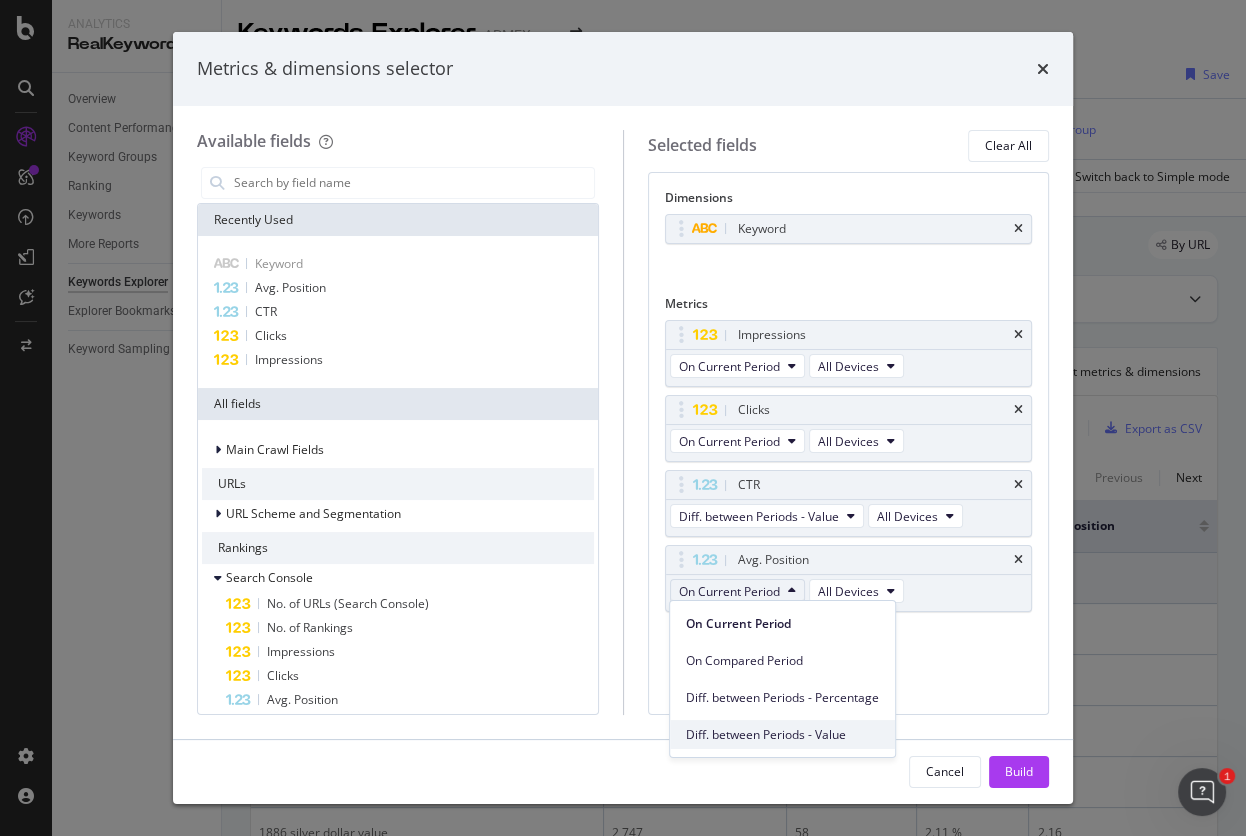click on "Diff. between Periods - Value" at bounding box center (782, 735) 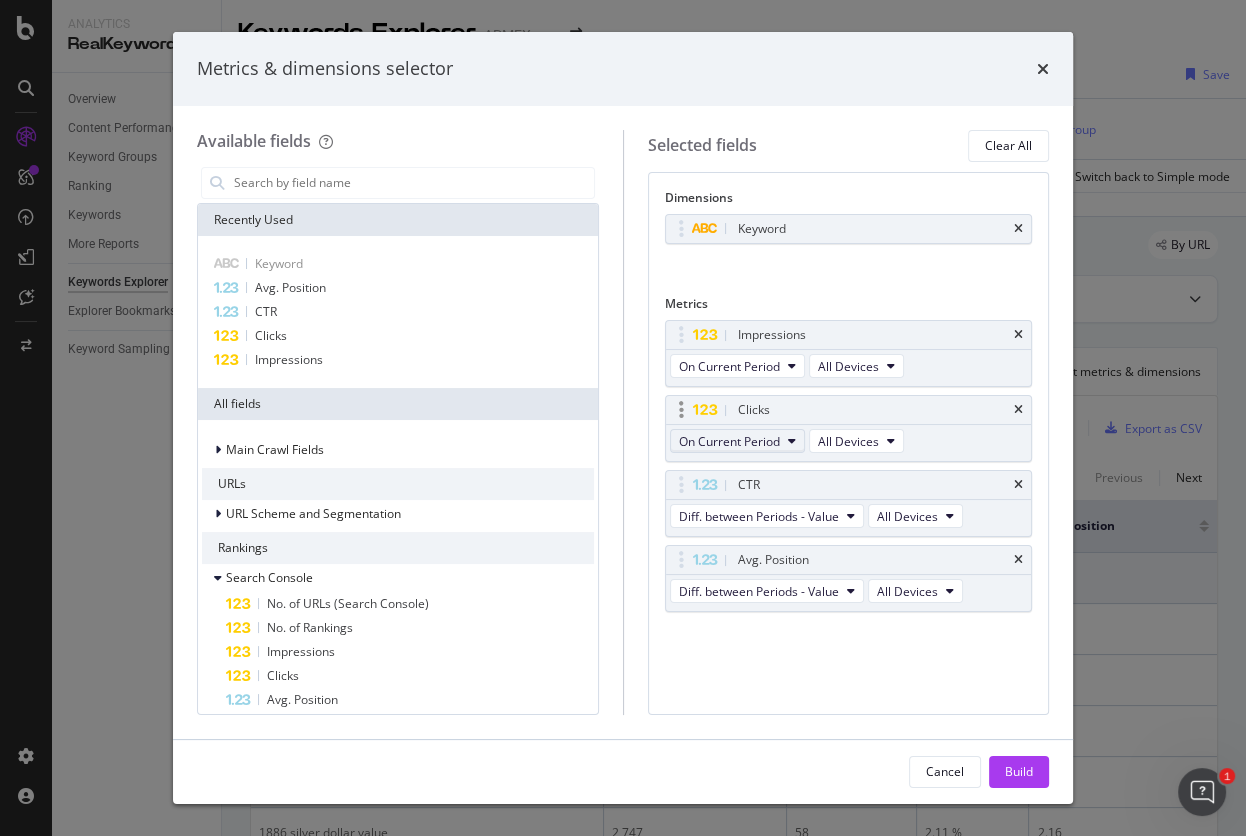 click on "On Current Period" at bounding box center [729, 441] 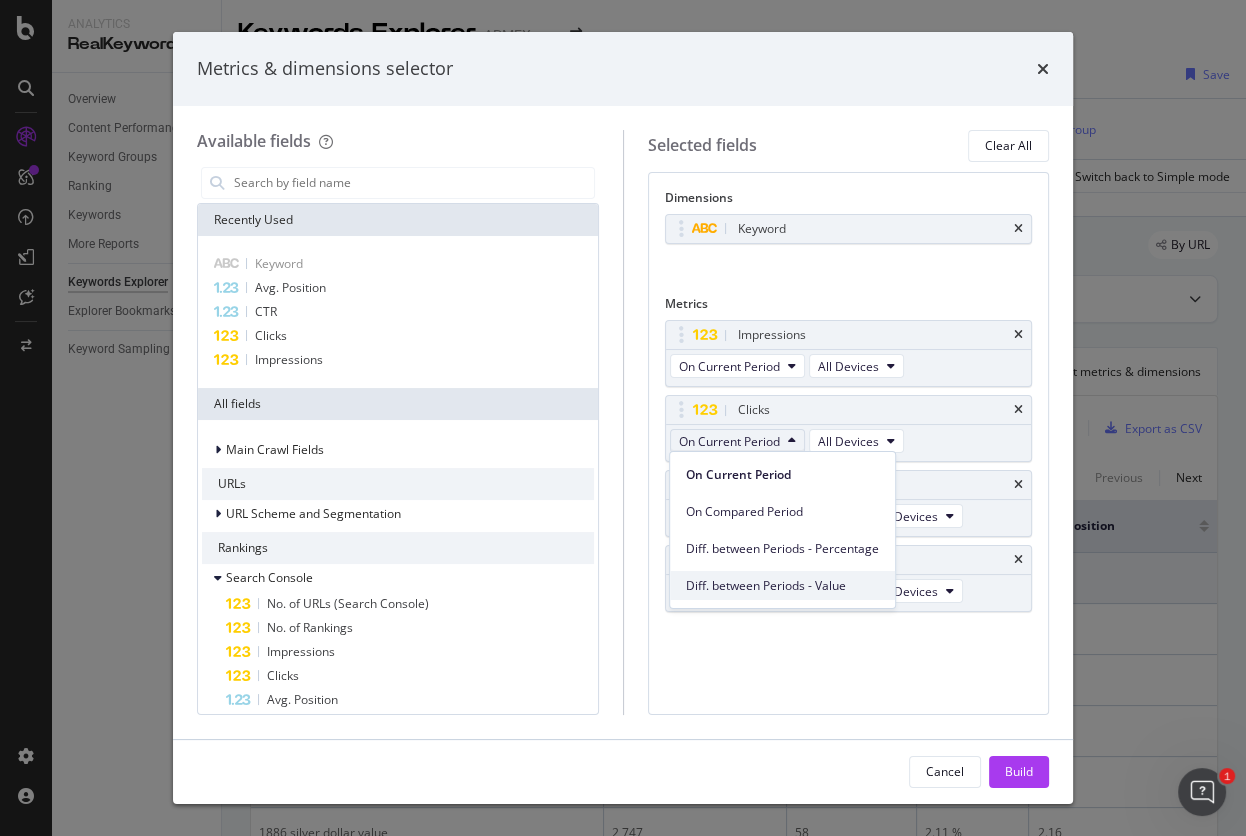 click on "Diff. between Periods - Value" at bounding box center [782, 585] 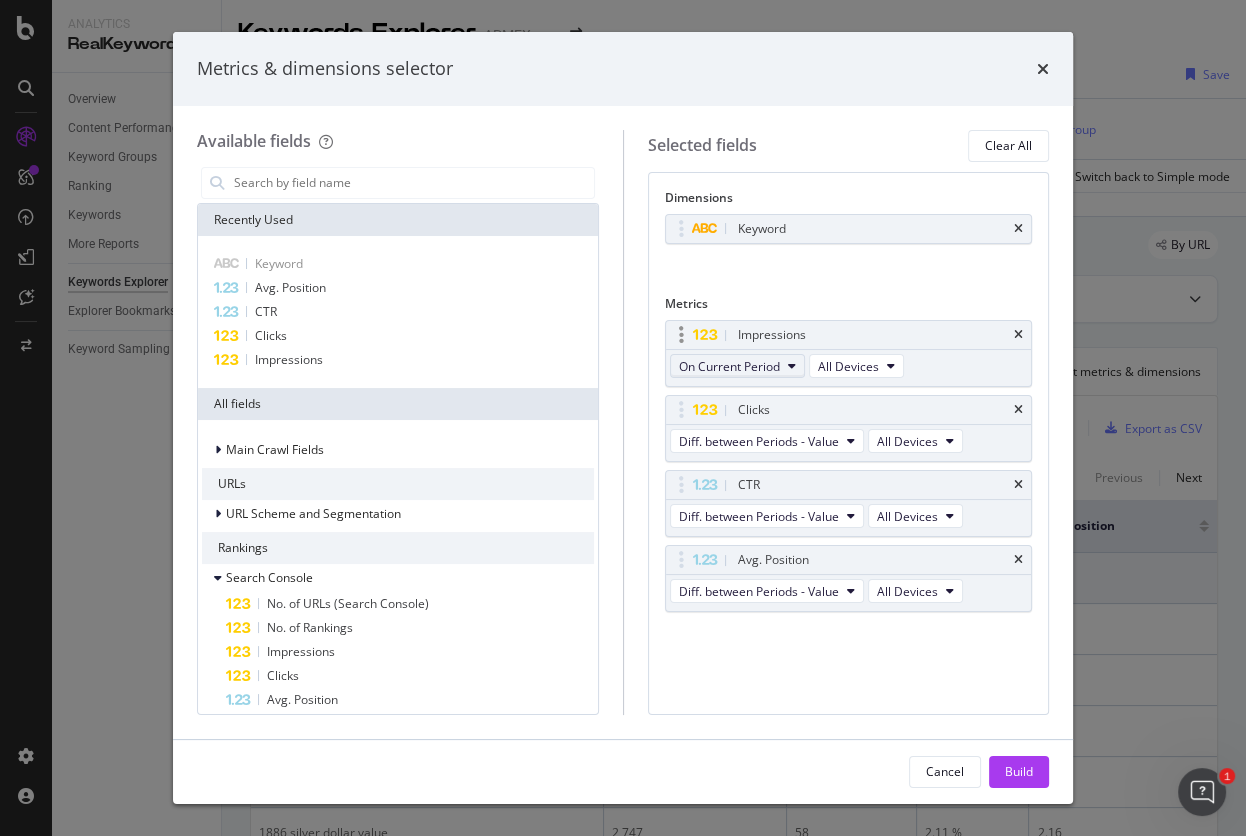 click on "On Current Period" at bounding box center [729, 366] 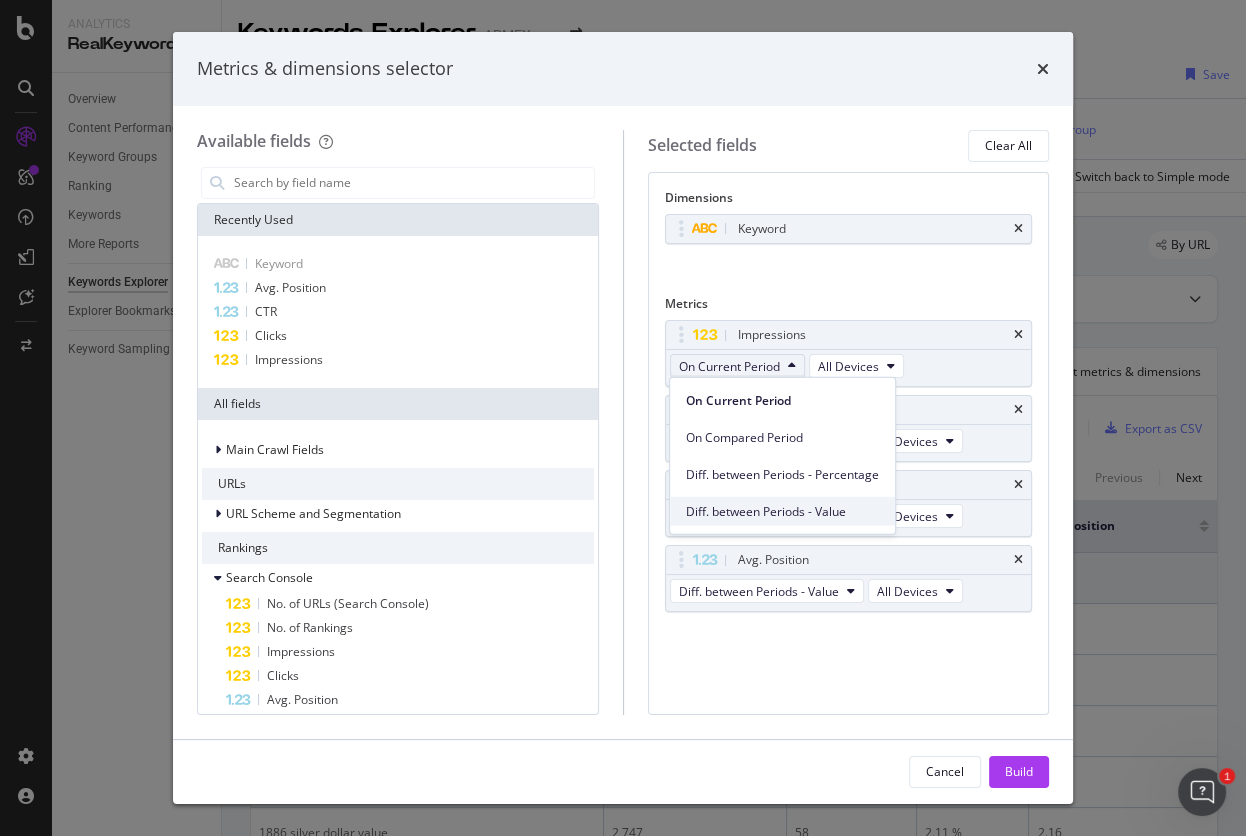 click on "Diff. between Periods - Value" at bounding box center [782, 511] 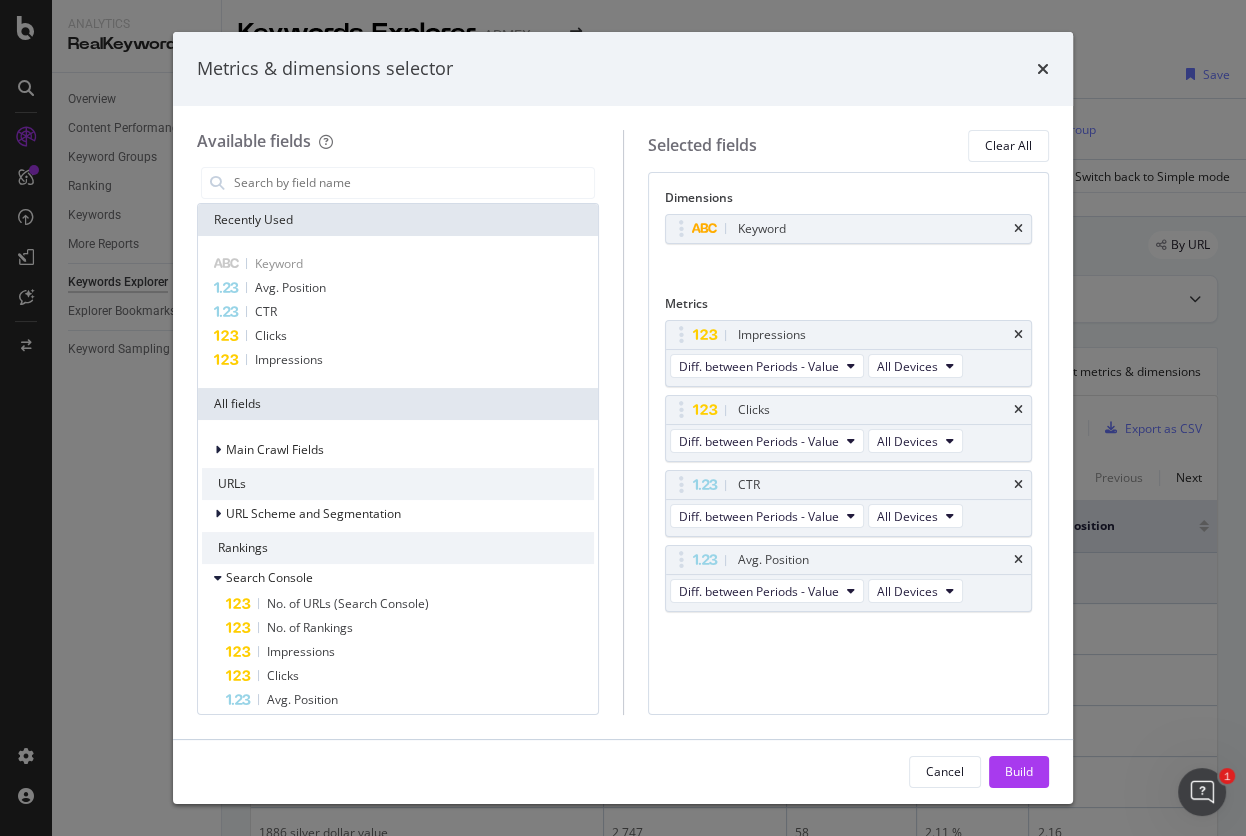 click on "Dimensions Keyword You can use this field as a  dimension Metrics Impressions Diff. between Periods - Value All Devices Clicks Diff. between Periods - Value All Devices CTR Diff. between Periods - Value All Devices Avg. Position Diff. between Periods - Value All Devices You can use this field as a  metric
To pick up a draggable item, press the space bar.
While dragging, use the arrow keys to move the item.
Press space again to drop the item in its new position, or press escape to cancel." at bounding box center (849, 443) 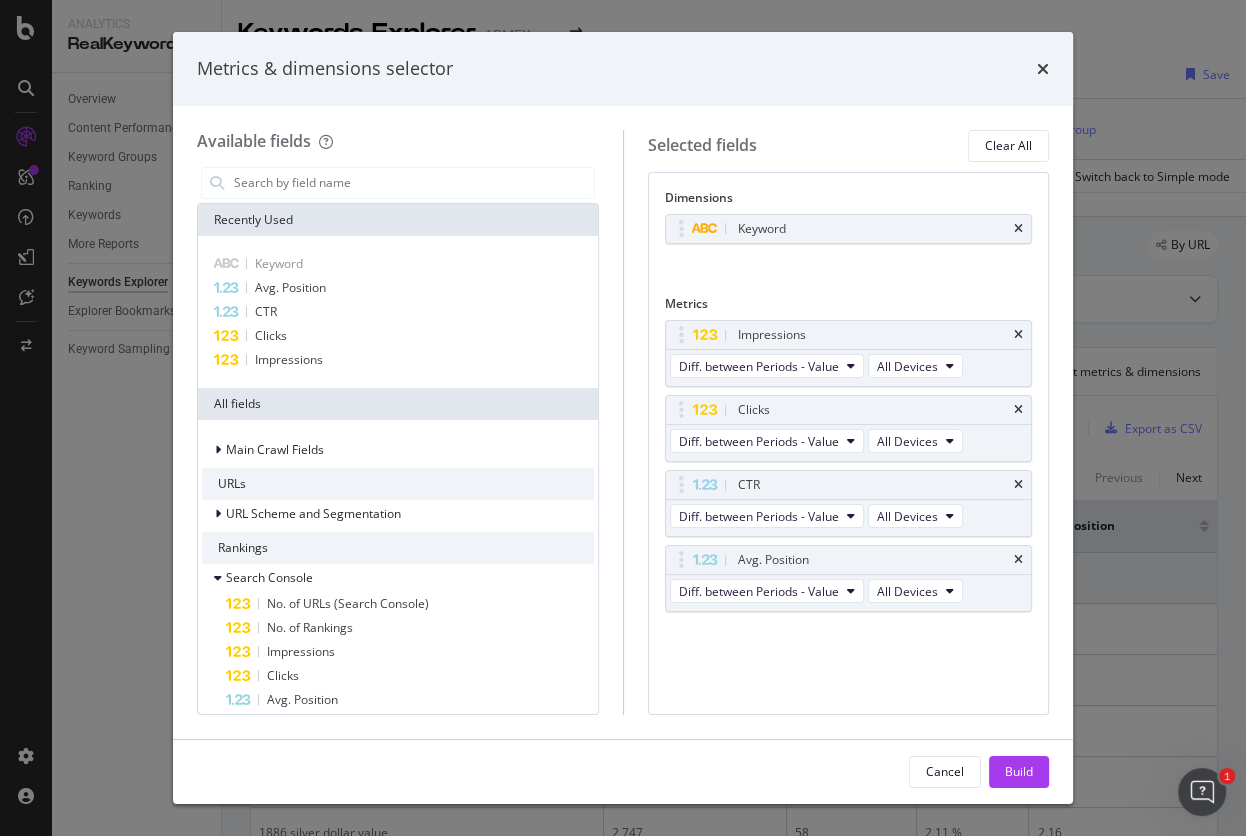 click on "Build" at bounding box center (1019, 771) 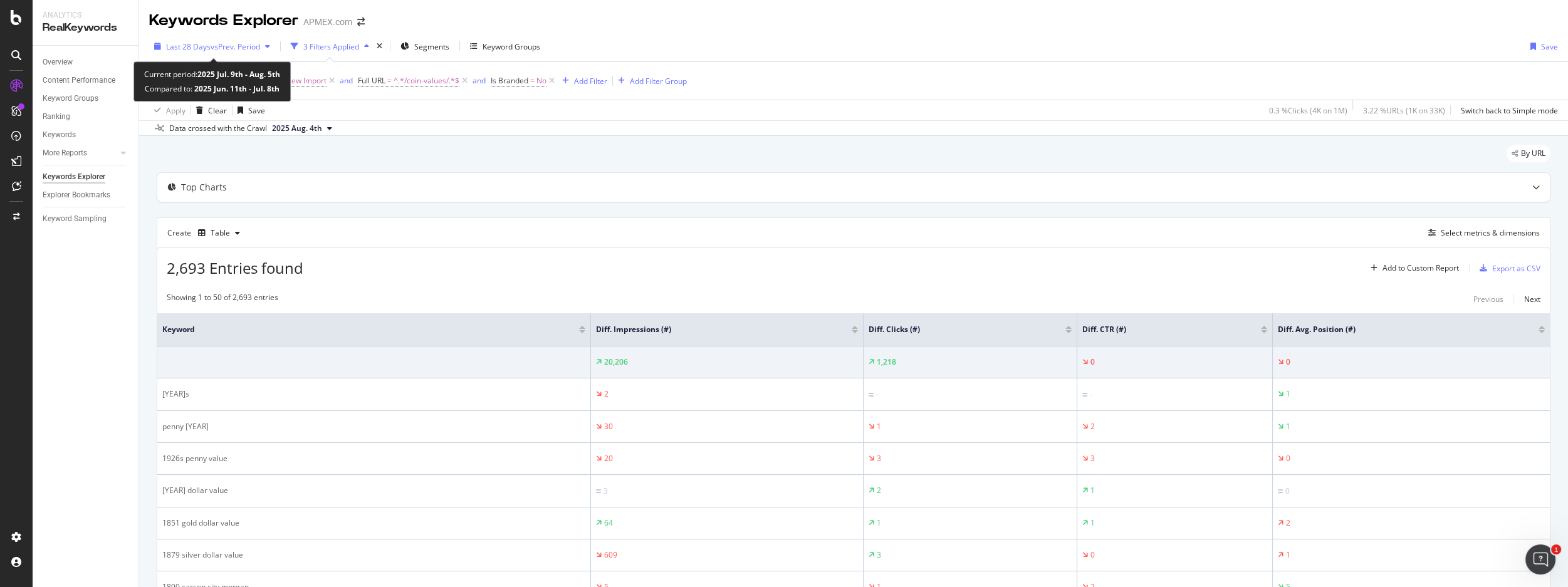 click on "vs  Prev. Period" at bounding box center (235, 46) 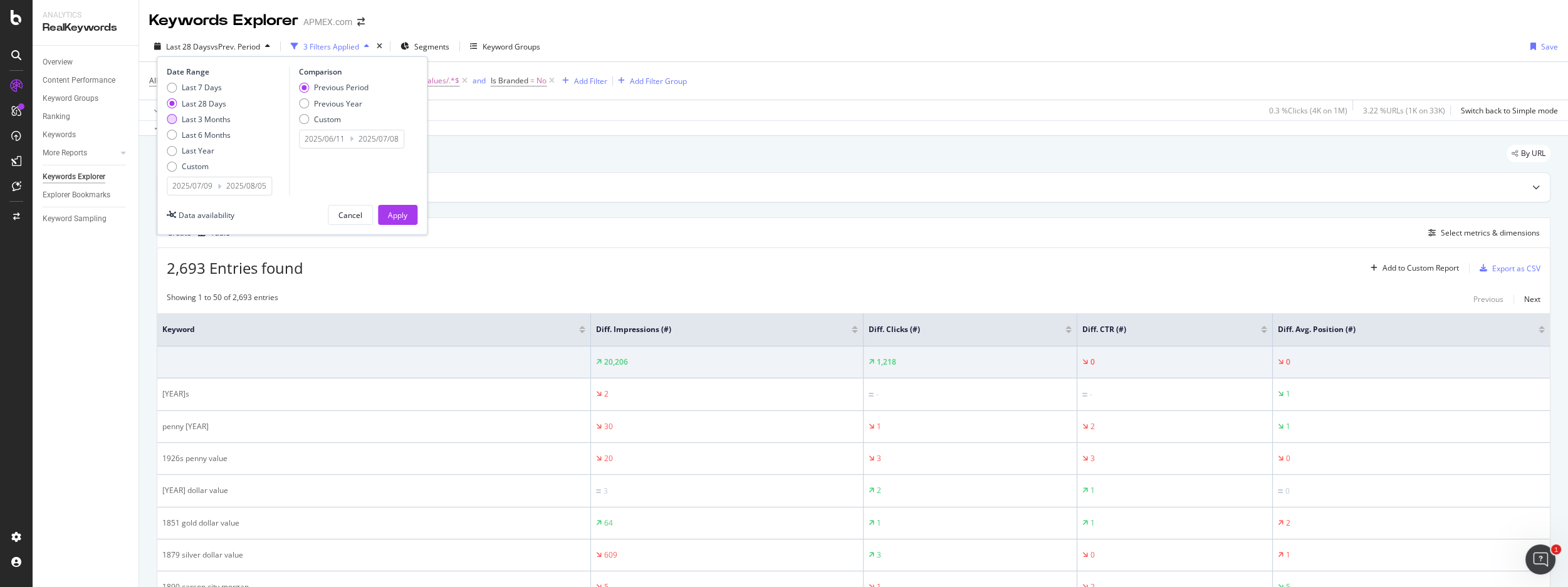 click on "Last 3 Months" at bounding box center (206, 119) 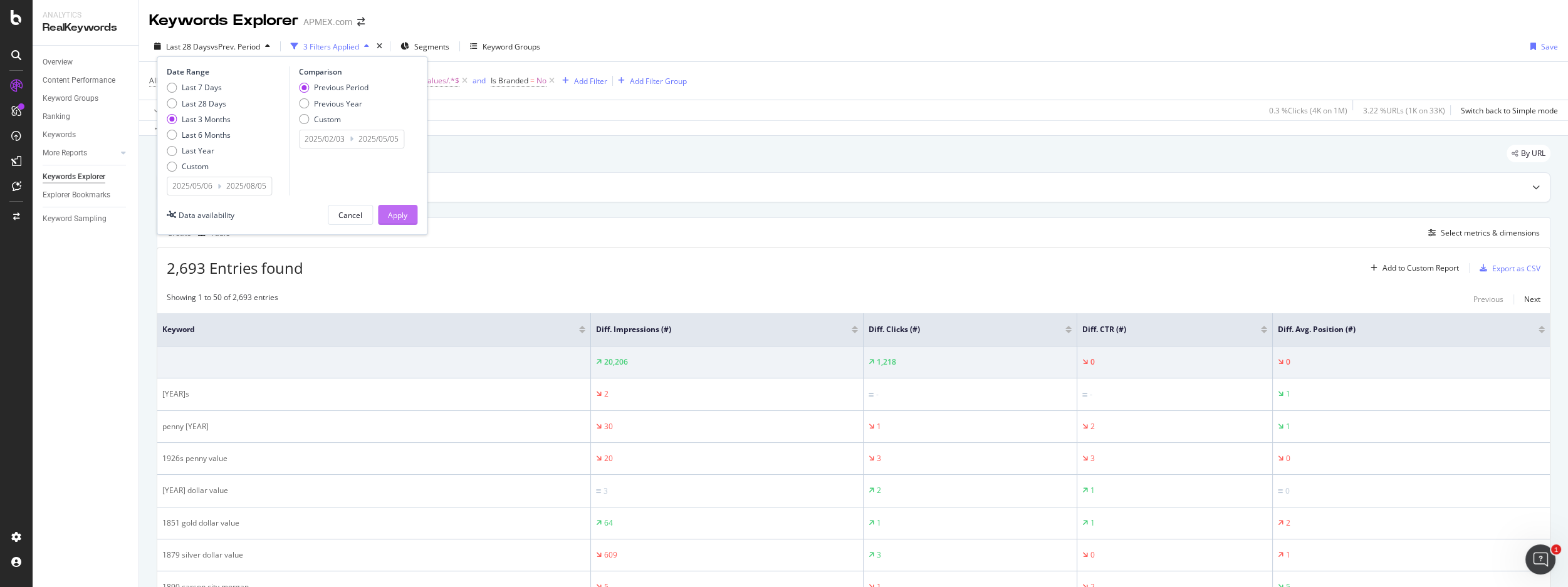 click on "Apply" at bounding box center (397, 215) 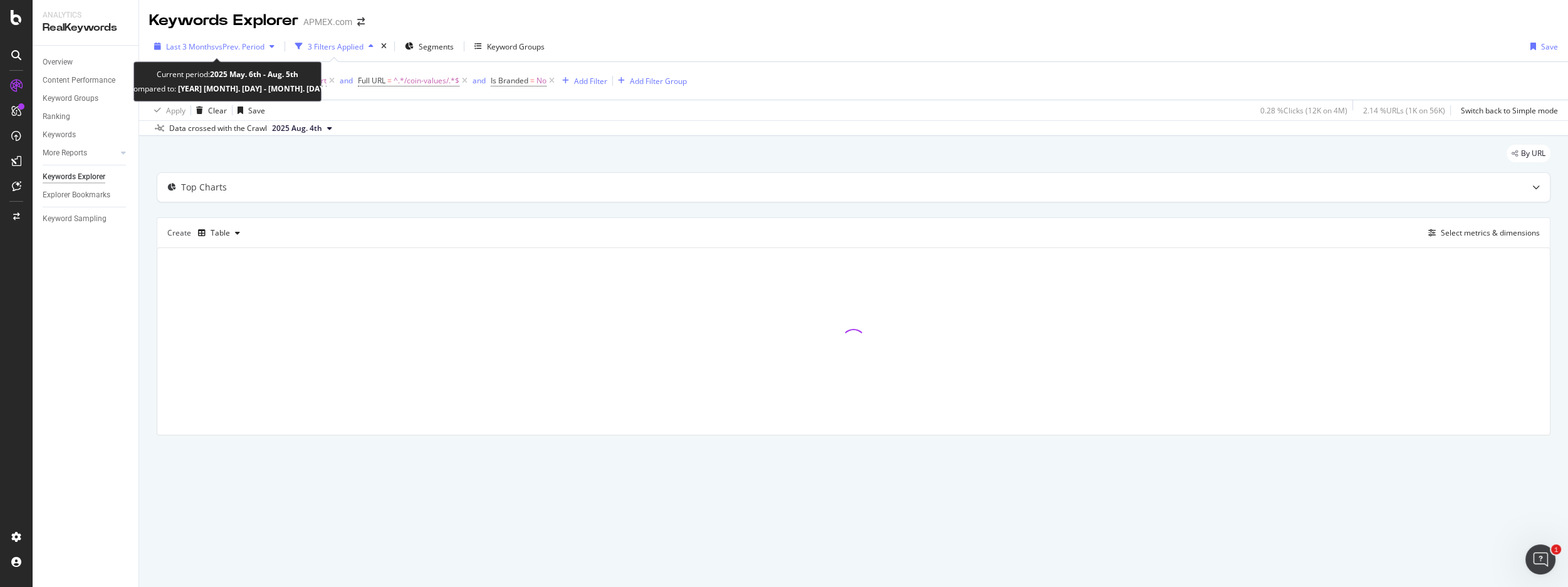 click on "vs  Prev. Period" at bounding box center (239, 46) 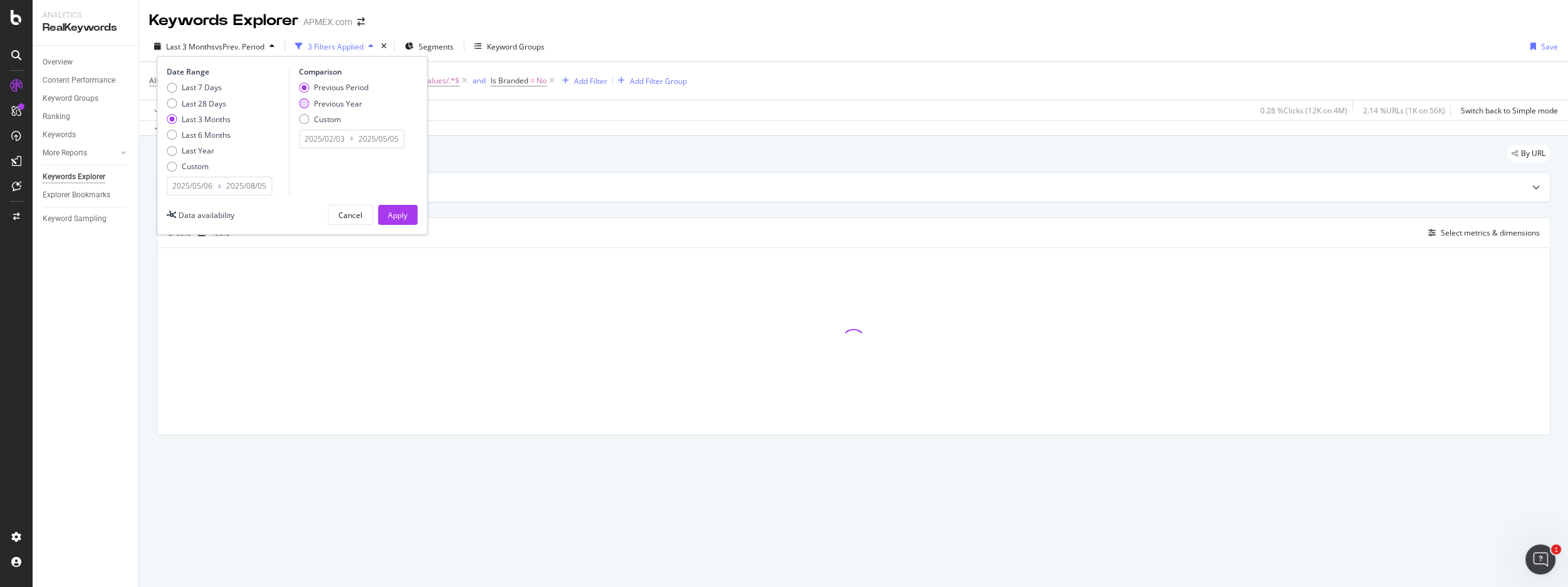 click on "Previous Year" at bounding box center (338, 103) 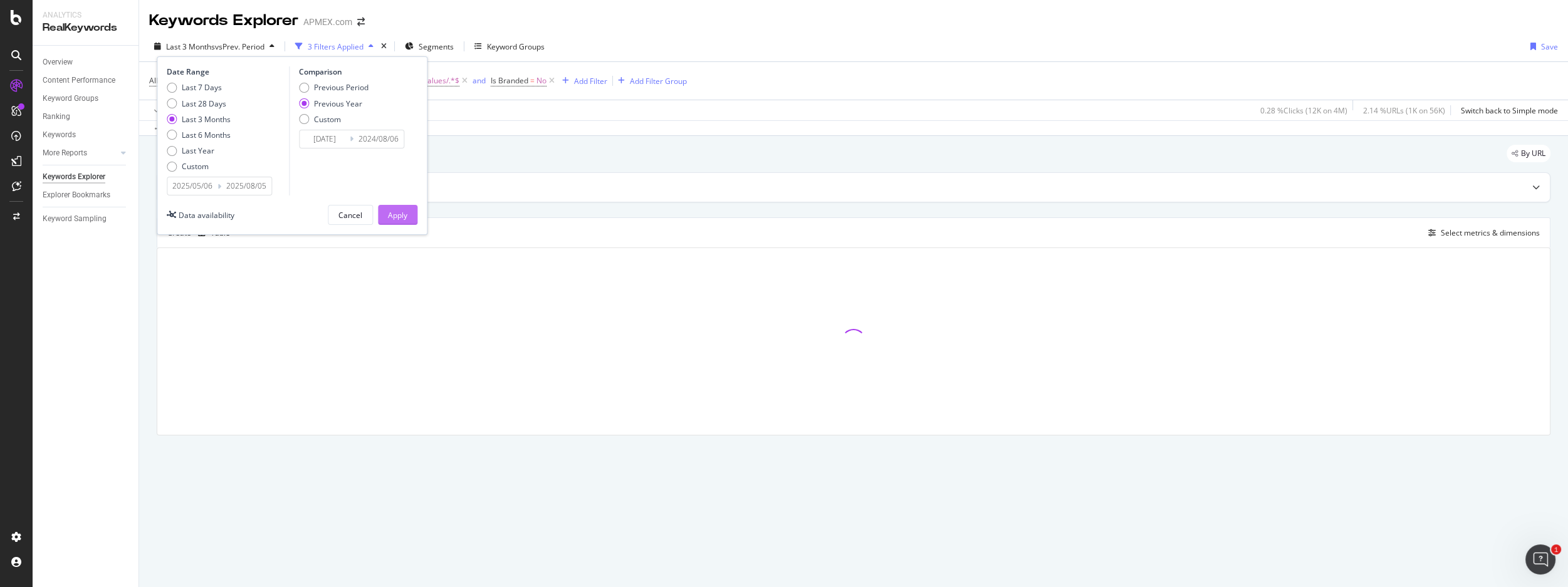 click on "Apply" at bounding box center (397, 215) 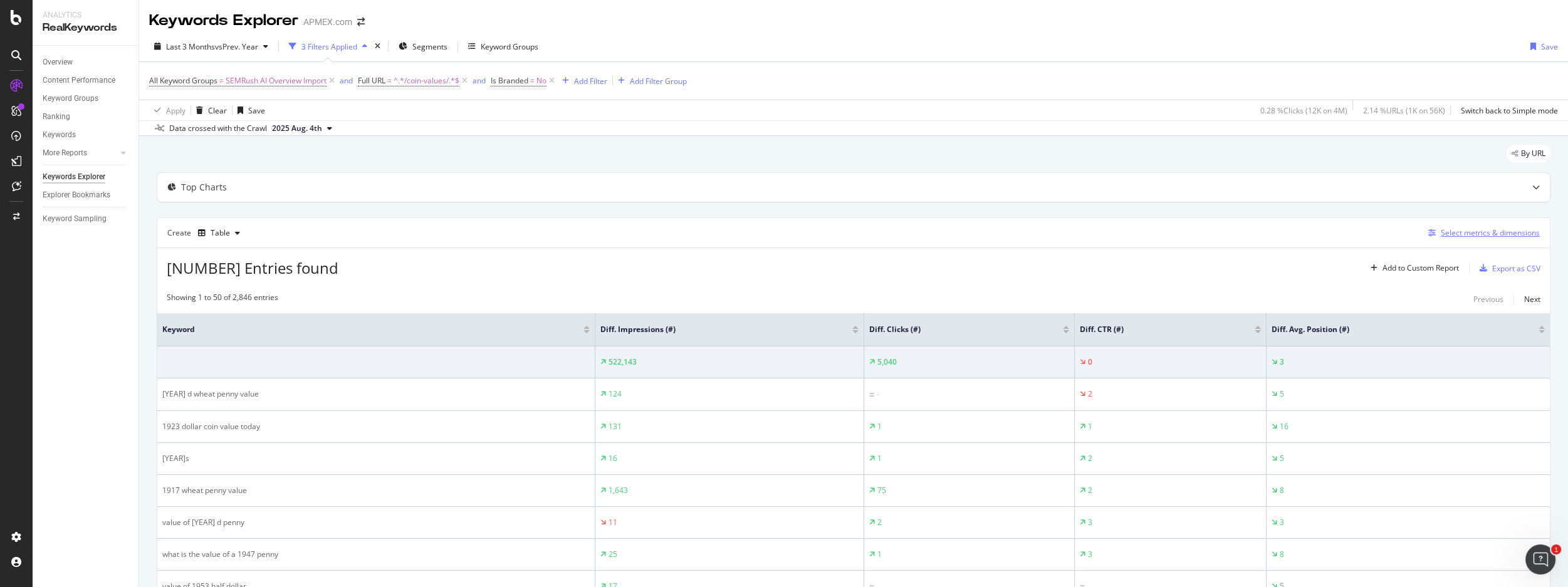 click on "Select metrics & dimensions" at bounding box center [1490, 232] 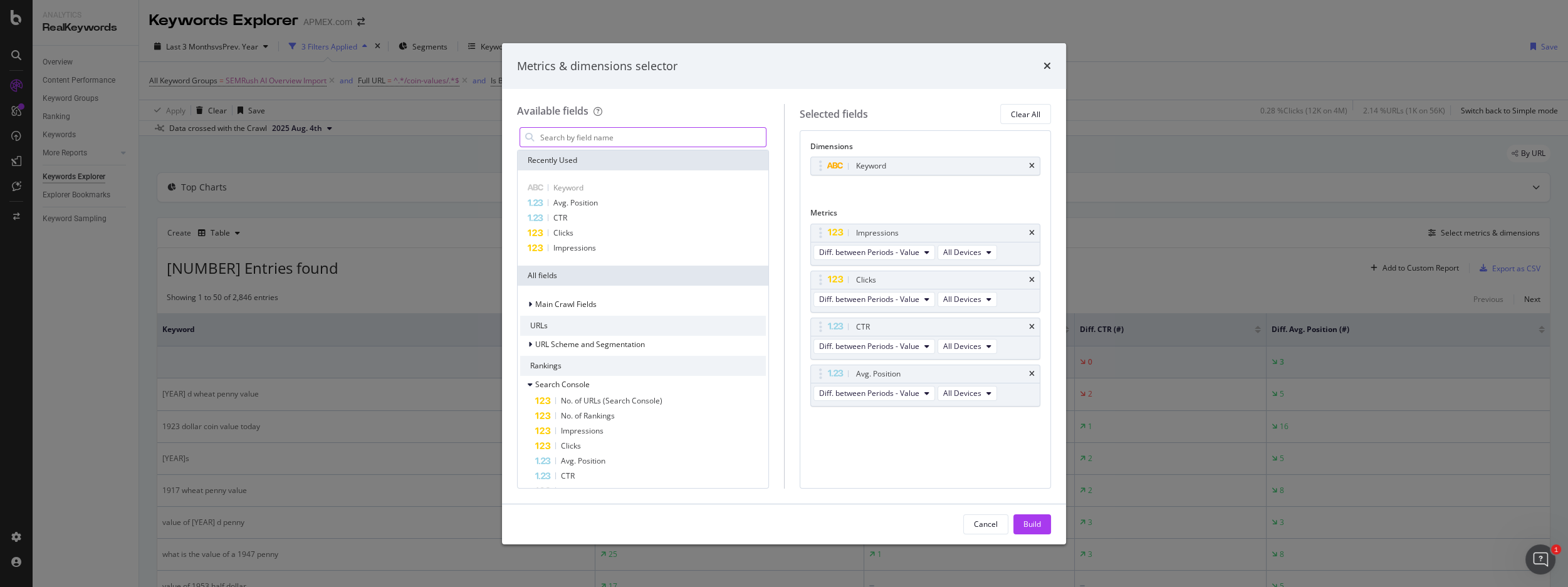 click at bounding box center (652, 137) 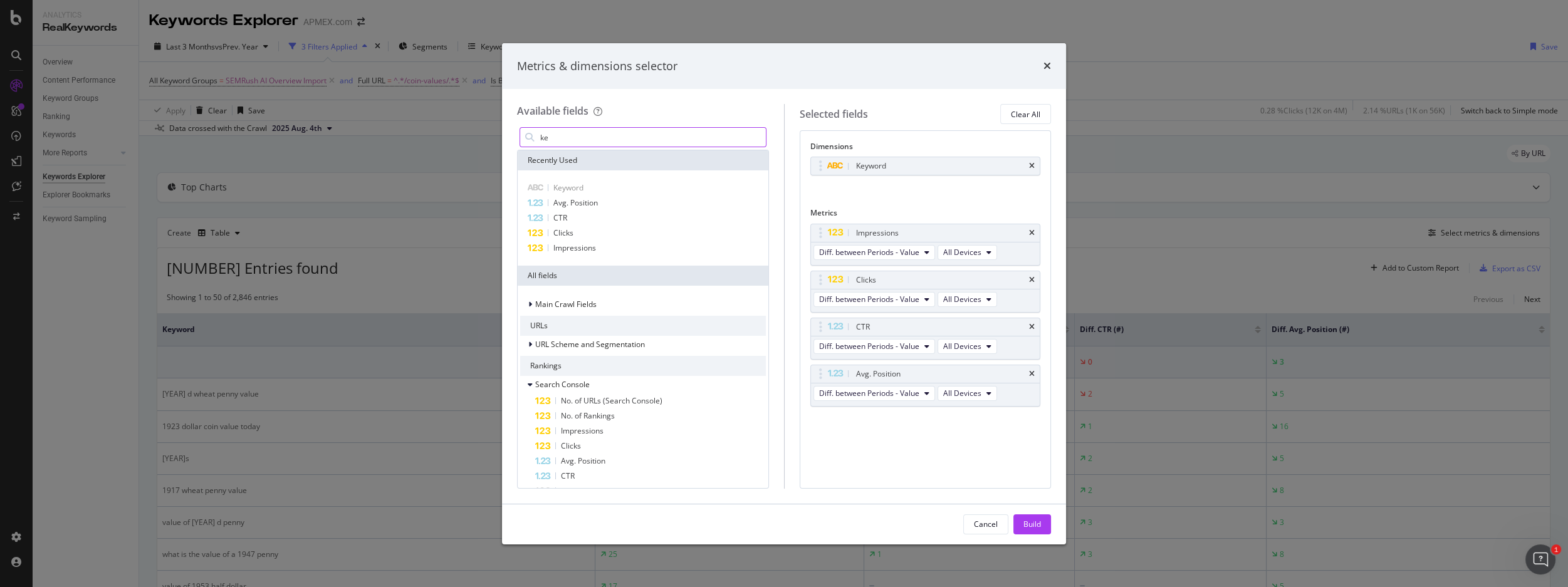 type on "k" 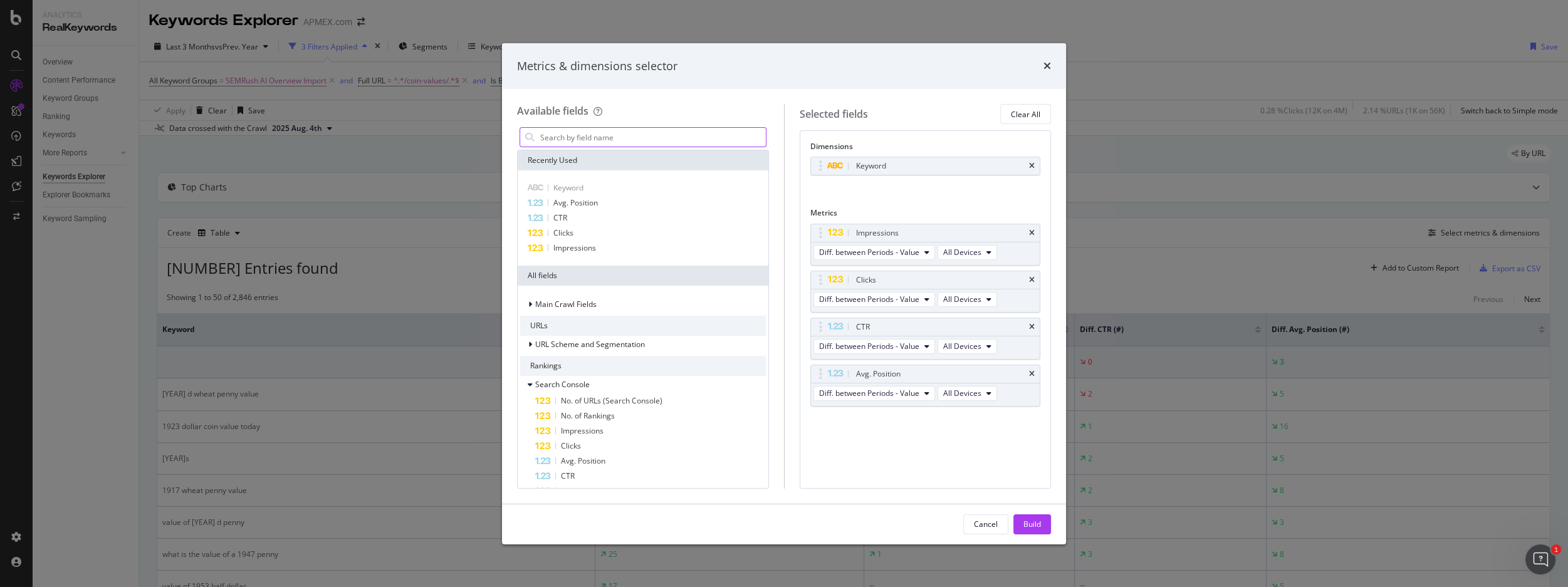 type on "n" 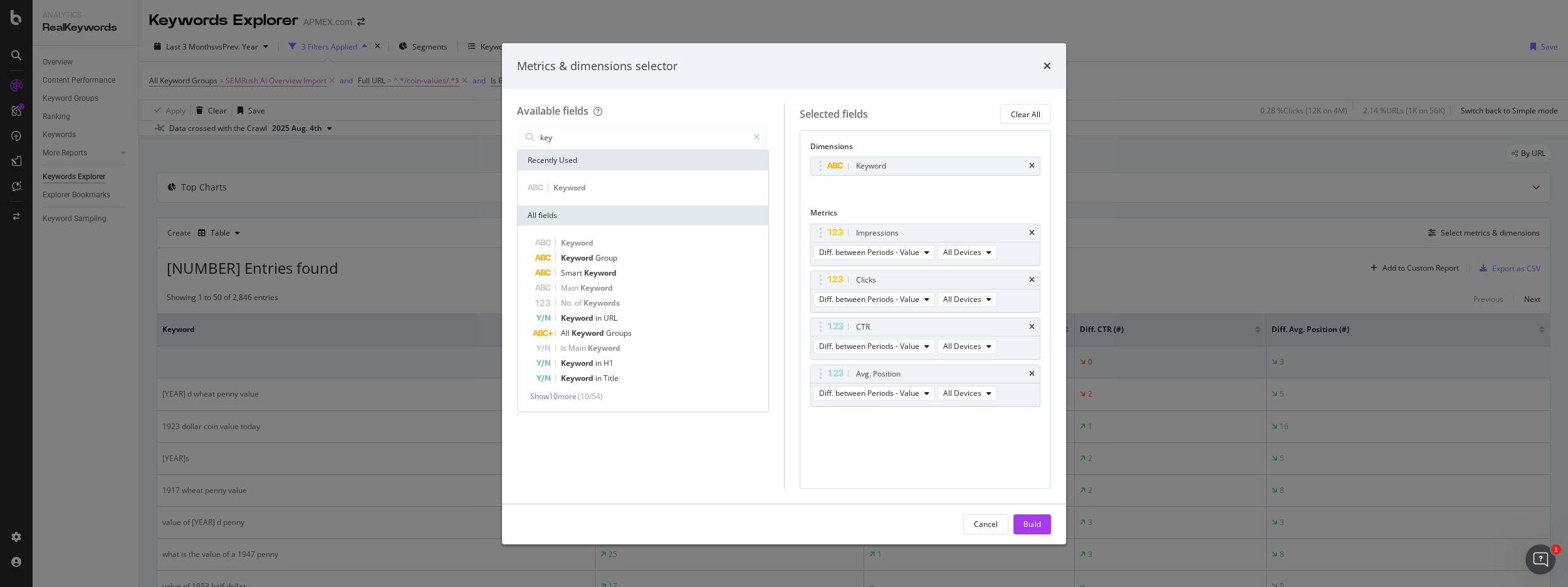 drag, startPoint x: 570, startPoint y: 138, endPoint x: 497, endPoint y: 134, distance: 73.10951 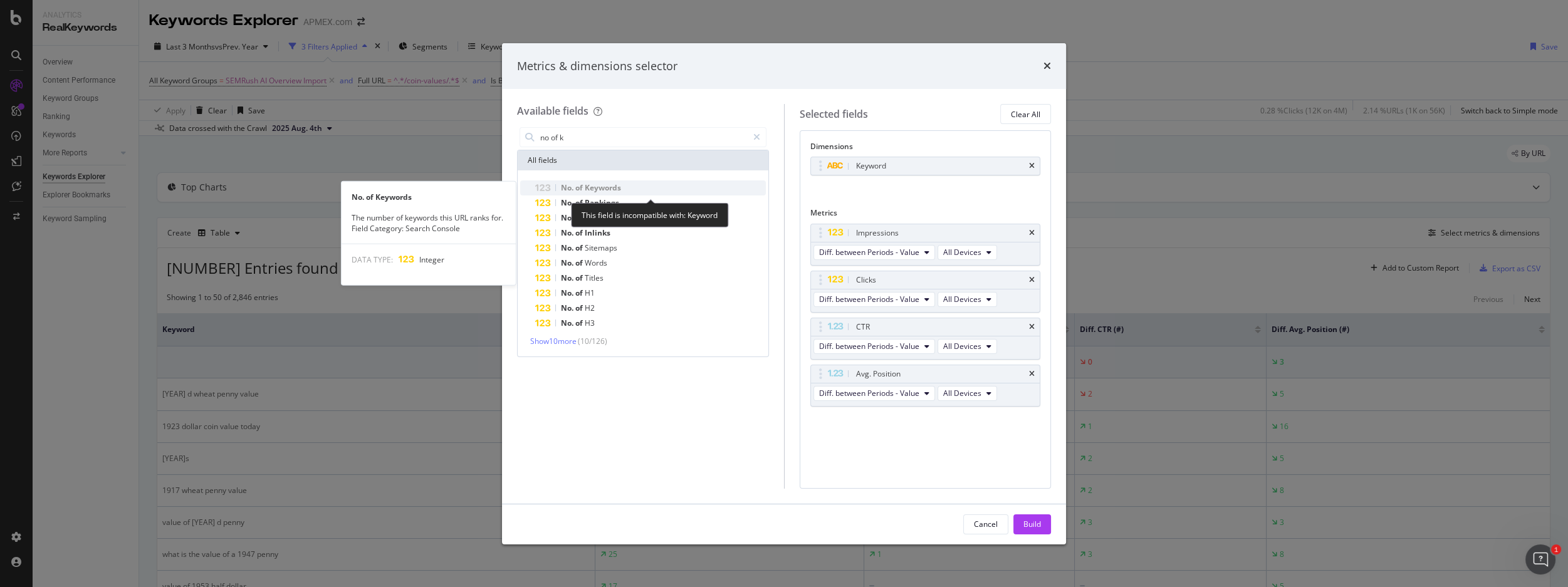 type on "no of k" 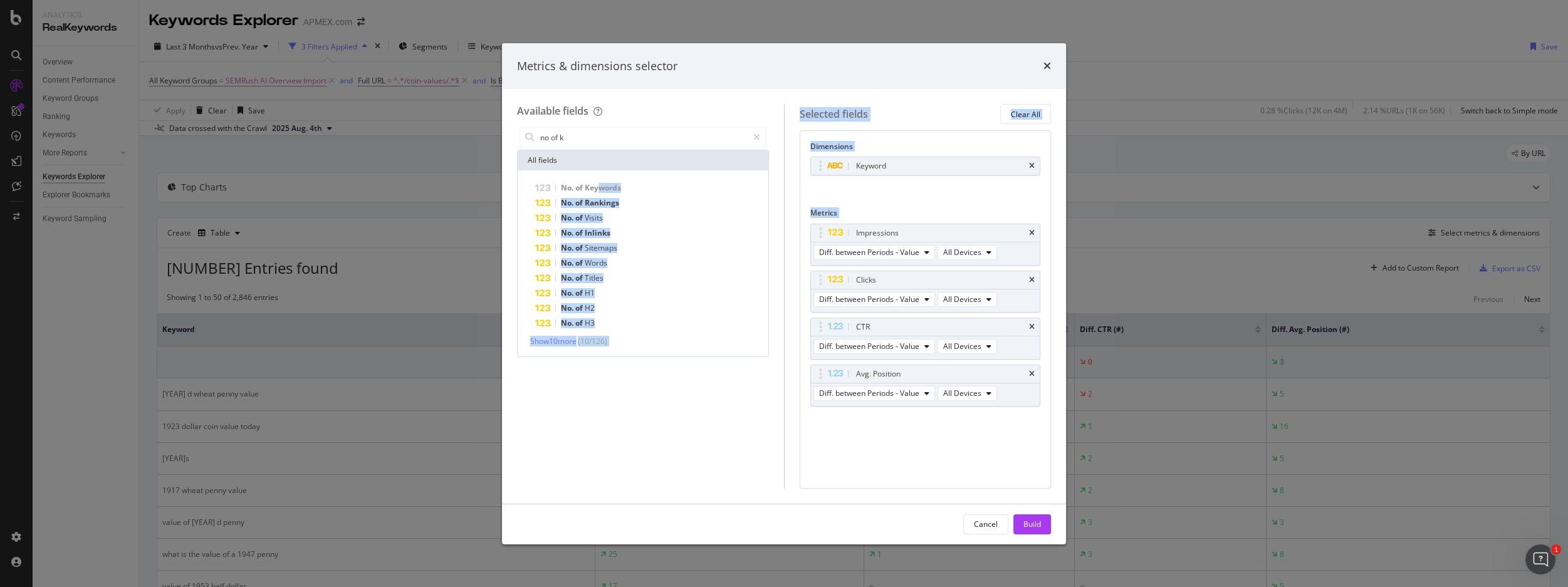 drag, startPoint x: 600, startPoint y: 185, endPoint x: 892, endPoint y: 433, distance: 383.1031 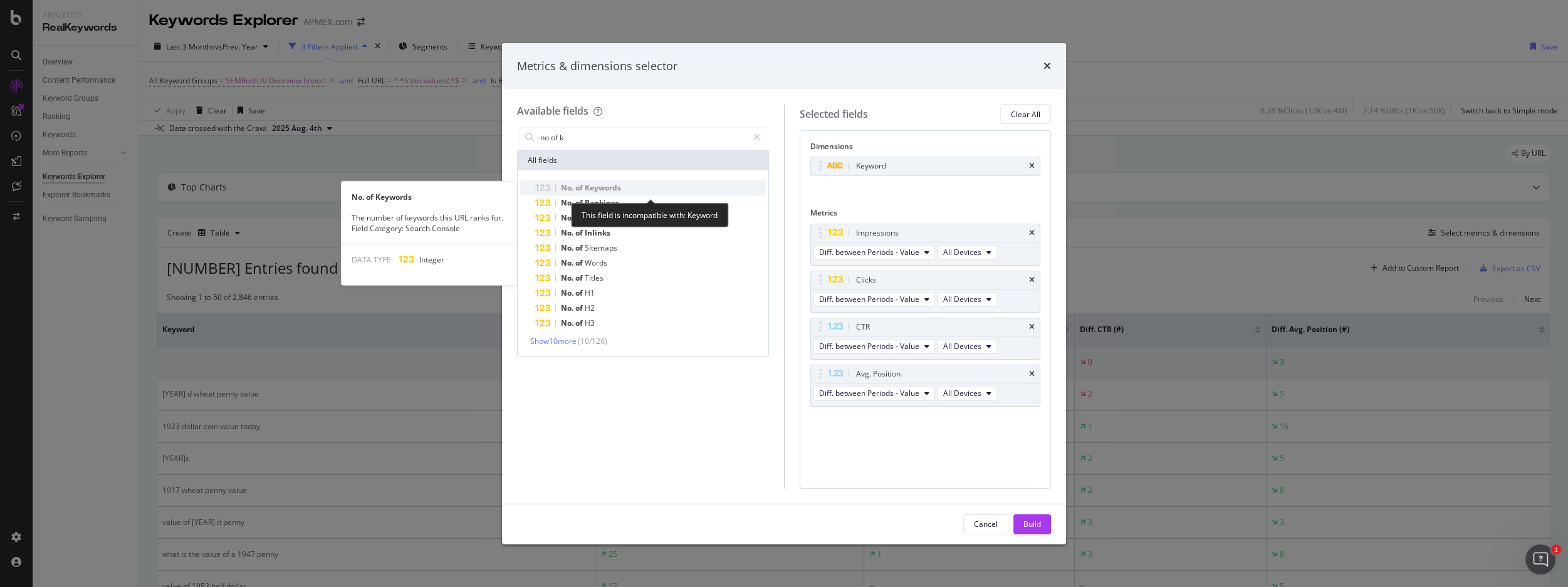 click on "Keywords" at bounding box center [603, 187] 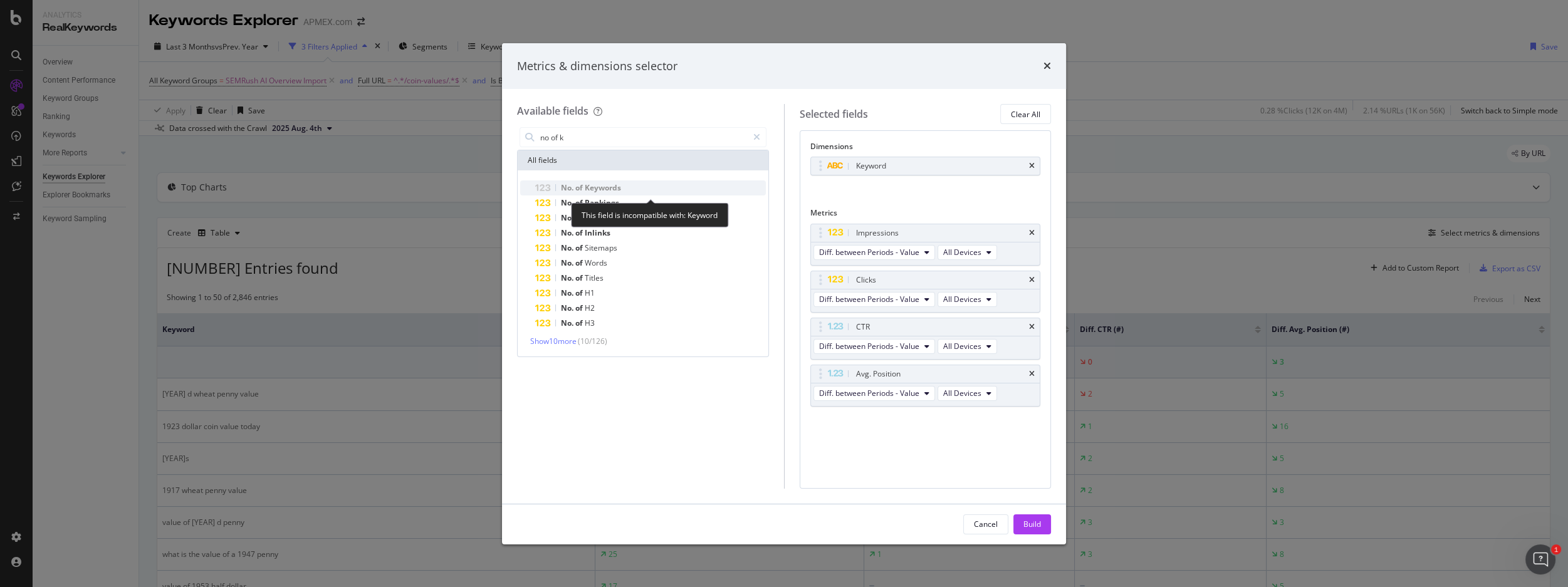 click on "No.   of   Keywords" at bounding box center [651, 188] 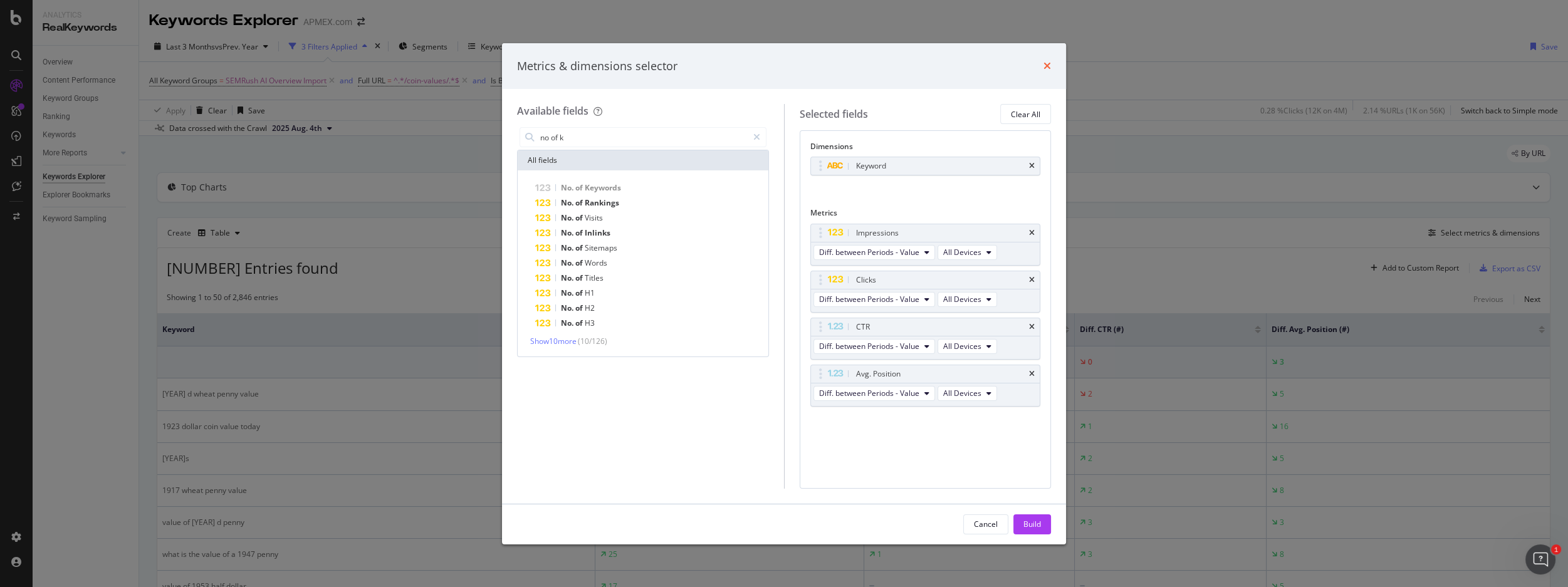click at bounding box center [1047, 66] 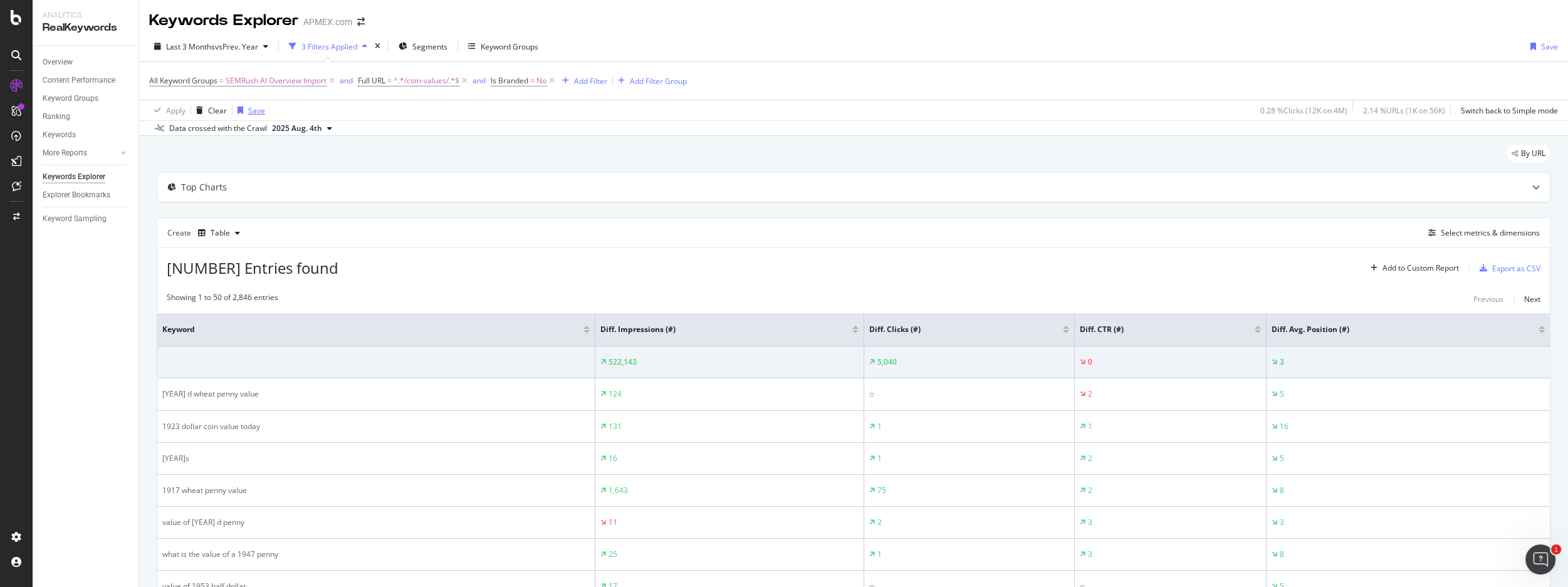click on "Save" at bounding box center (256, 110) 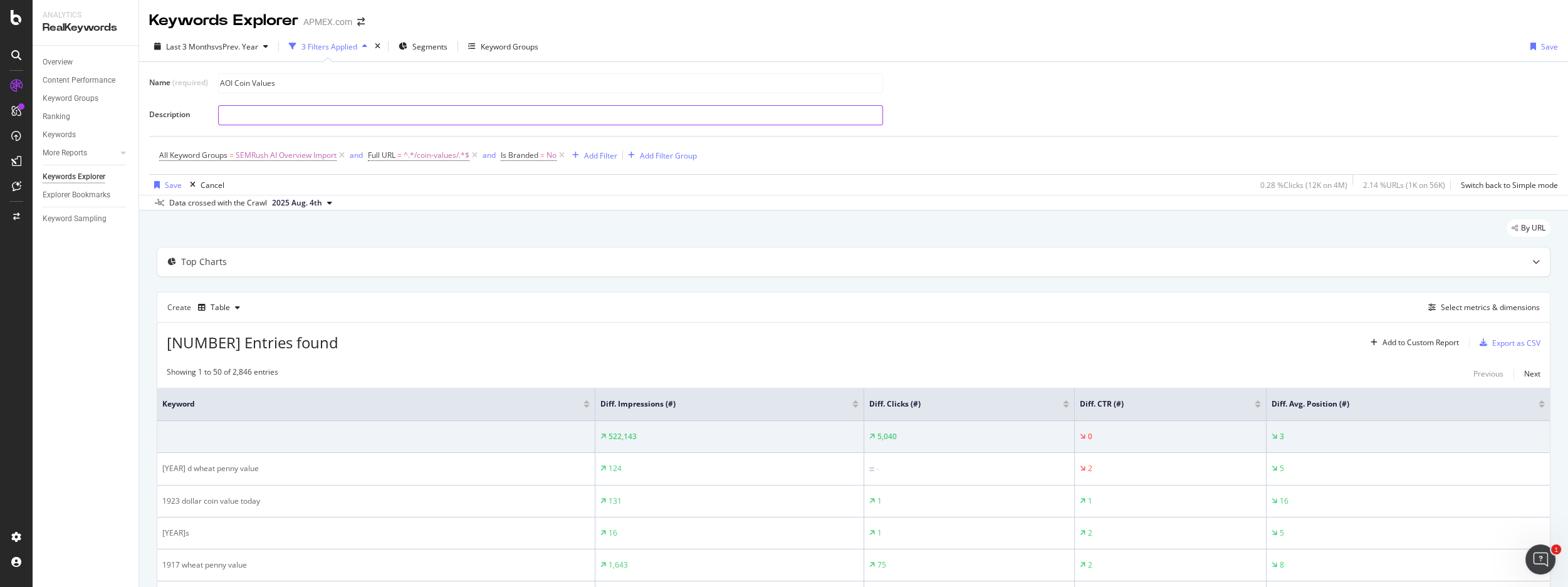 type on "AOI Coin Values" 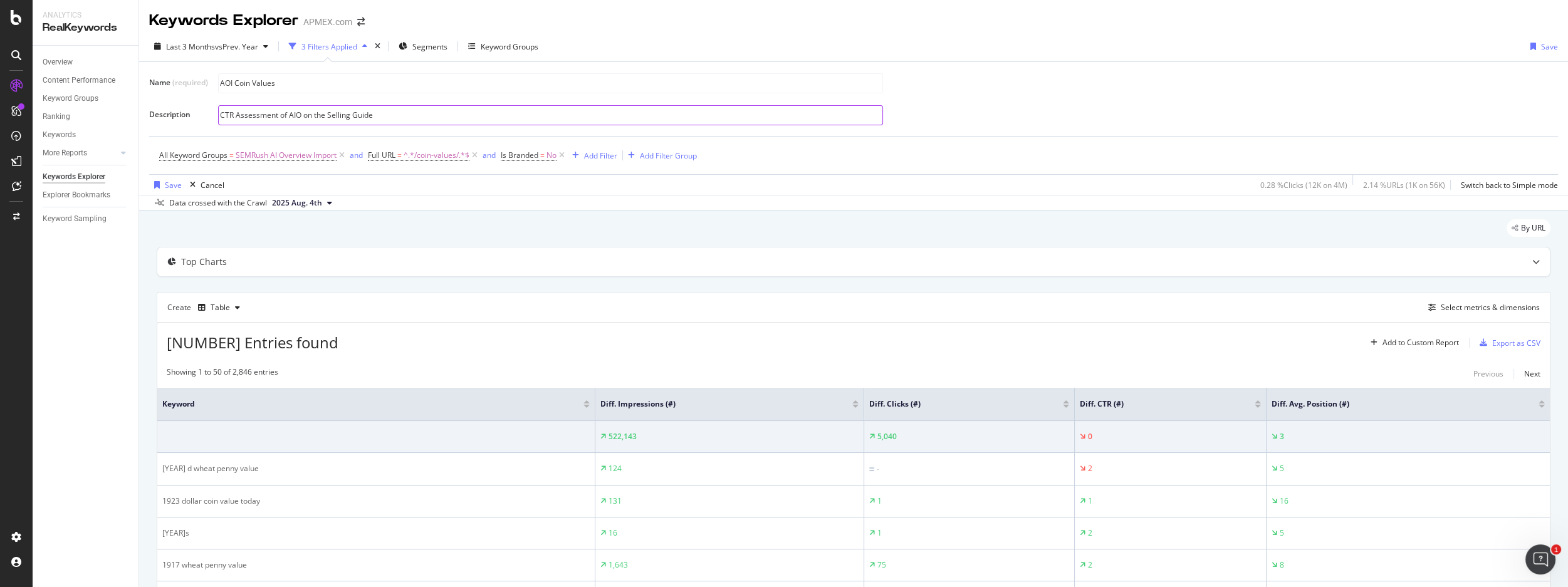 click on "CTR Assessment of AIO on the Selling Guide" at bounding box center (550, 115) 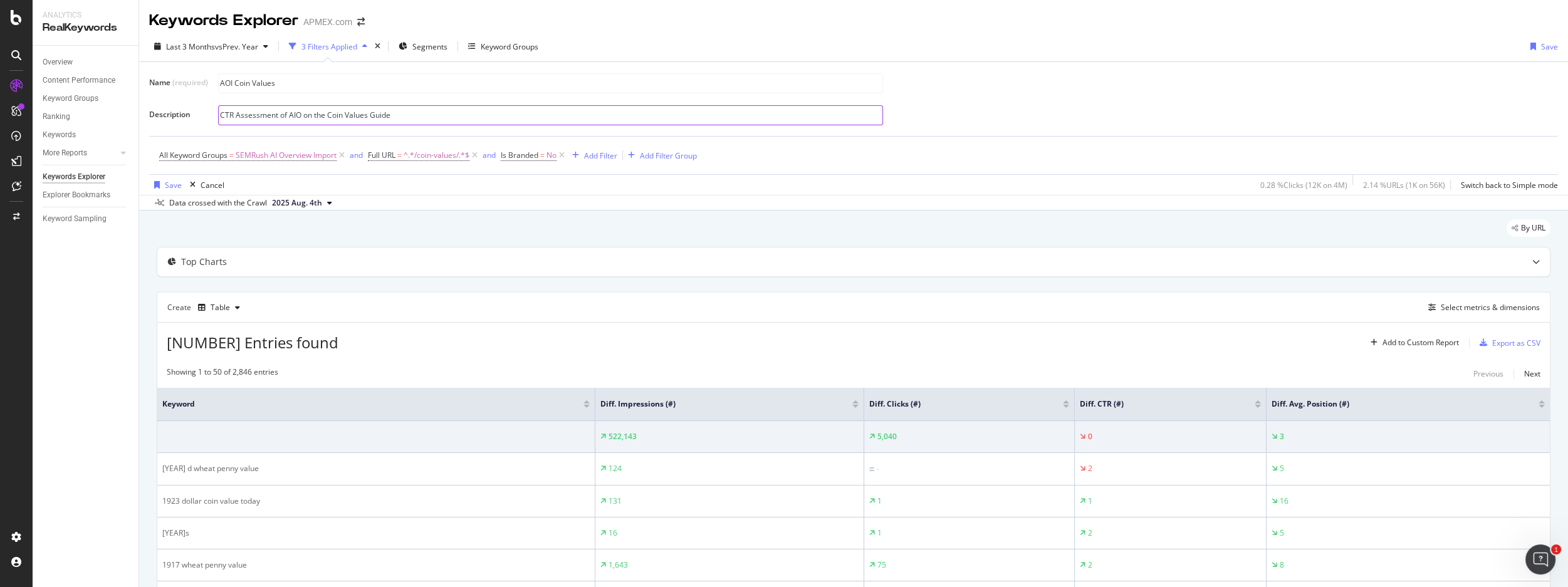 type on "CTR Assessment of AIO on the Coin Values Guide" 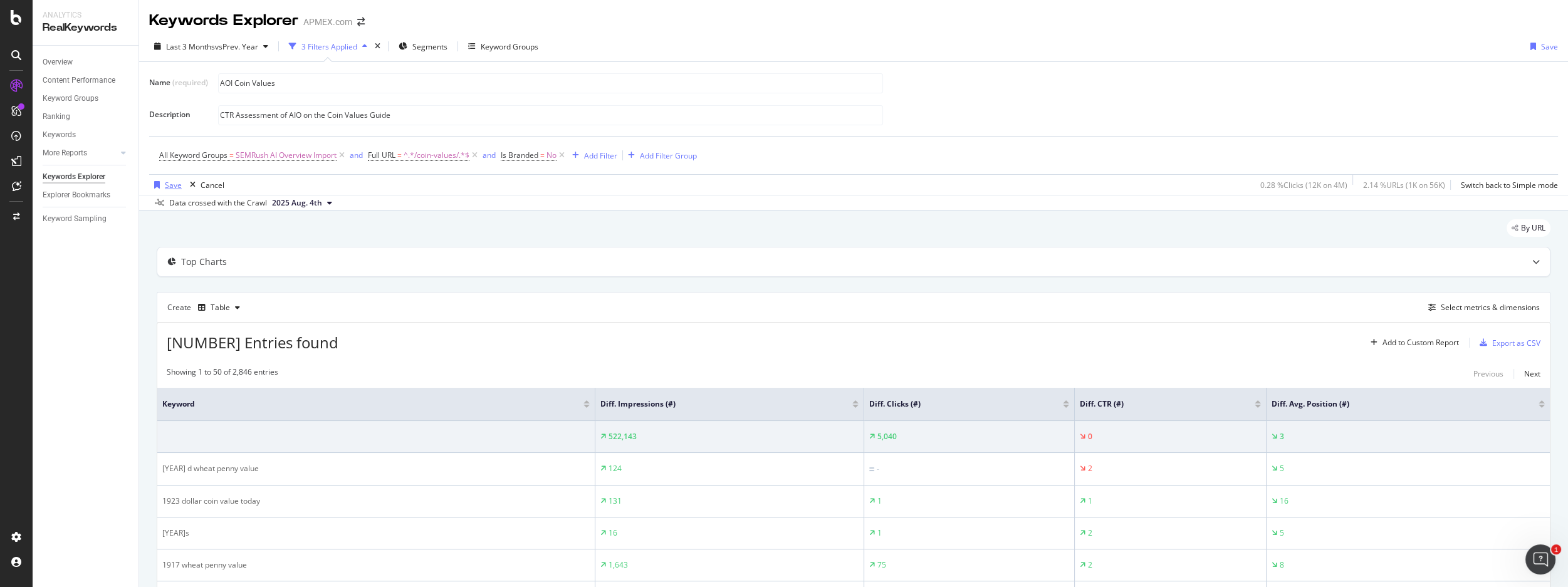 click on "Save" at bounding box center (173, 185) 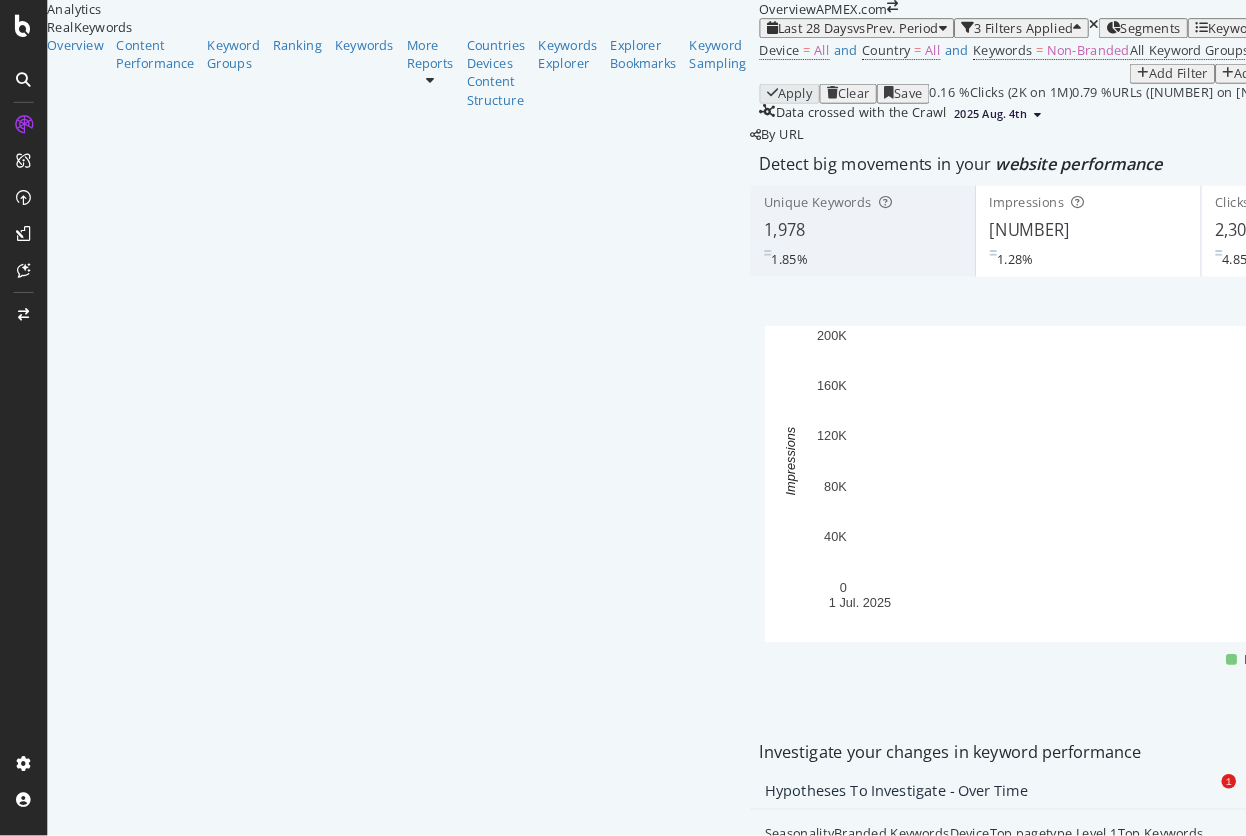 scroll, scrollTop: 0, scrollLeft: 0, axis: both 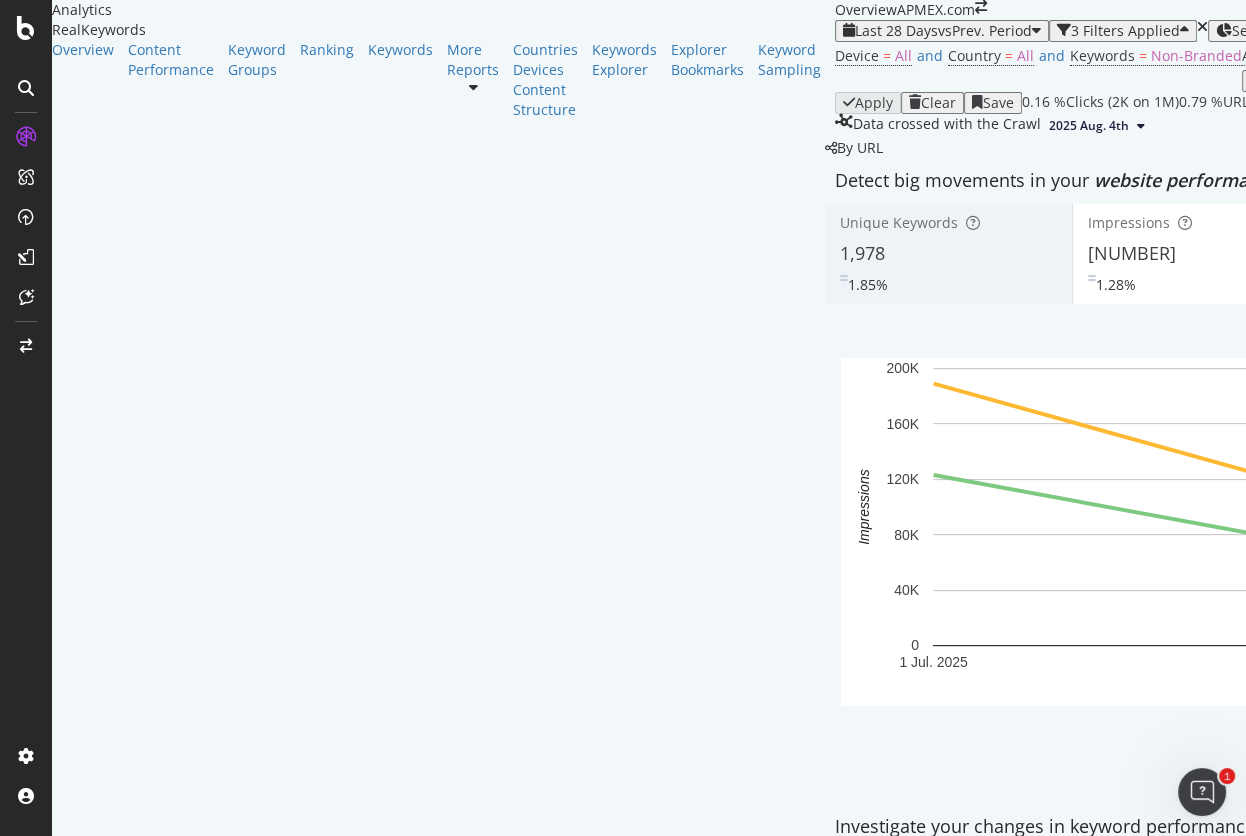 click on "^.*/answers/.*$" at bounding box center [1761, 55] 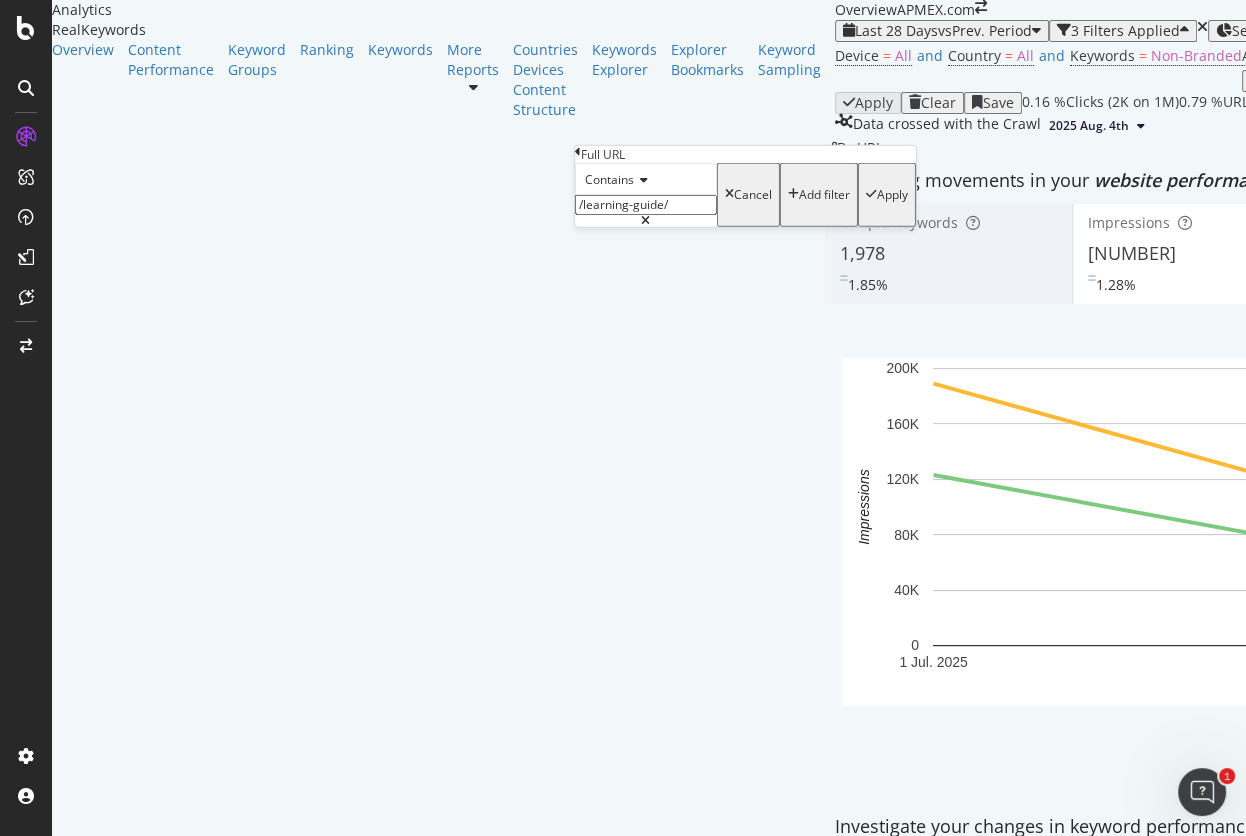 type on "/learning-guide/" 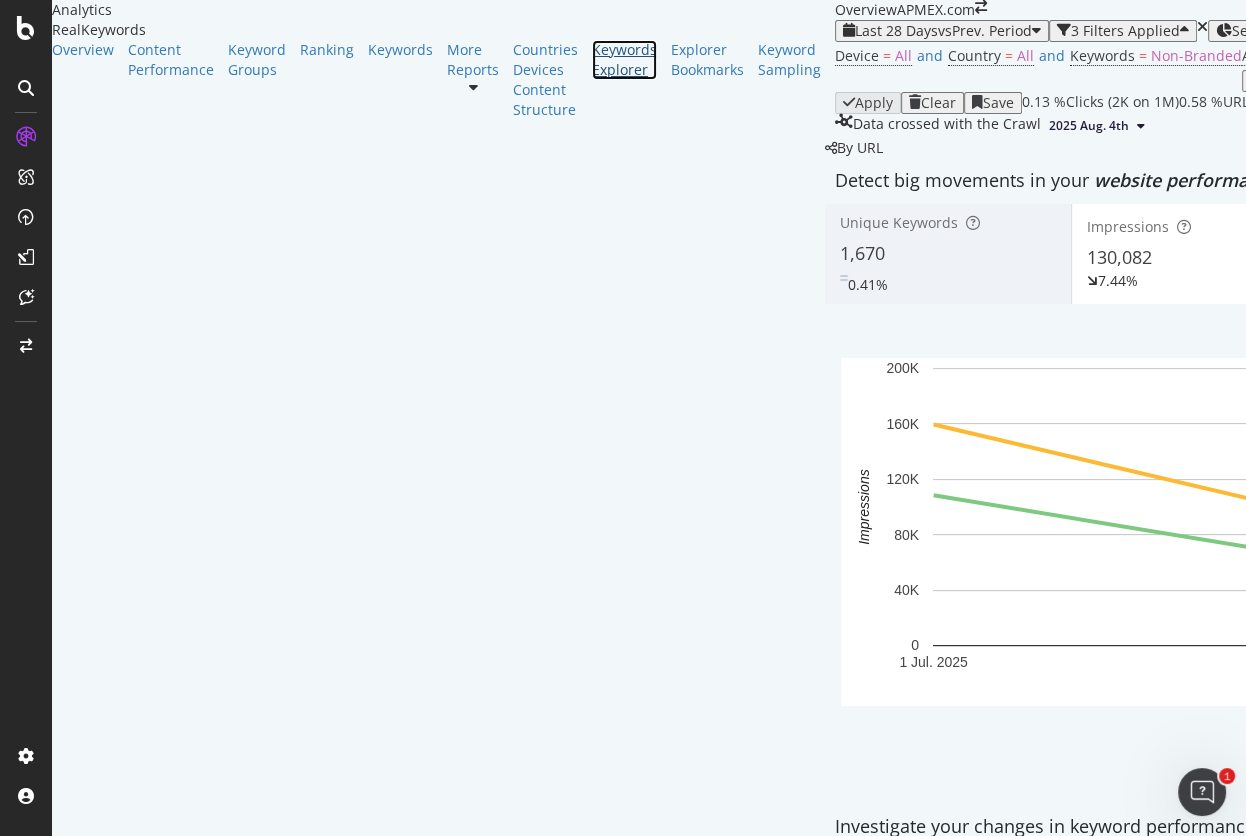 click on "Keywords Explorer" at bounding box center [624, 60] 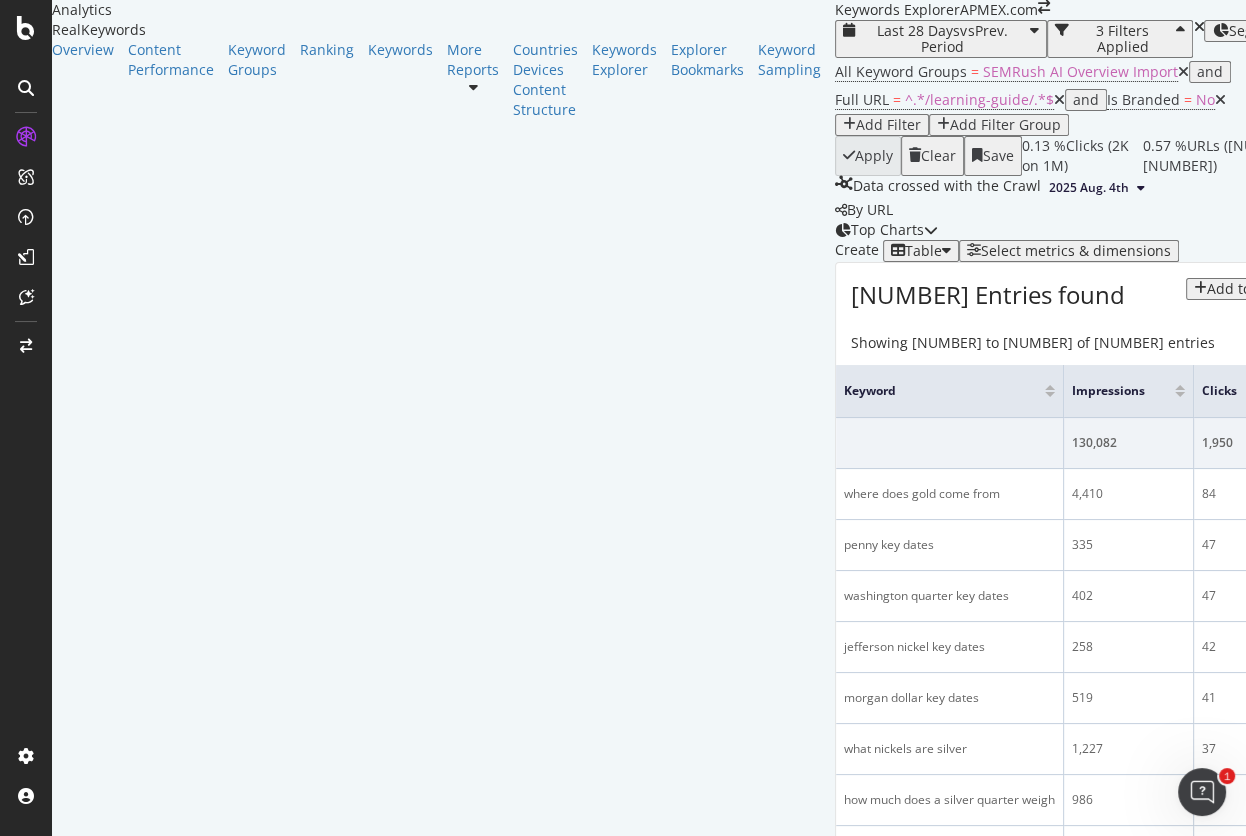 click on "Select metrics & dimensions" at bounding box center [1076, 251] 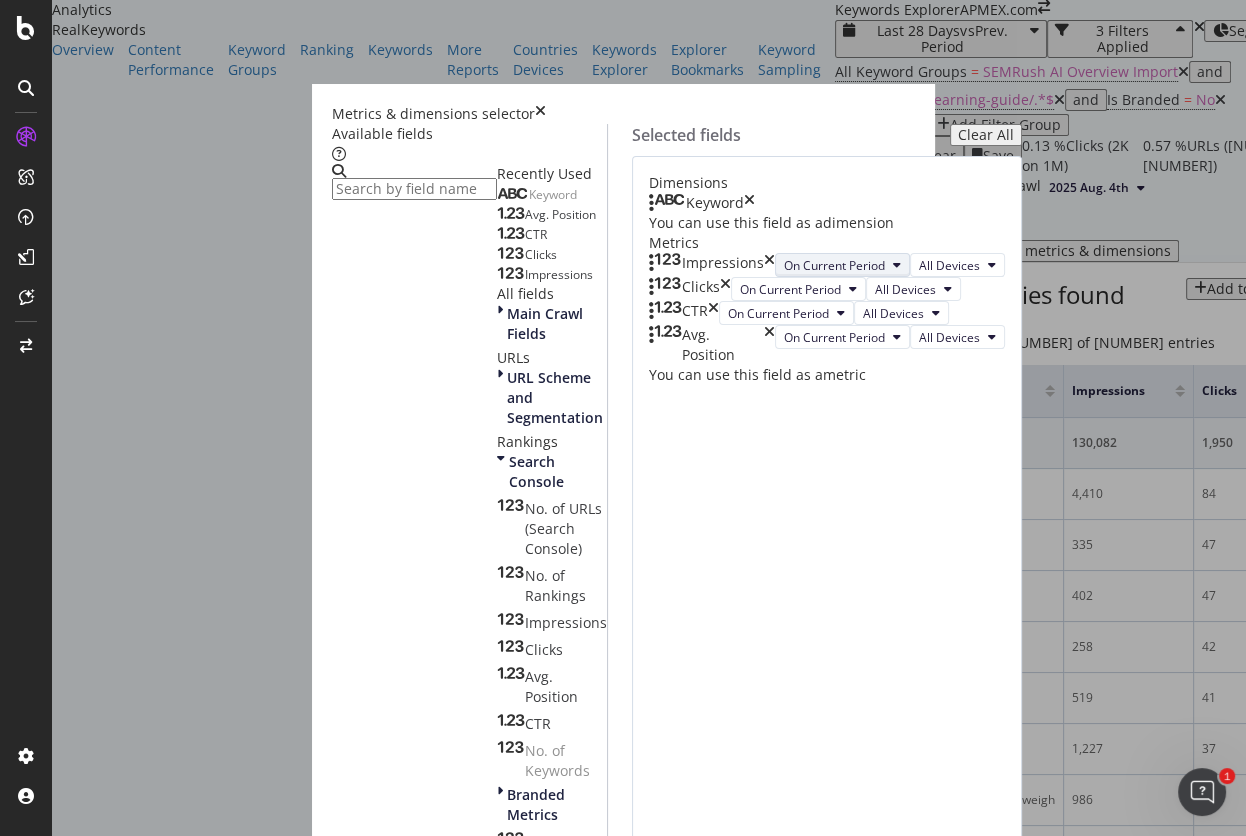 click on "On Current Period" at bounding box center [834, 265] 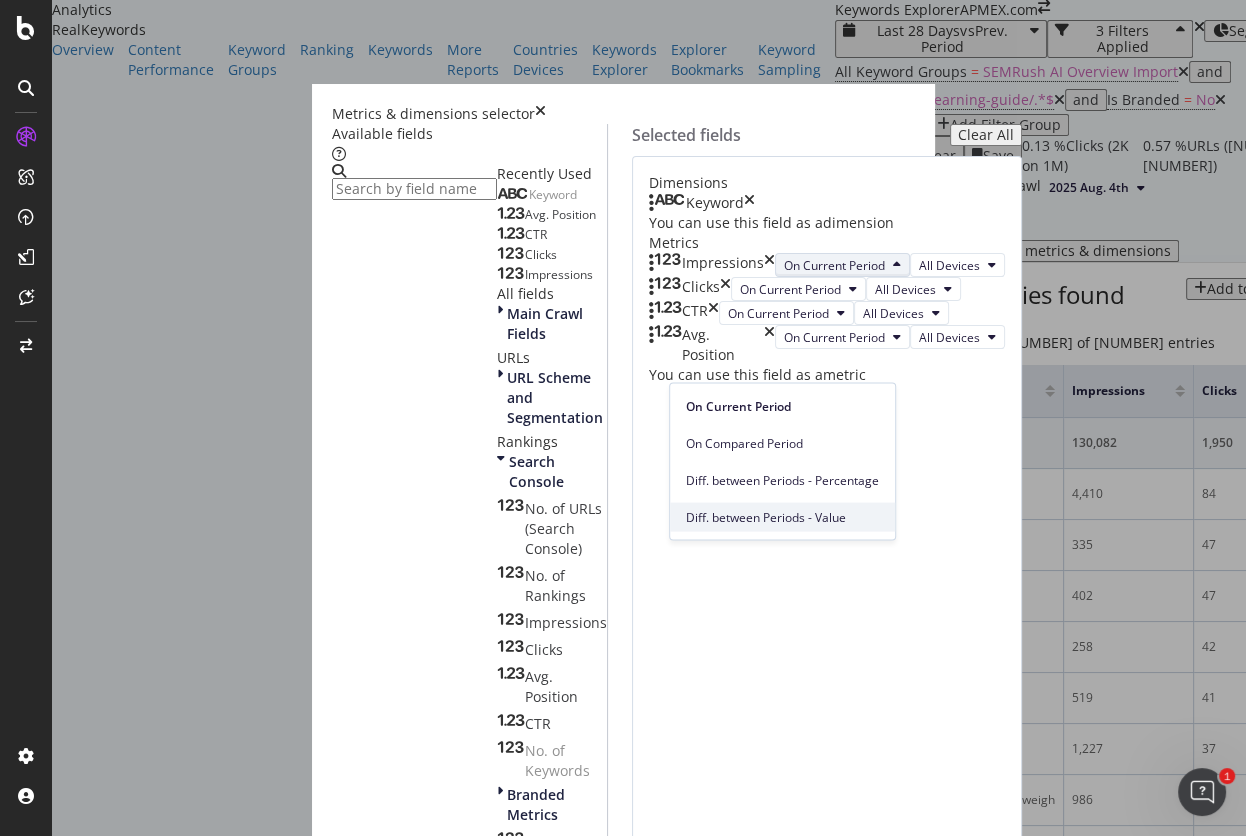 click on "Diff. between Periods - Value" at bounding box center (782, 517) 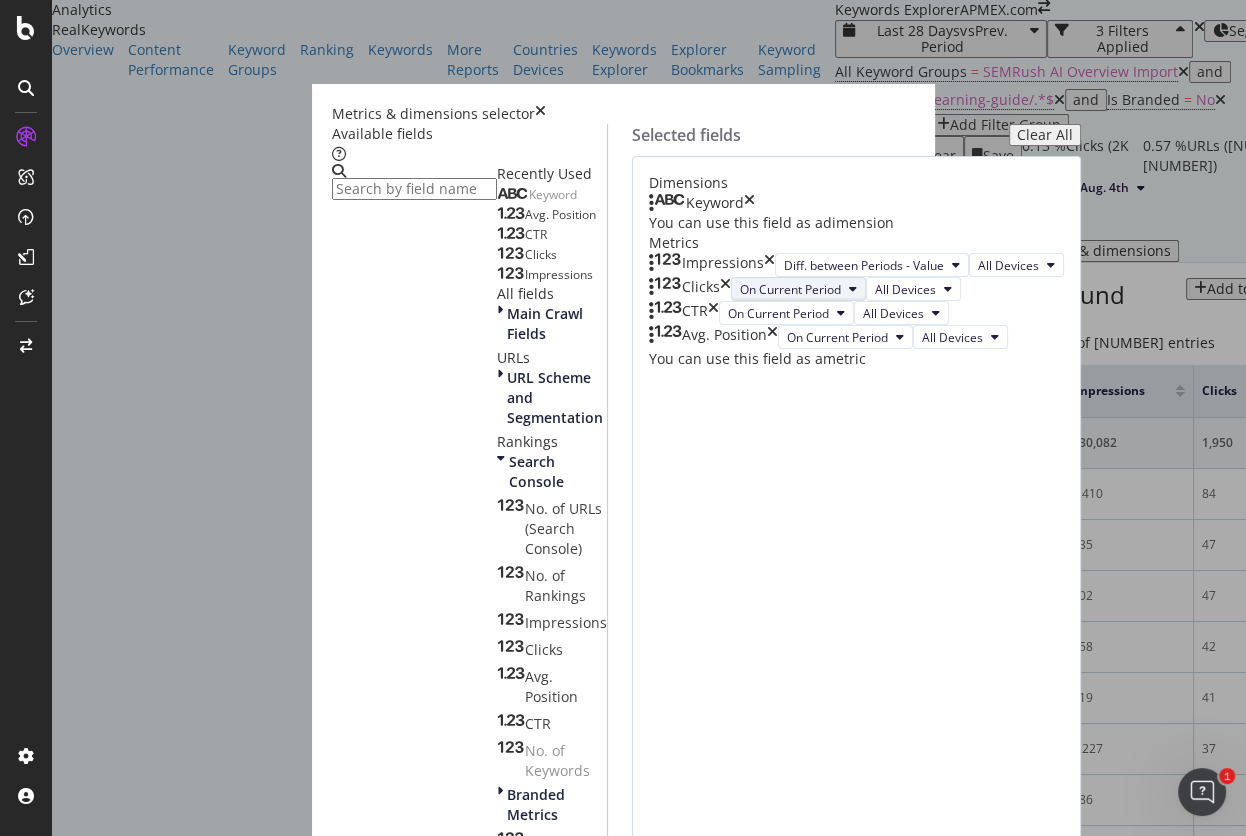click on "On Current Period" at bounding box center [790, 289] 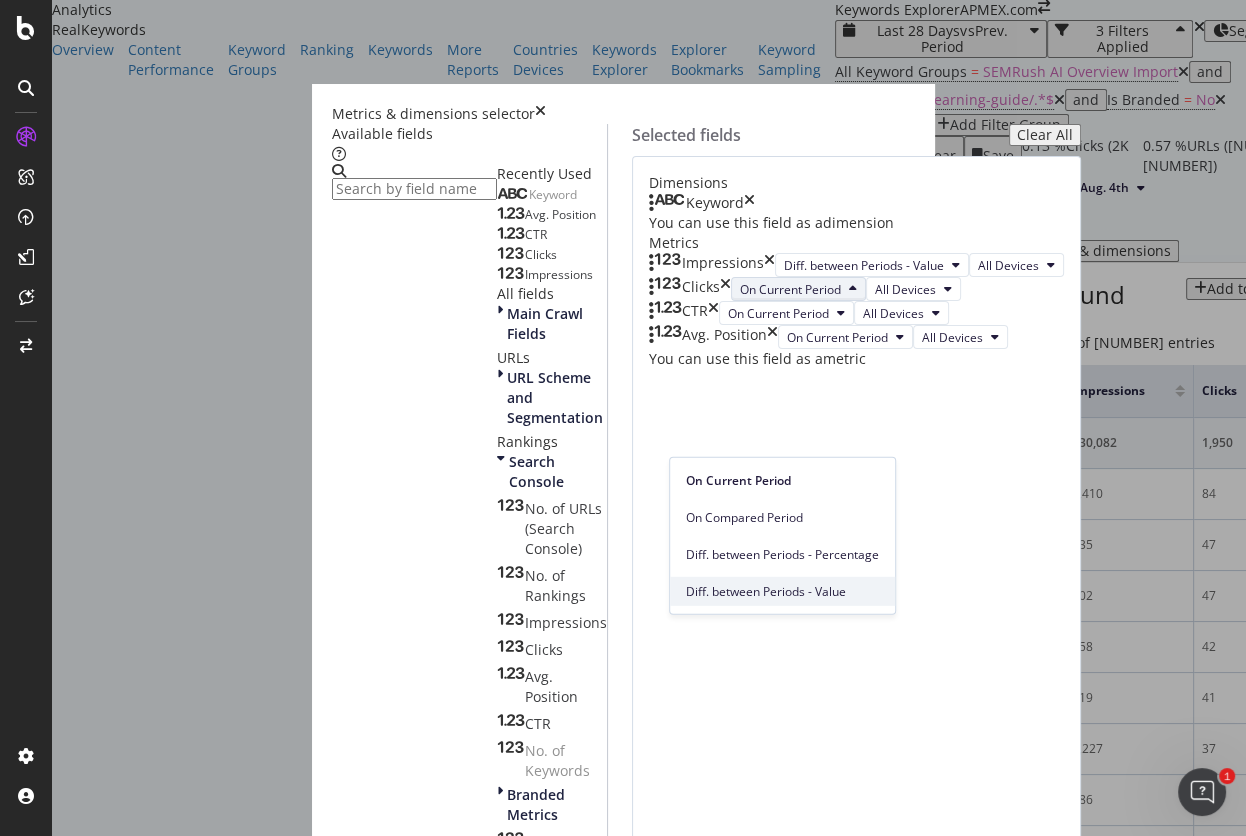 click on "Diff. between Periods - Value" at bounding box center (782, 591) 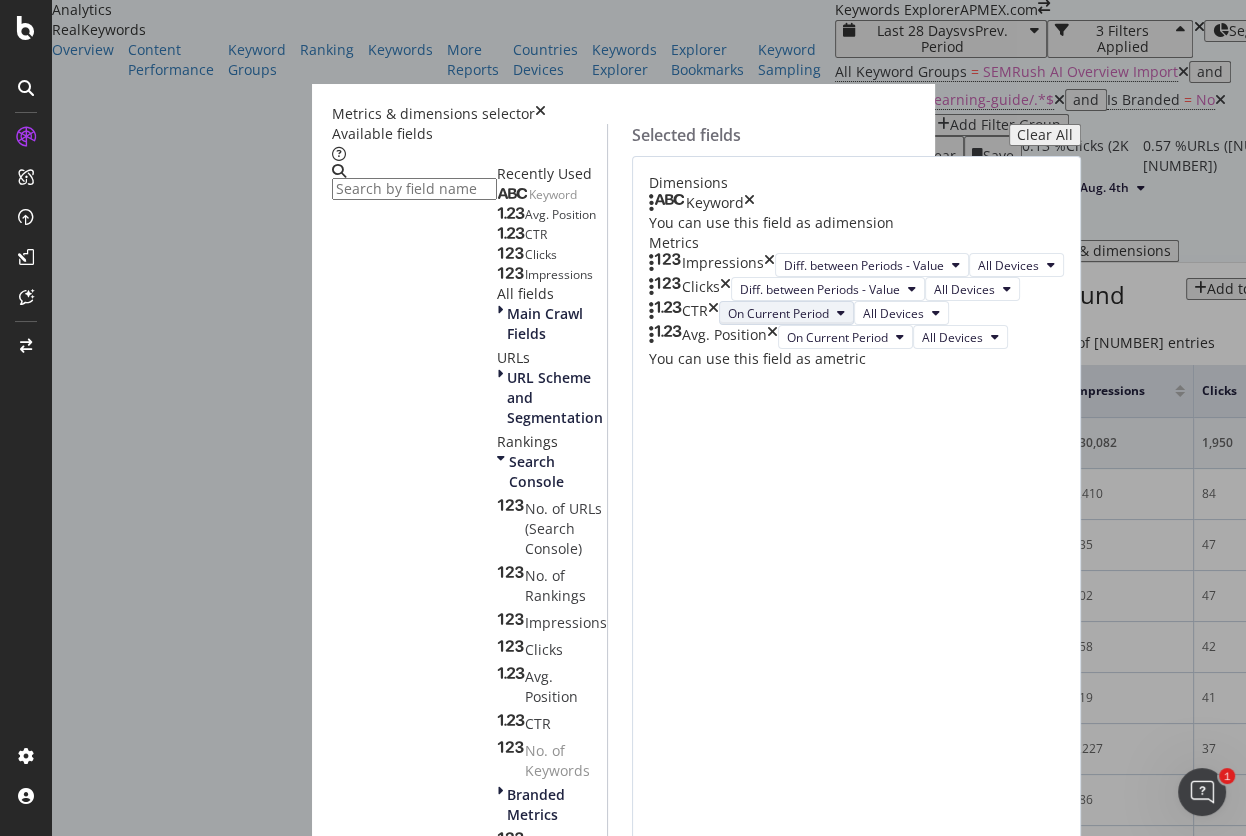 click on "On Current Period" at bounding box center (778, 313) 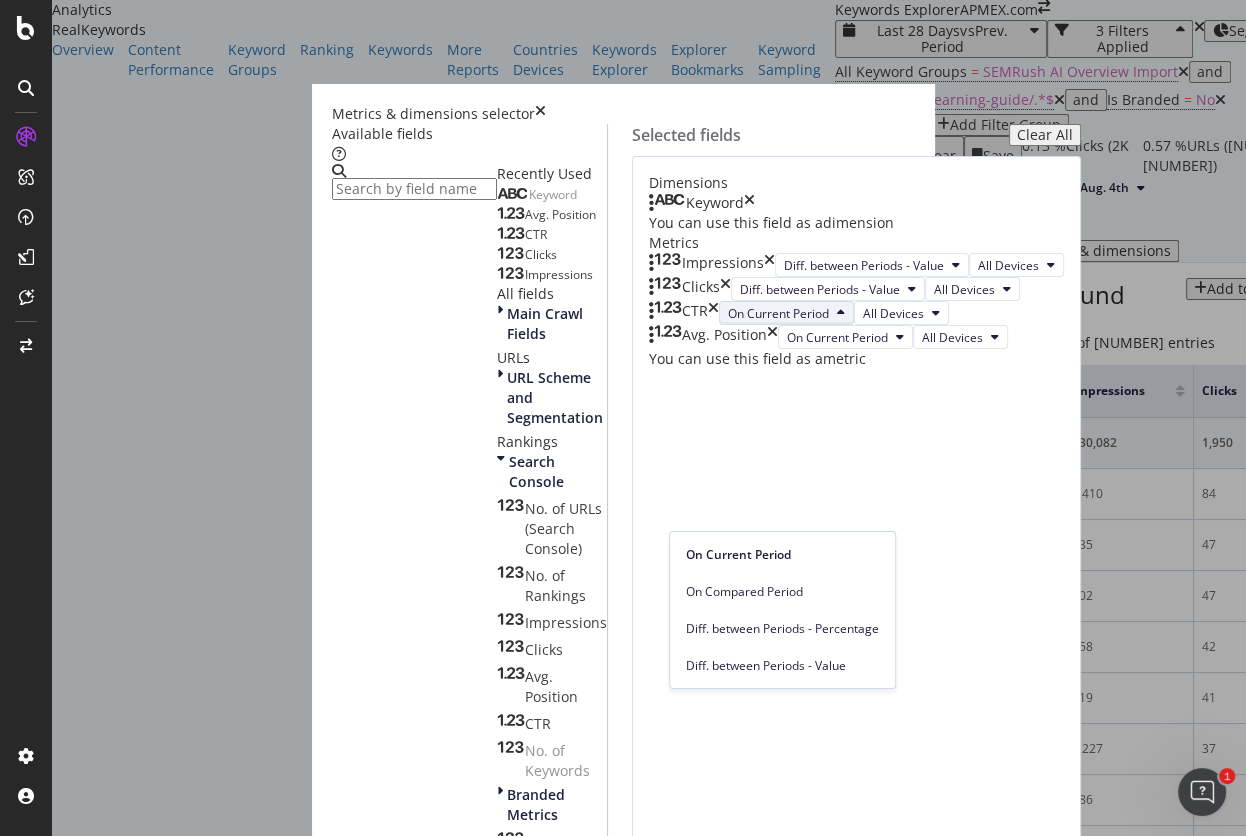 click on "Diff. between Periods - Value" at bounding box center (782, 665) 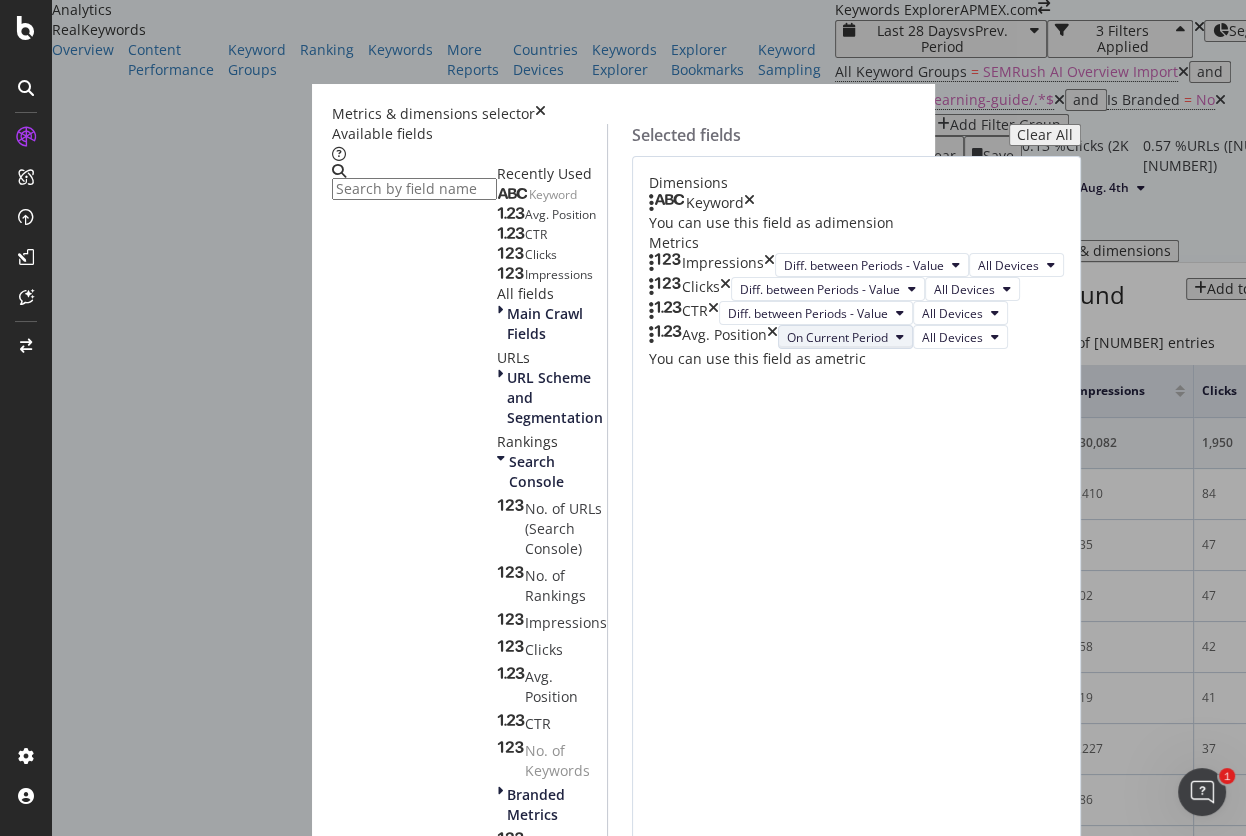 click on "On Current Period" at bounding box center [837, 337] 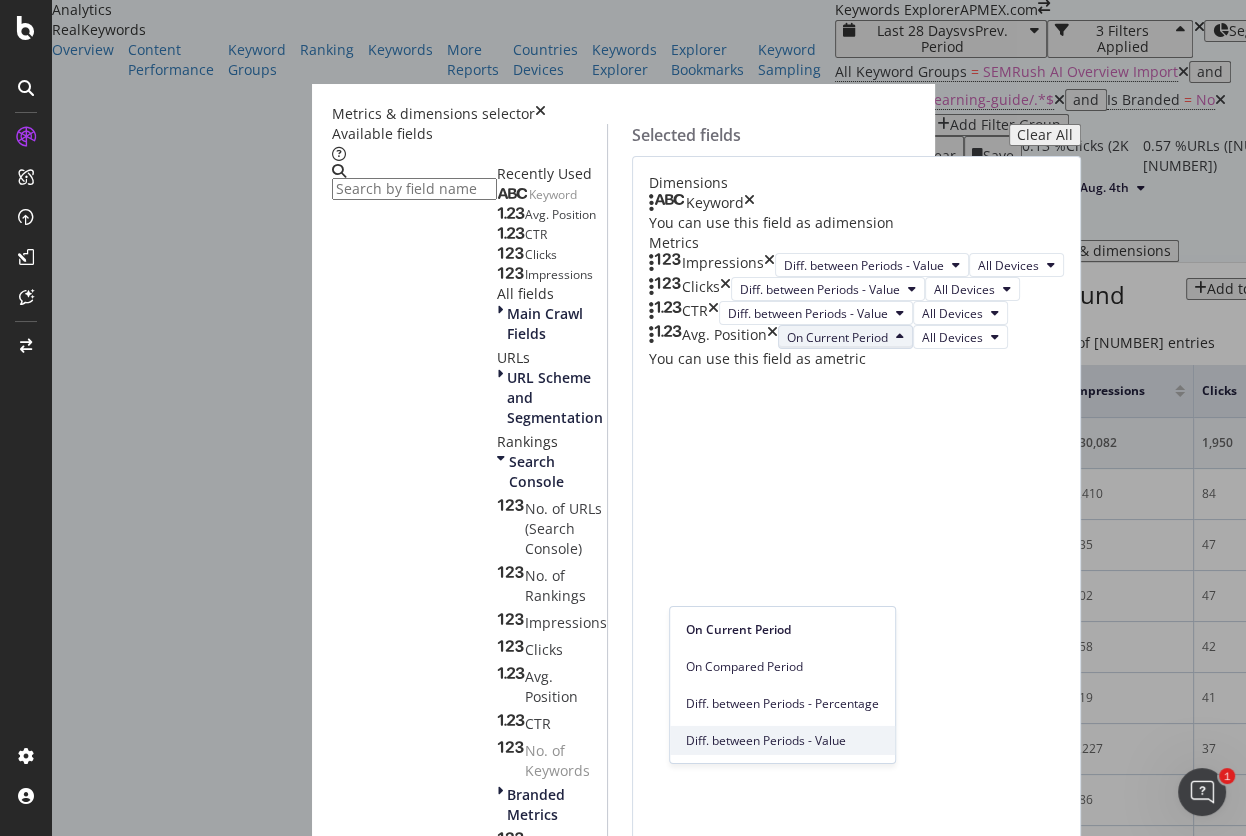 click on "Diff. between Periods - Value" at bounding box center [782, 740] 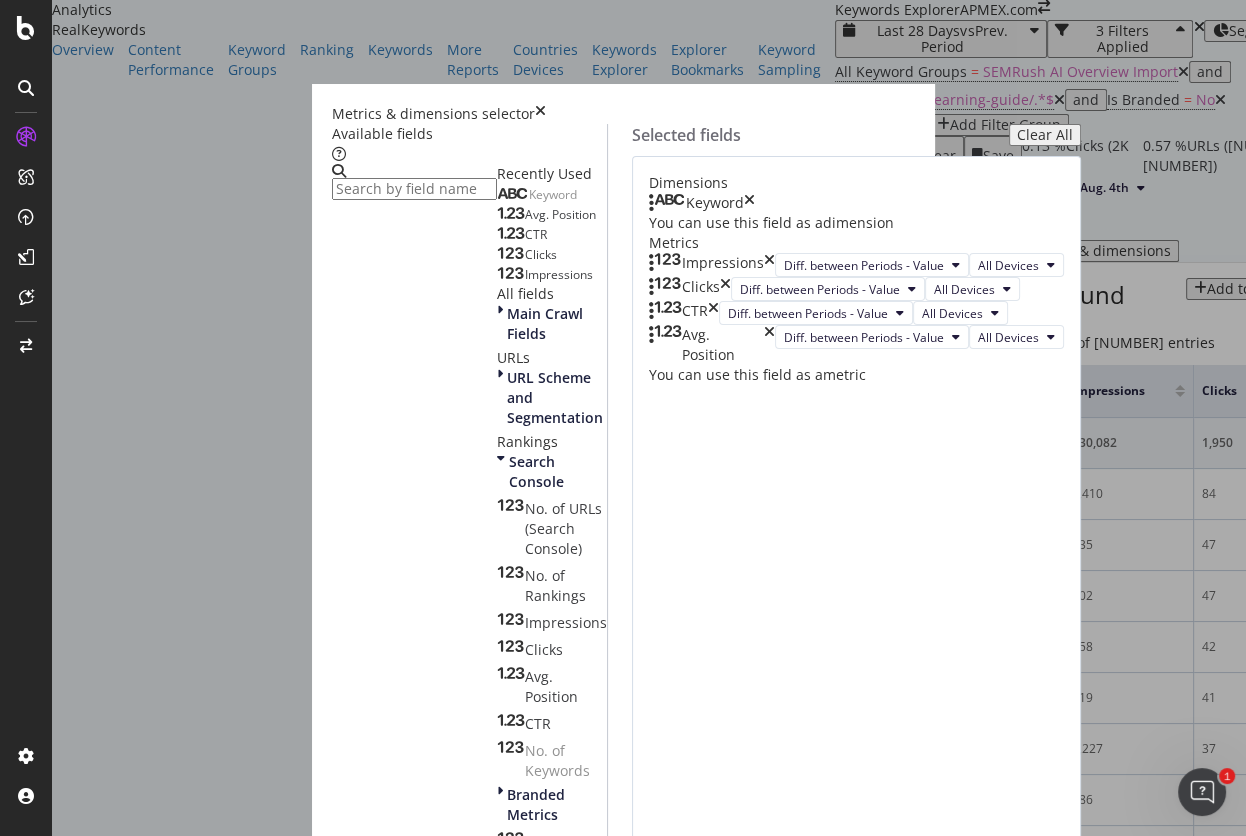 click on "Build" at bounding box center [418, 3957] 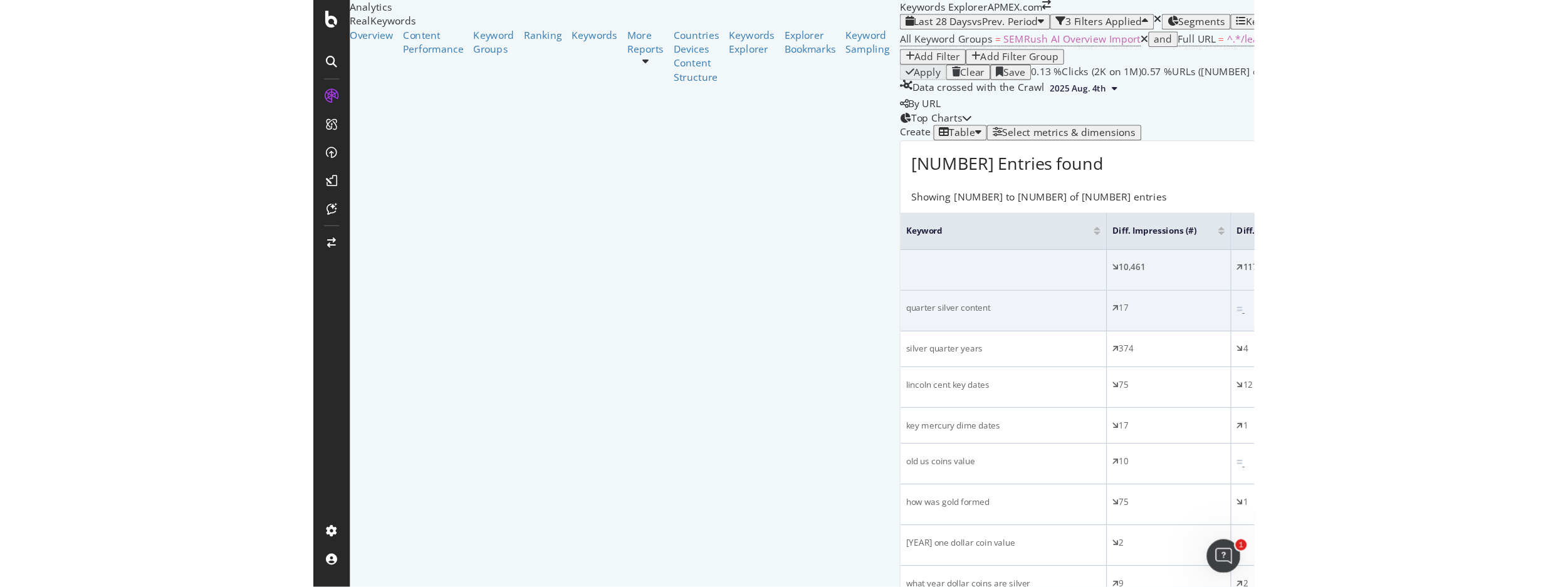 scroll, scrollTop: 56, scrollLeft: 0, axis: vertical 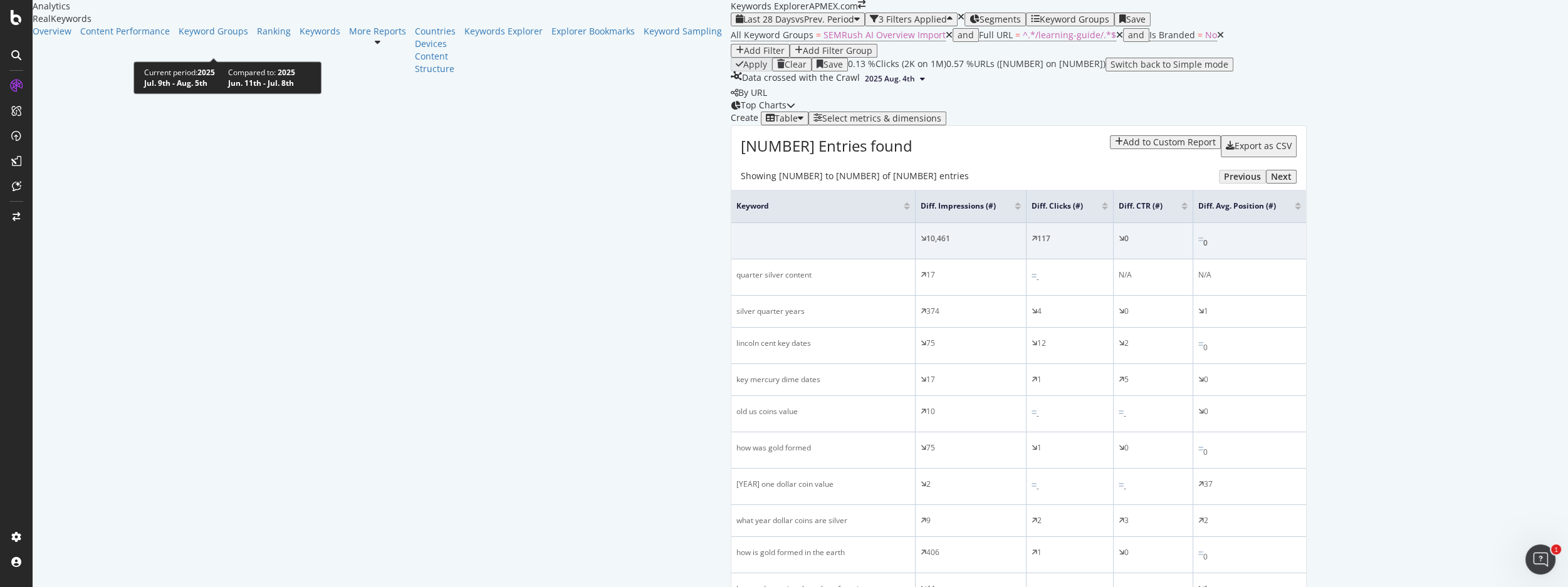 click on "vs  Prev. Period" at bounding box center [825, 19] 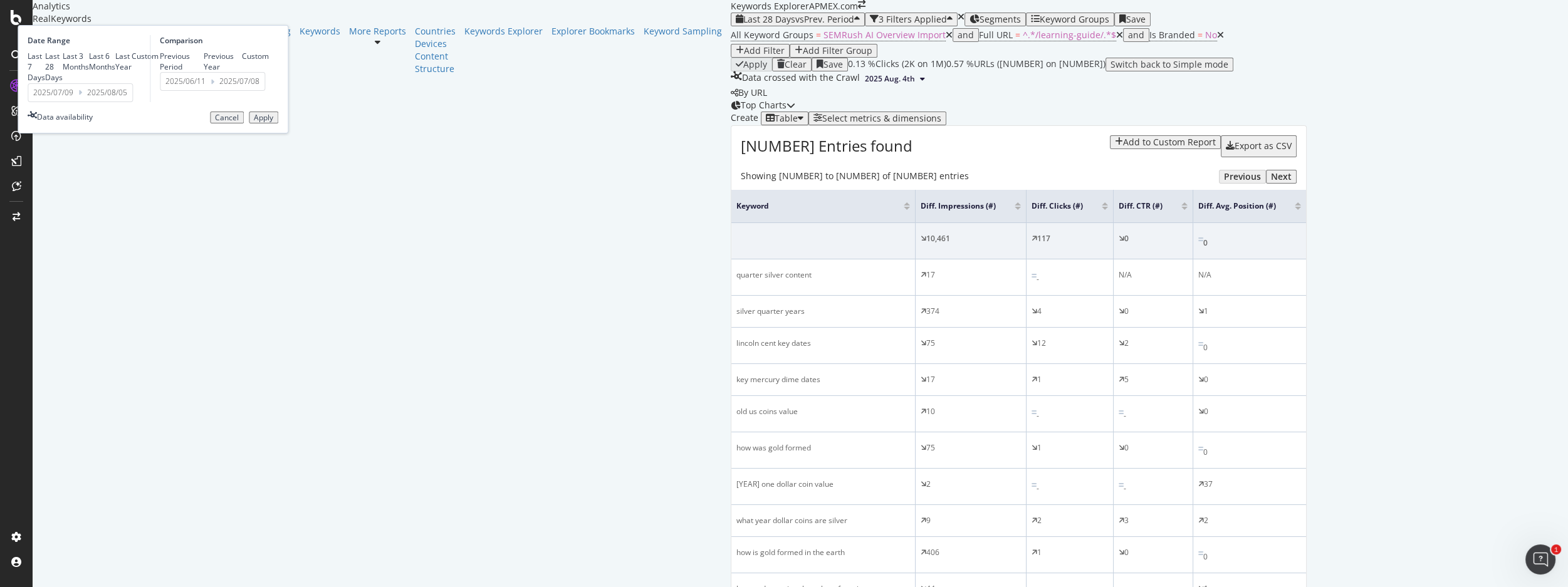 click at bounding box center (204, 61) 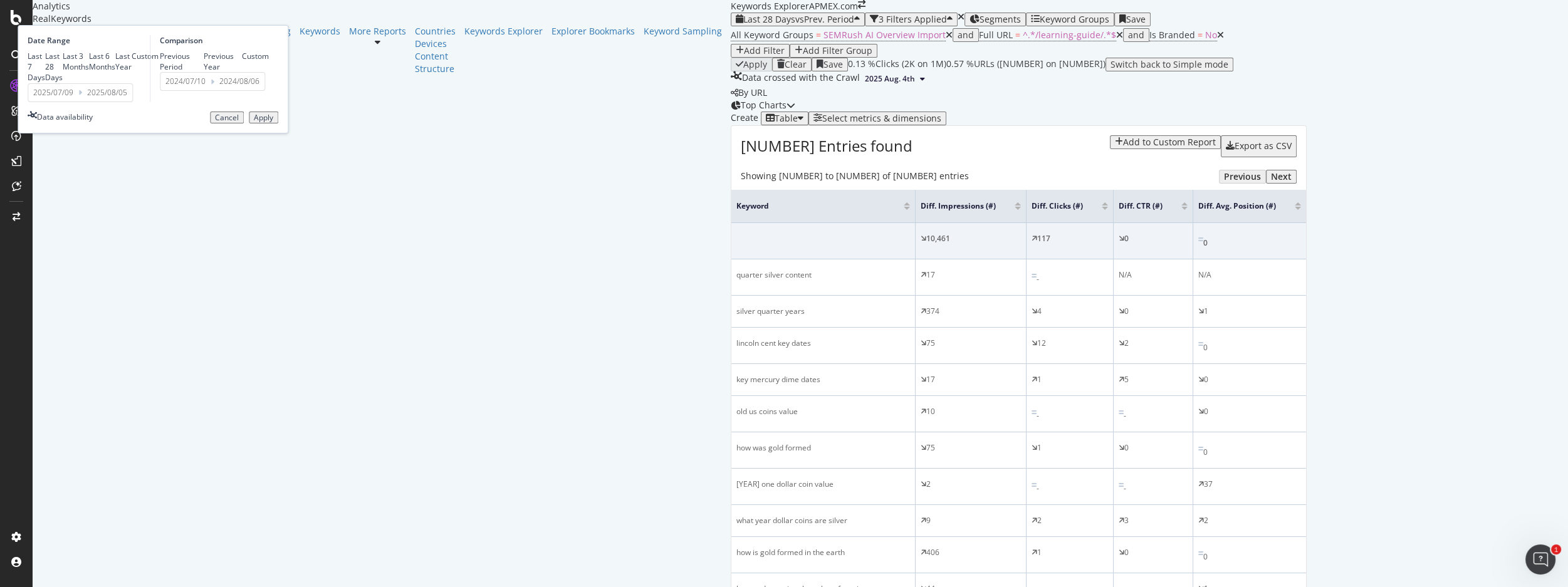 click on "Apply" at bounding box center (263, 118) 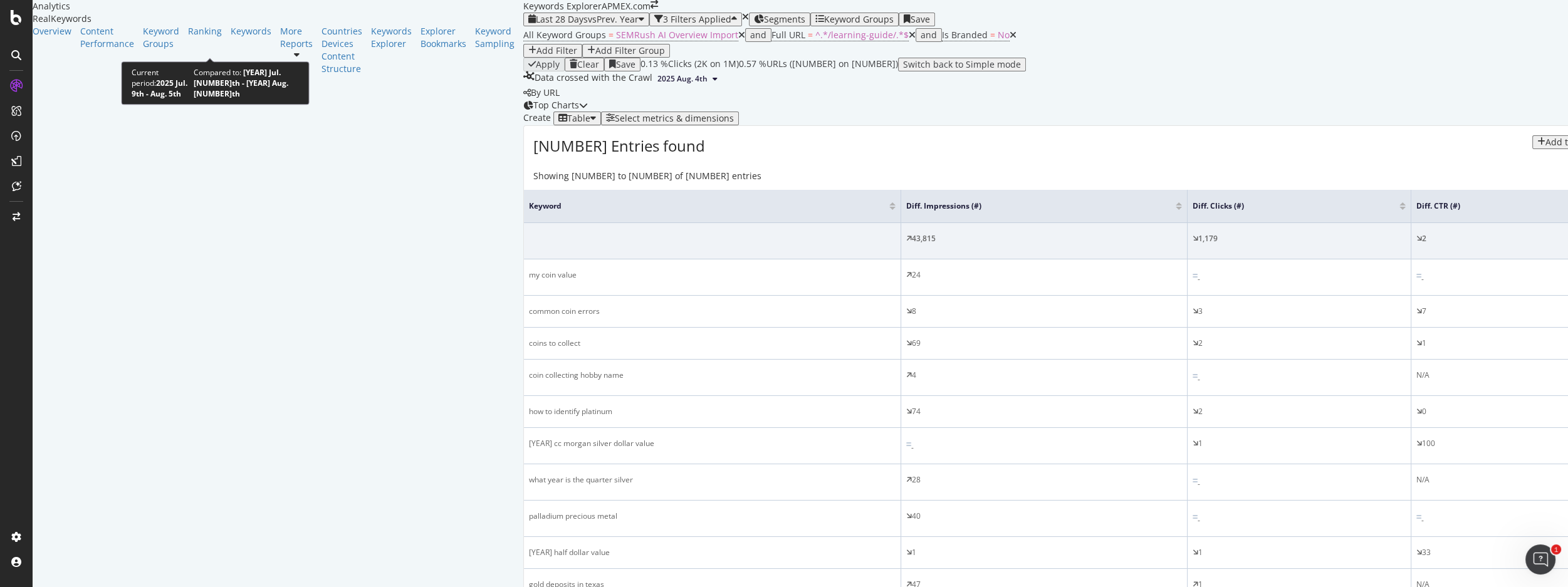 click on "Last 28 Days" at bounding box center (562, 19) 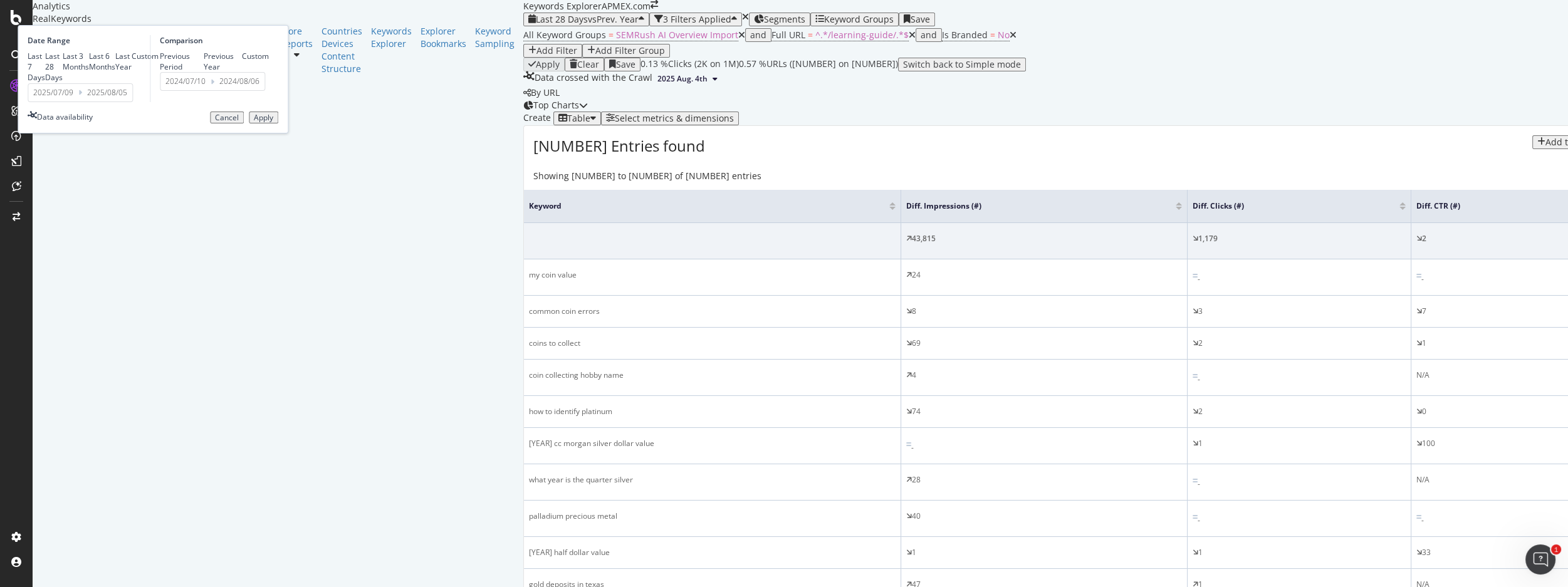 click at bounding box center (63, 61) 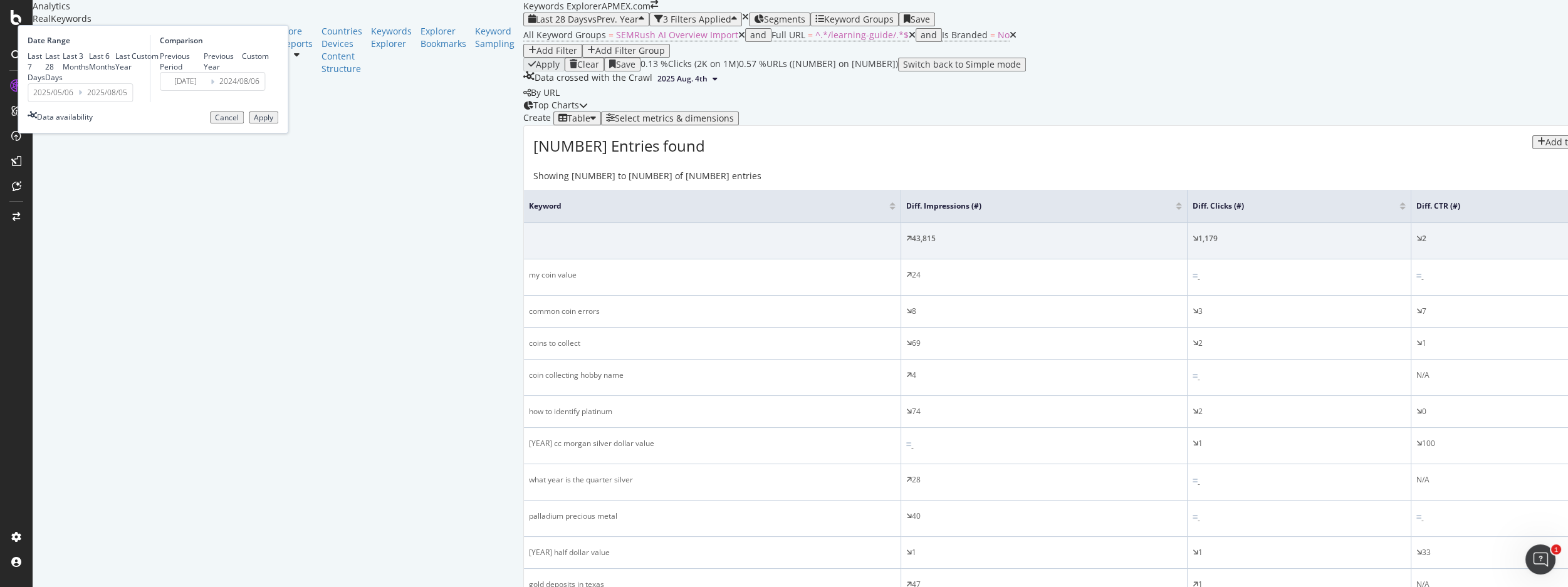 click on "Apply" at bounding box center (263, 118) 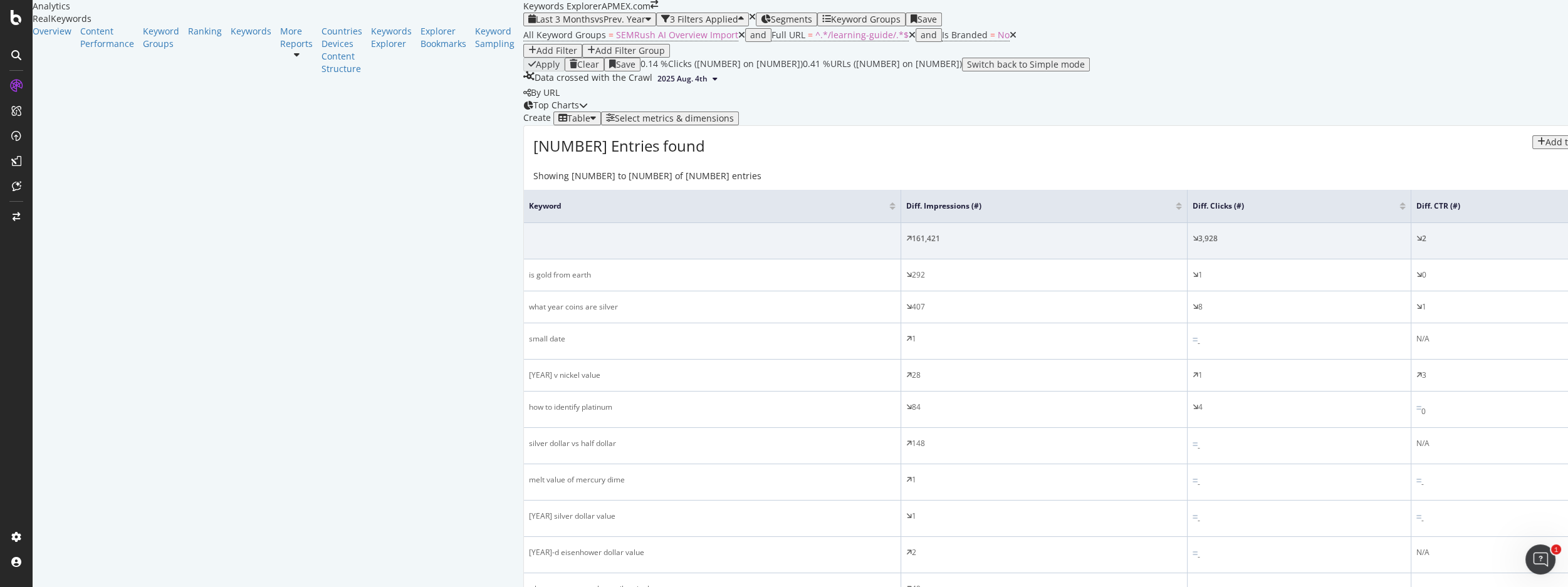click on "Save" at bounding box center [625, 65] 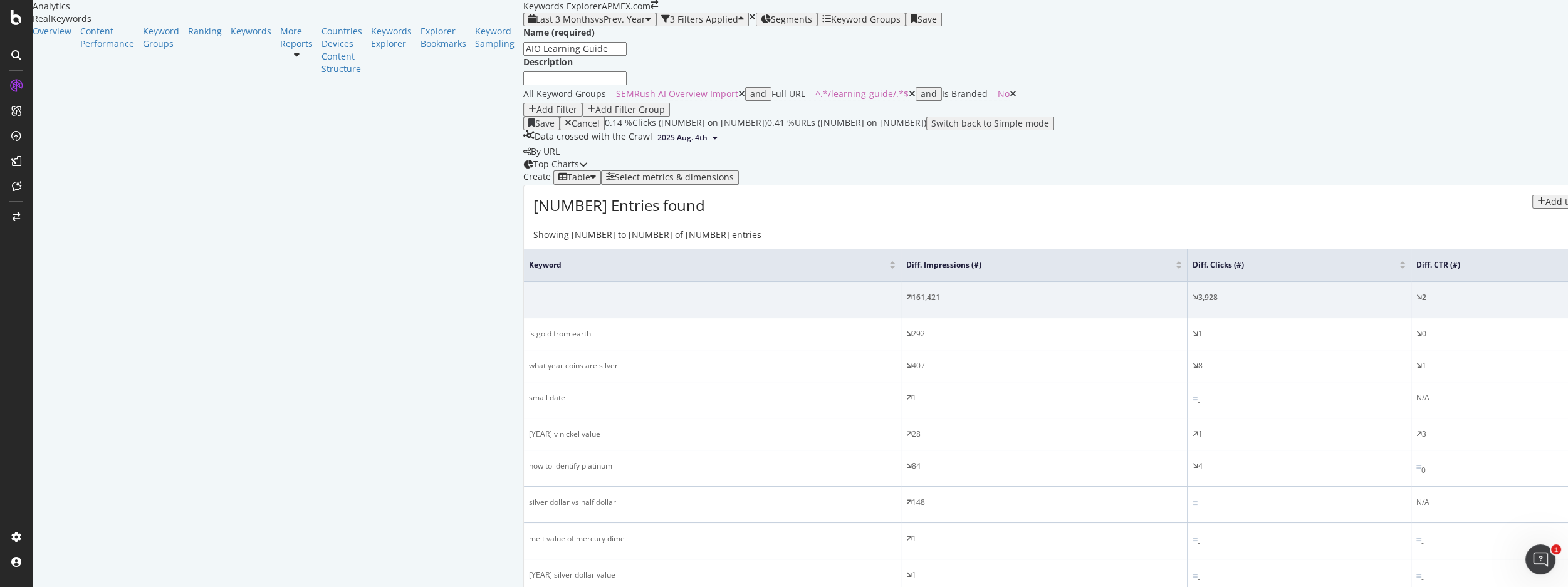 type on "AIO Learning Guide" 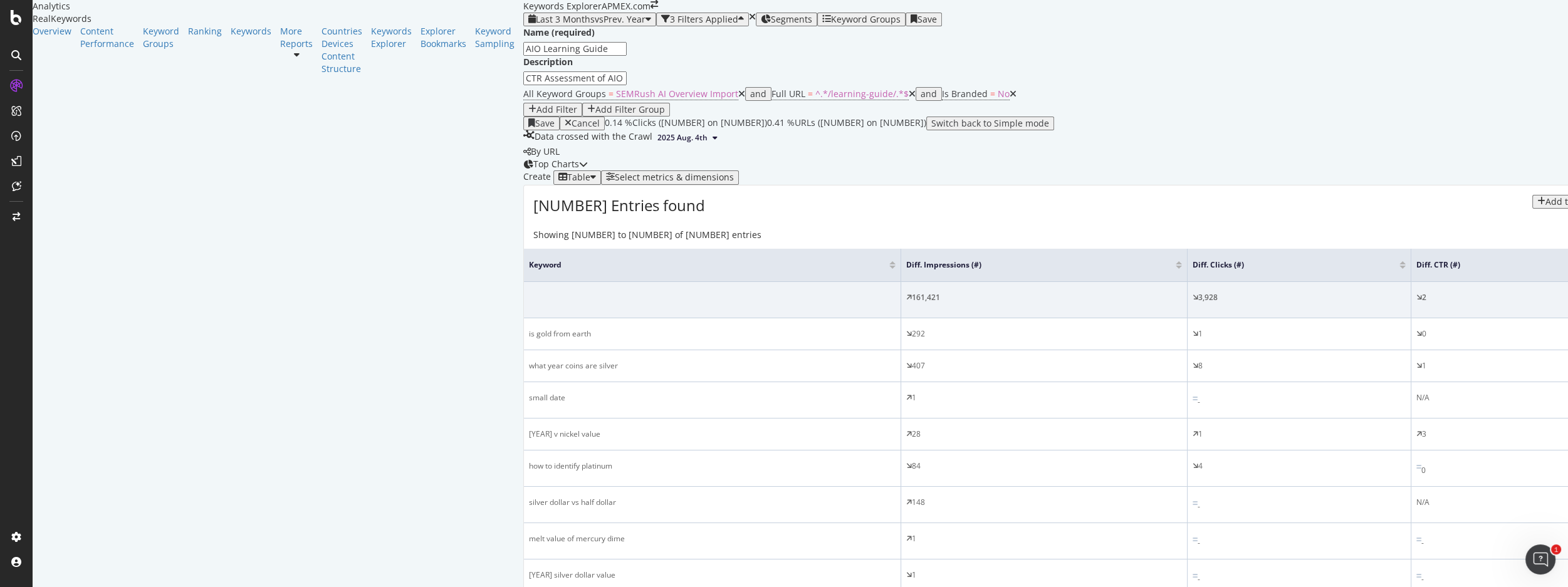 type on "CTR Assessment of AIO on the Learning Guide" 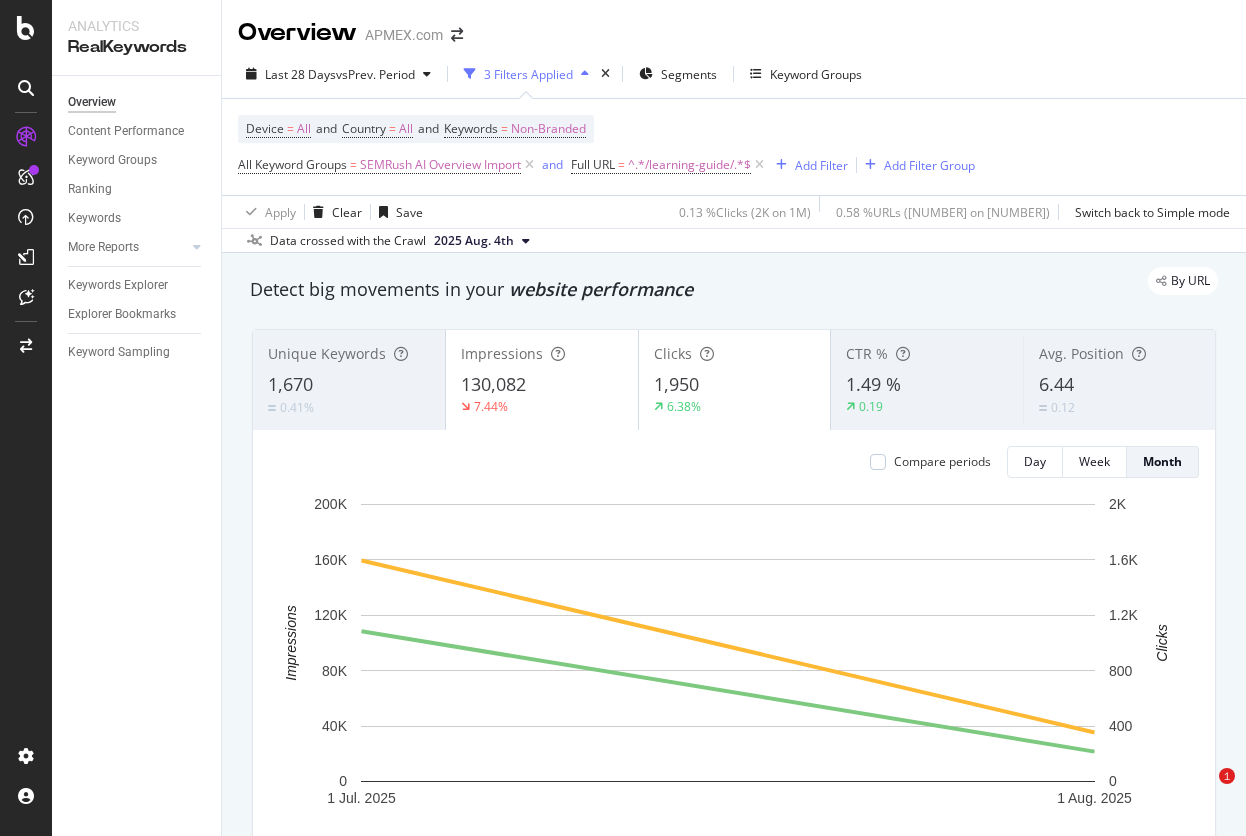 scroll, scrollTop: 0, scrollLeft: 0, axis: both 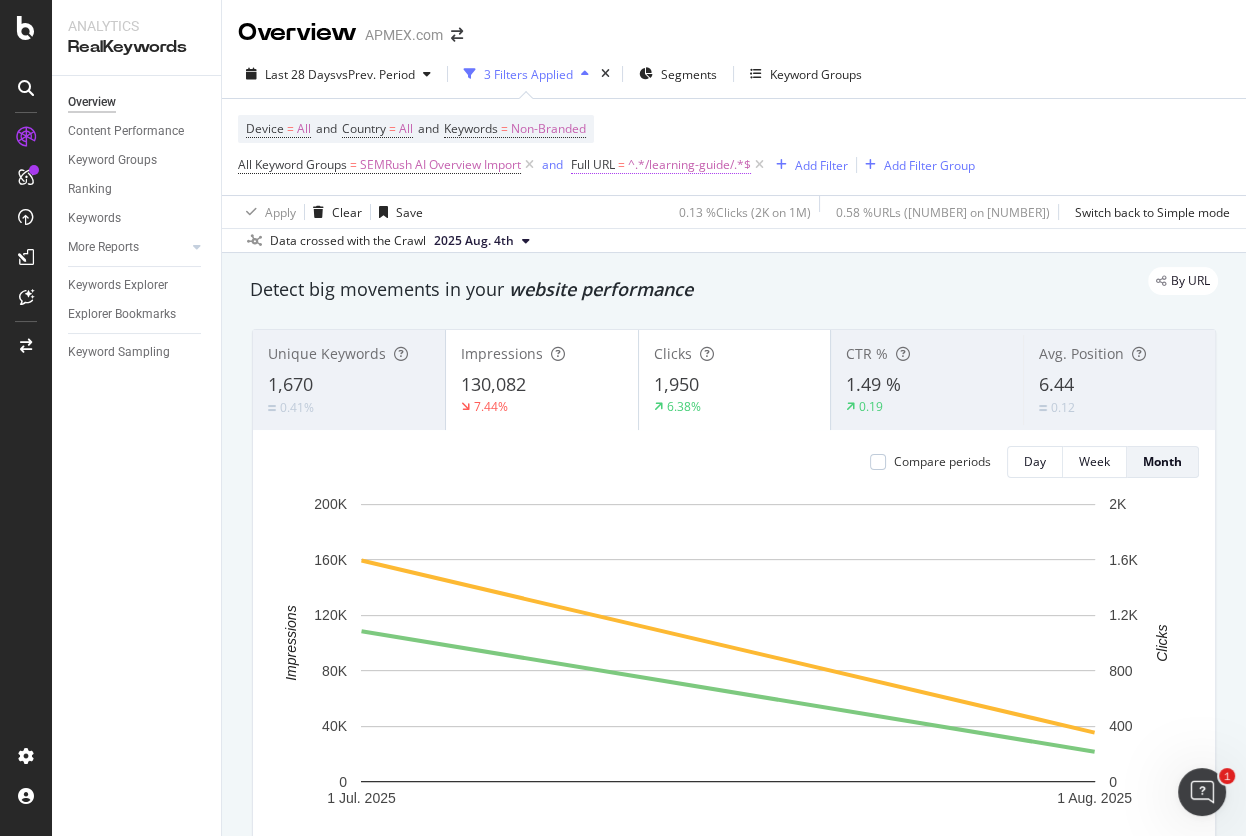 click on "^.*/learning-guide/.*$" at bounding box center [689, 165] 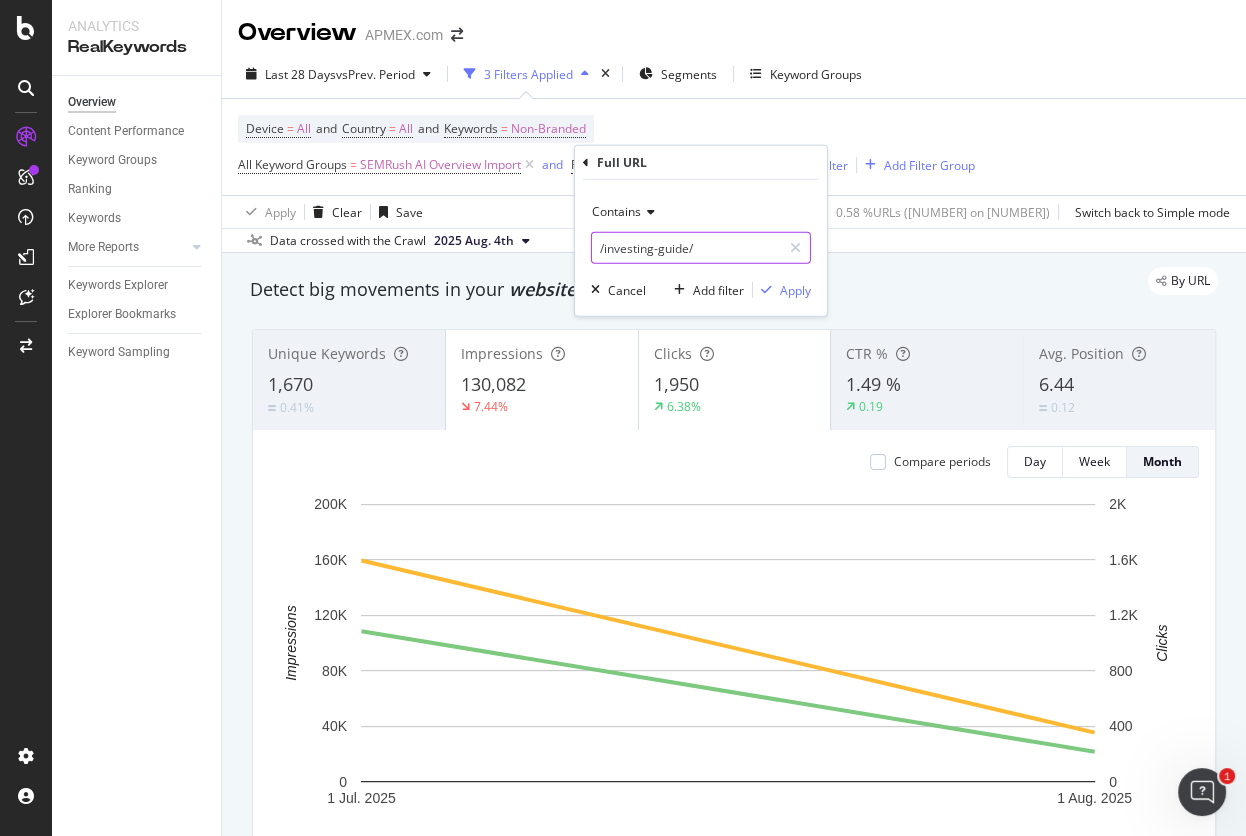 type on "/investing-guide/" 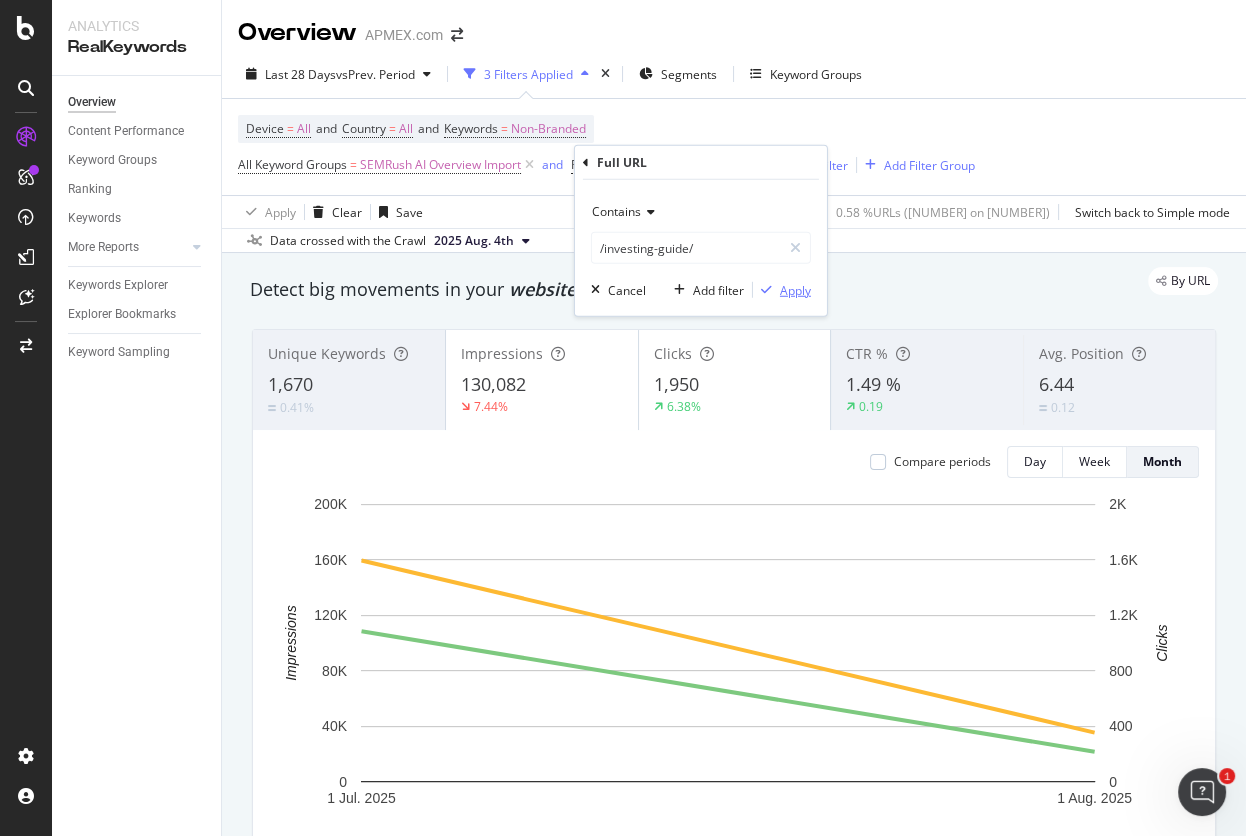 click on "Apply" at bounding box center (795, 289) 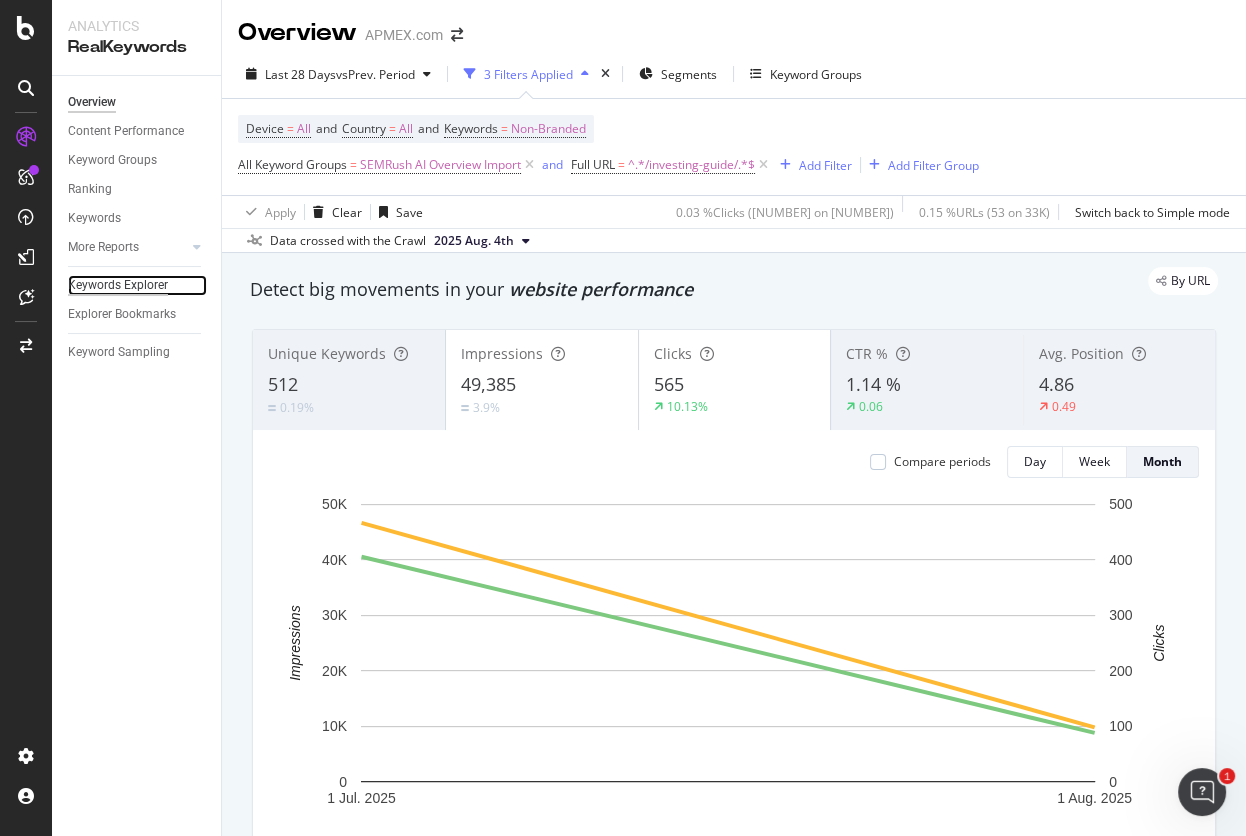 click on "Keywords Explorer" at bounding box center (118, 285) 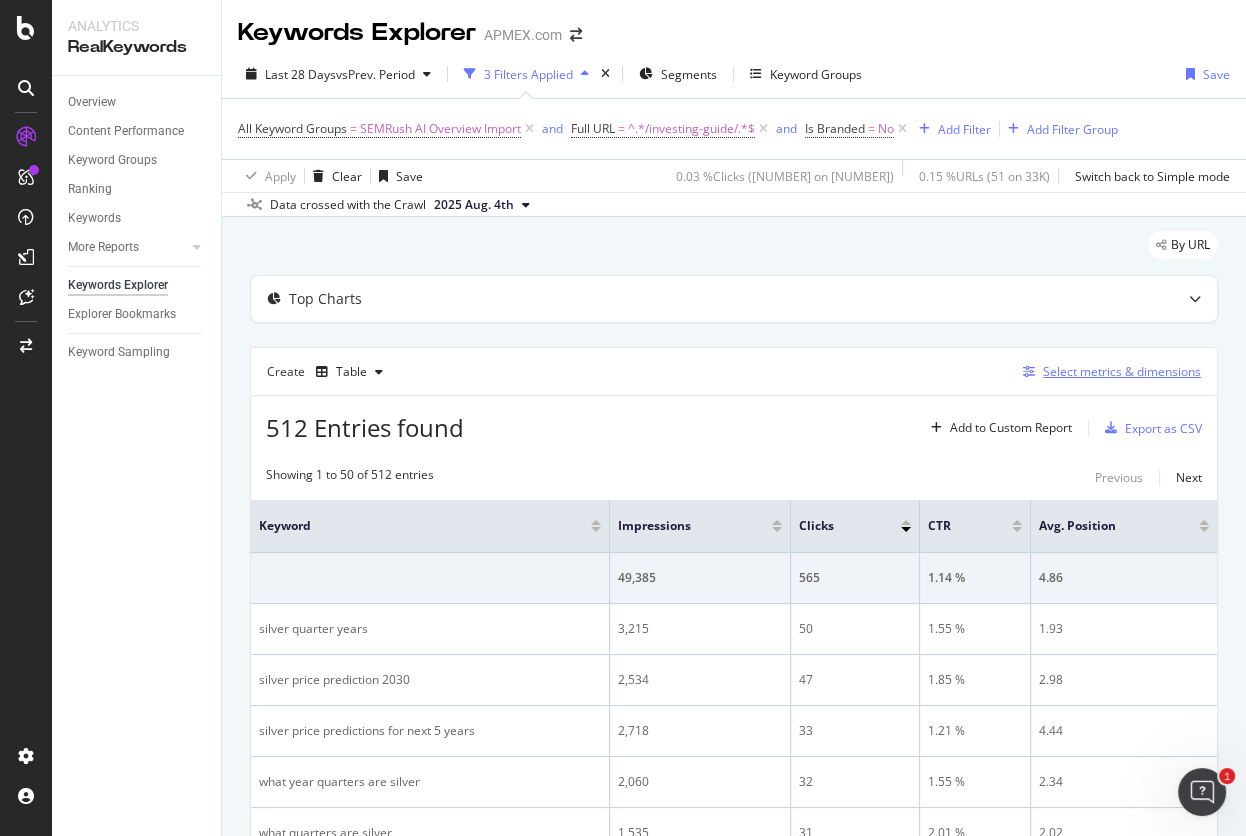 click on "Select metrics & dimensions" at bounding box center [1122, 371] 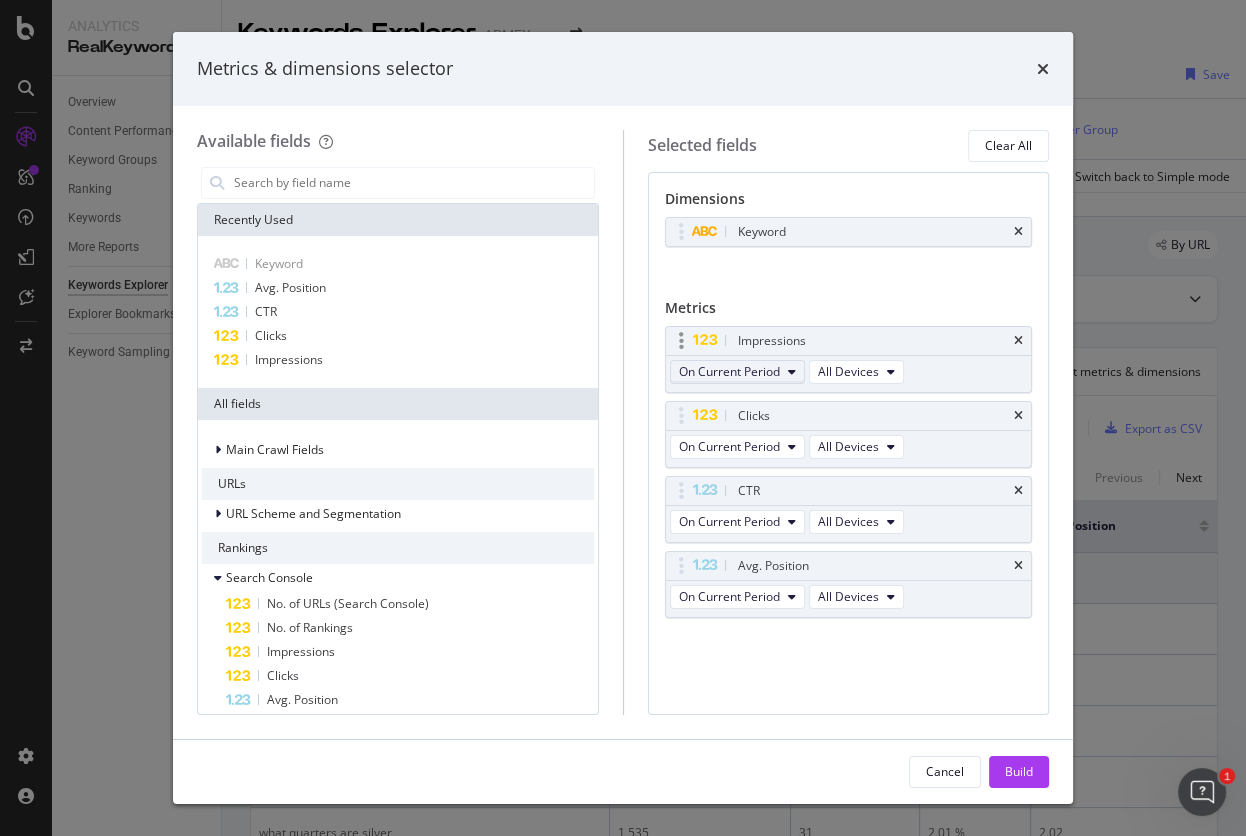 click on "On Current Period" at bounding box center [729, 371] 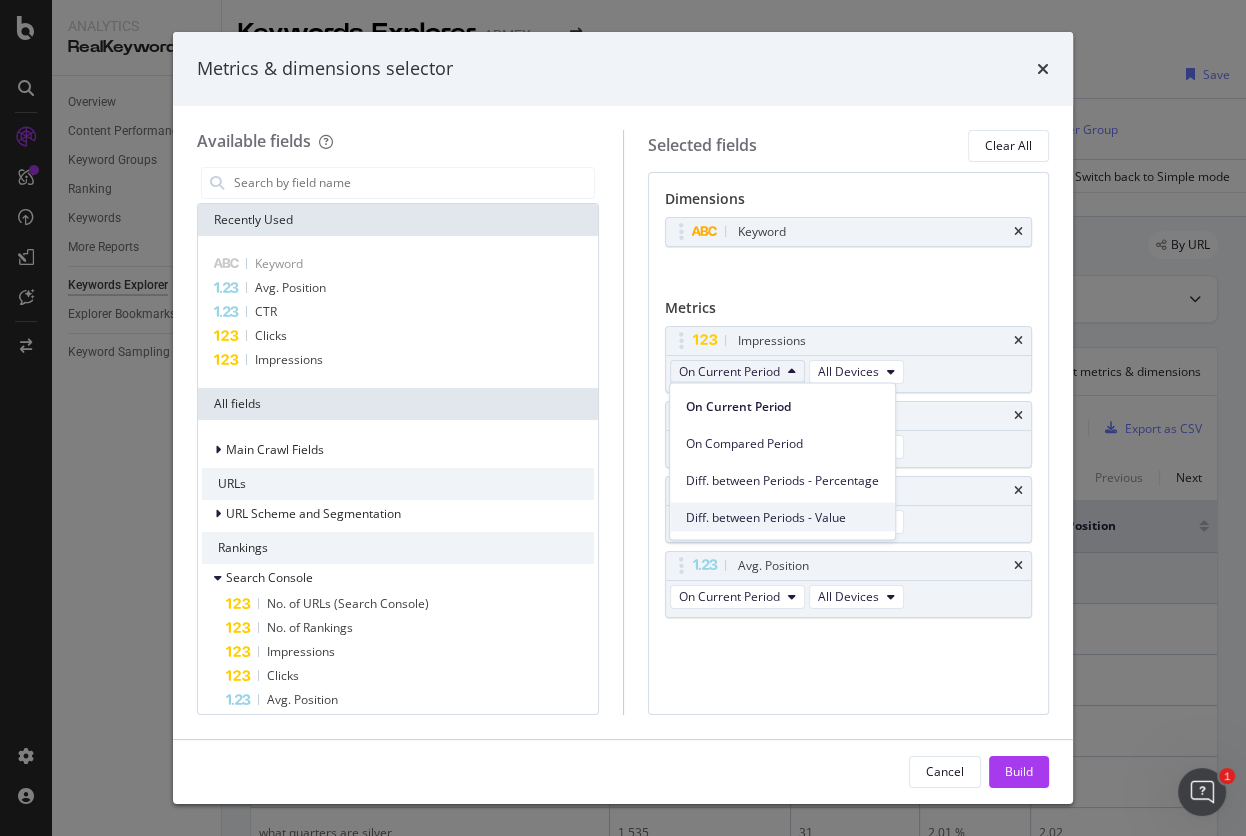 click on "Diff. between Periods - Value" at bounding box center (782, 517) 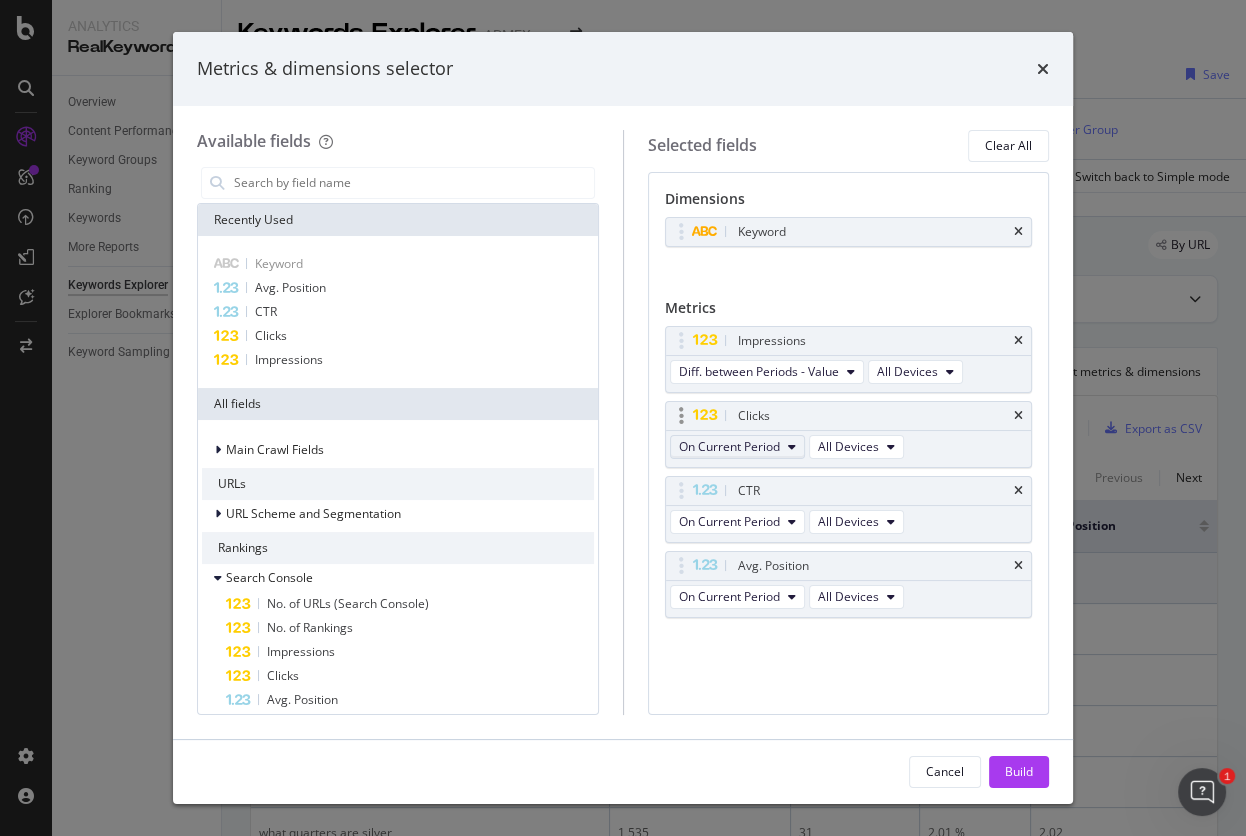 click on "On Current Period" at bounding box center (729, 446) 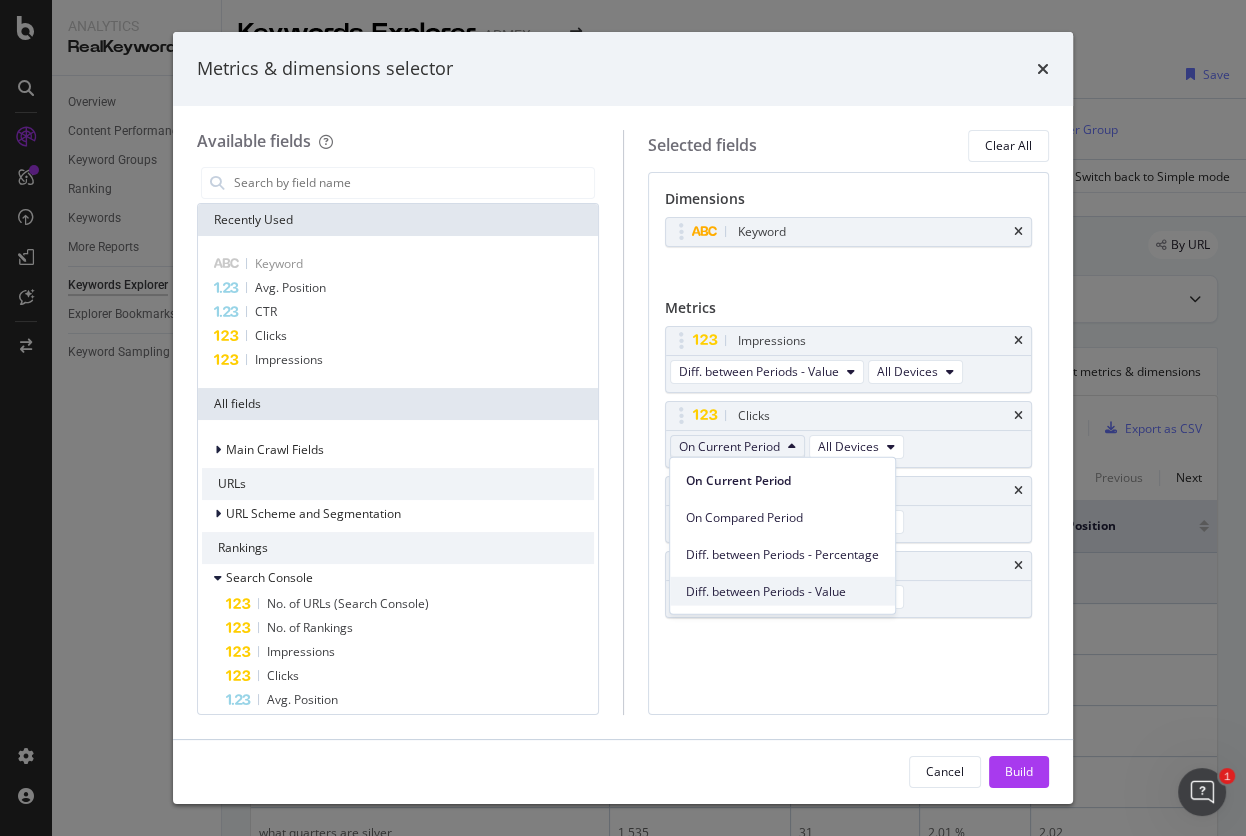 click on "Diff. between Periods - Value" at bounding box center [782, 591] 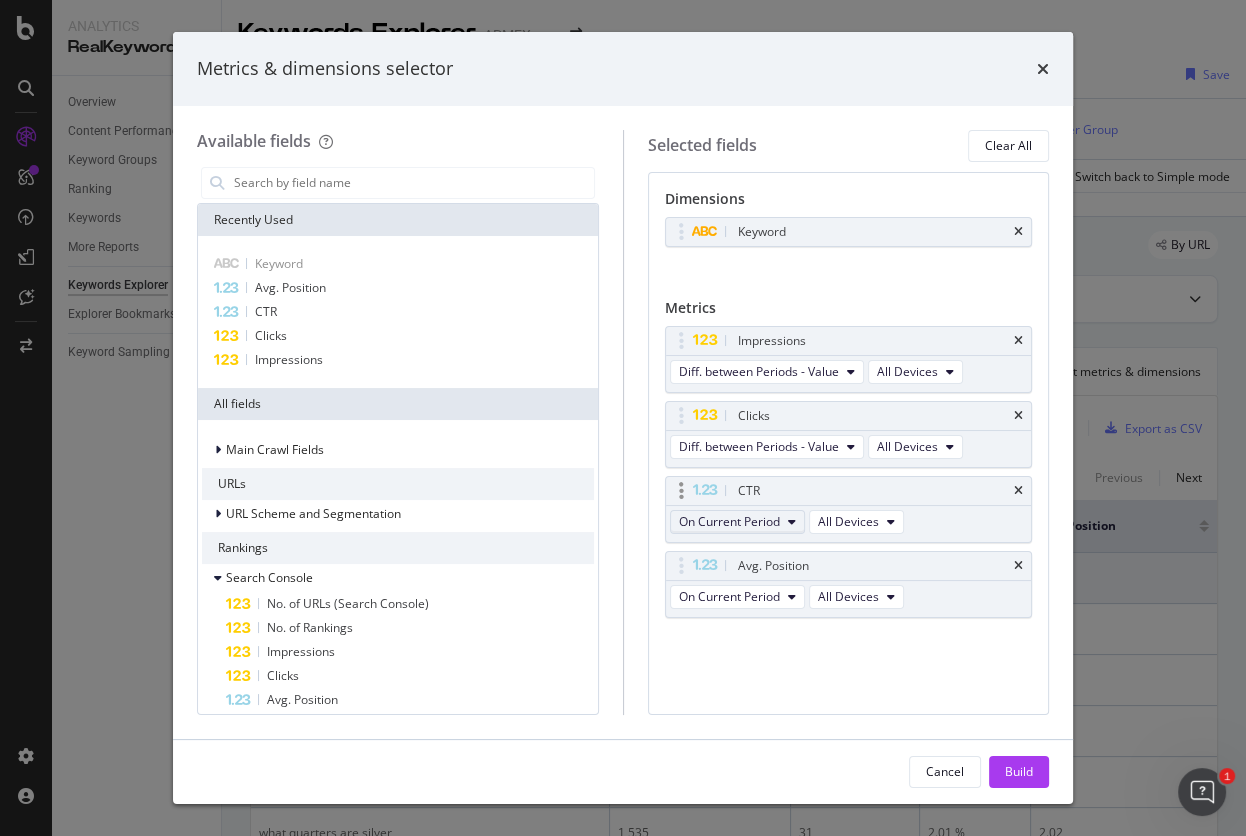 click on "On Current Period" at bounding box center (729, 521) 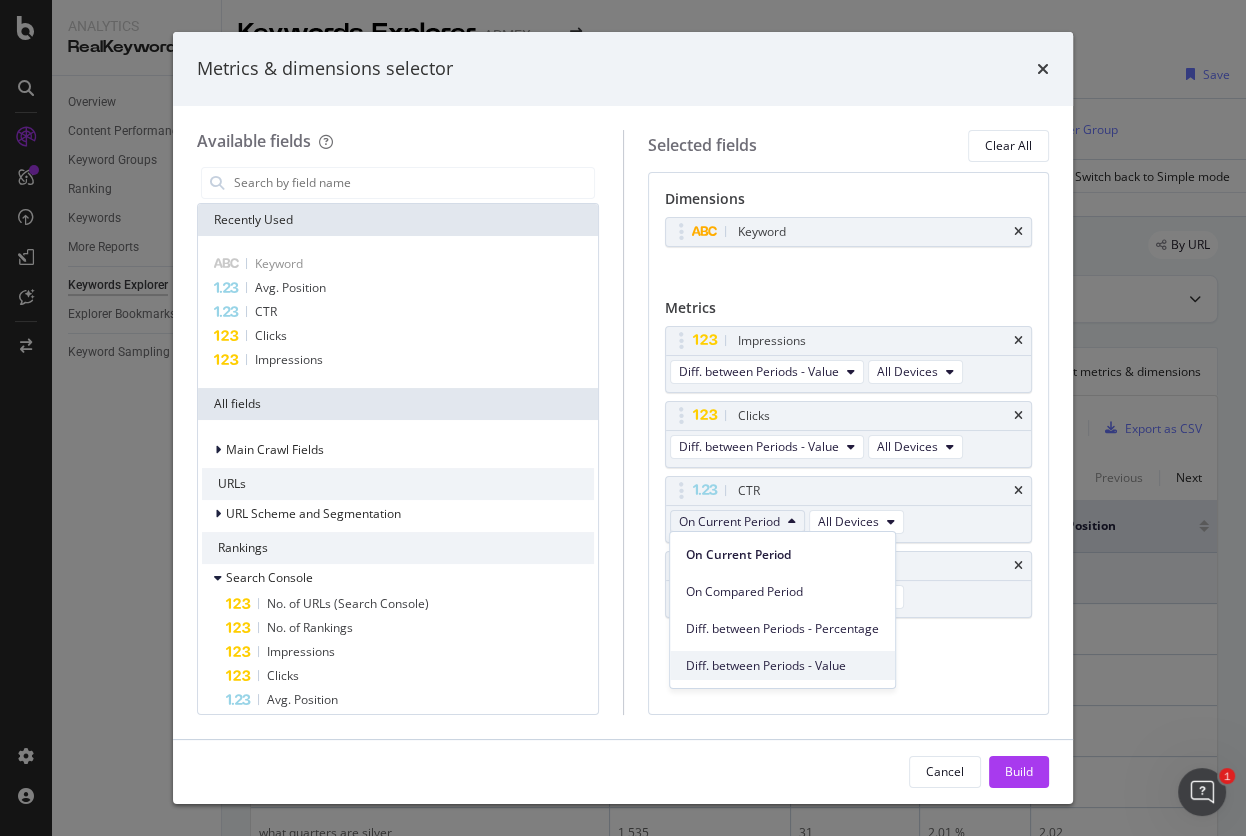 click on "Diff. between Periods - Value" at bounding box center (782, 665) 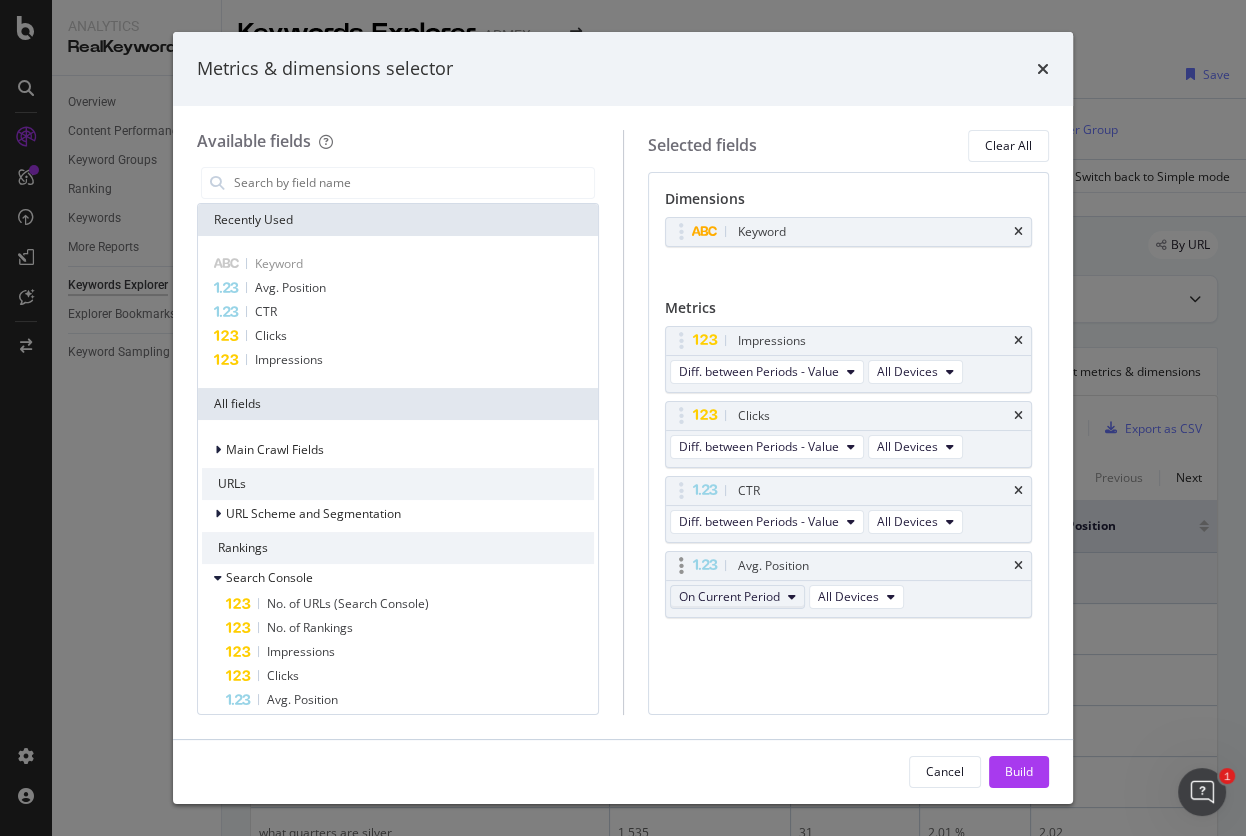click on "On Current Period" at bounding box center (729, 596) 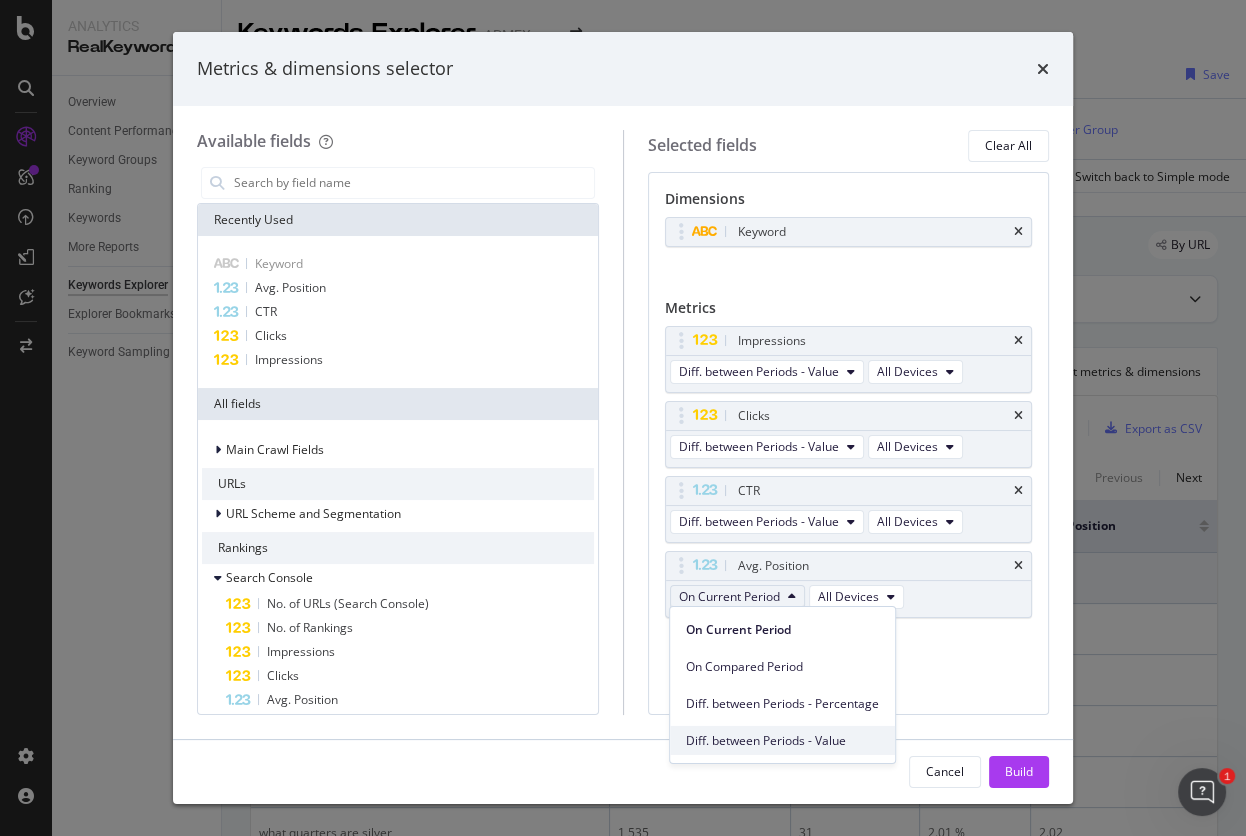 click on "Diff. between Periods - Value" at bounding box center (782, 740) 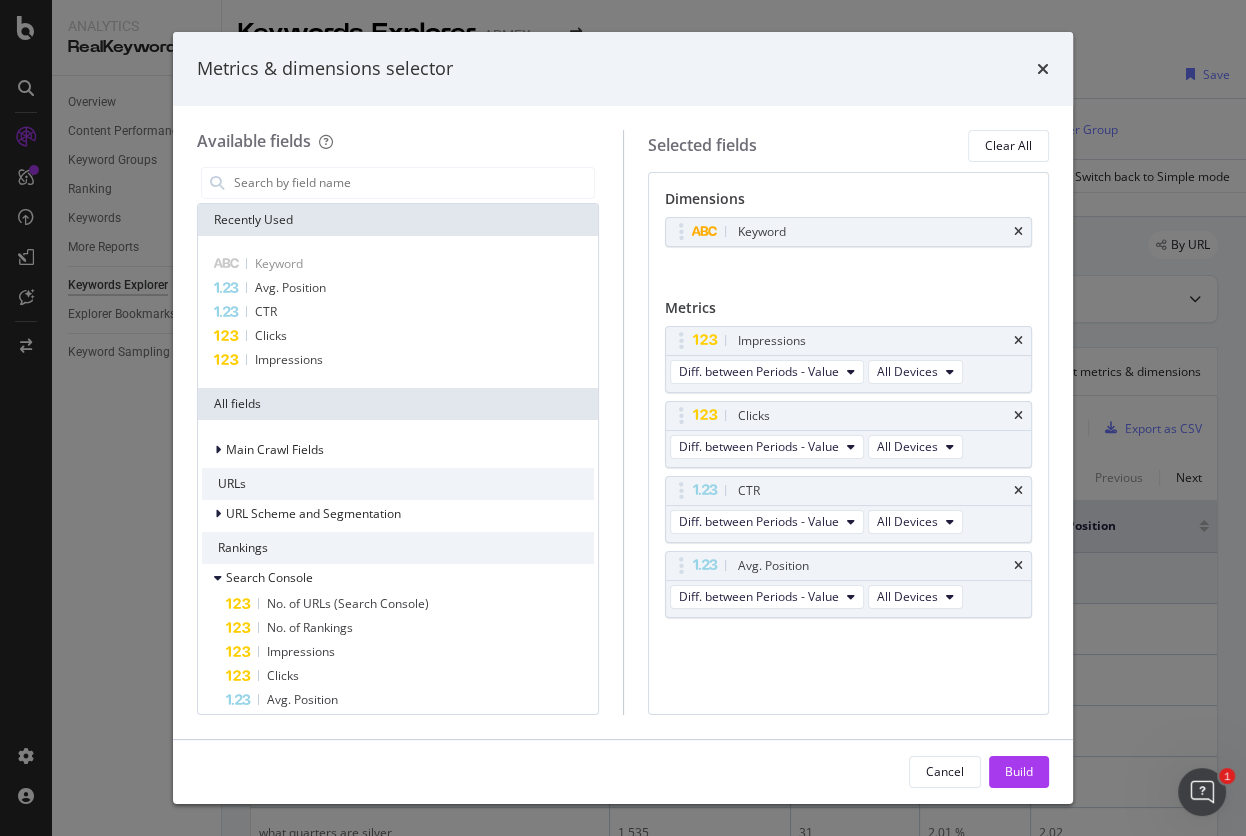 click on "Cancel Build" at bounding box center [623, 772] 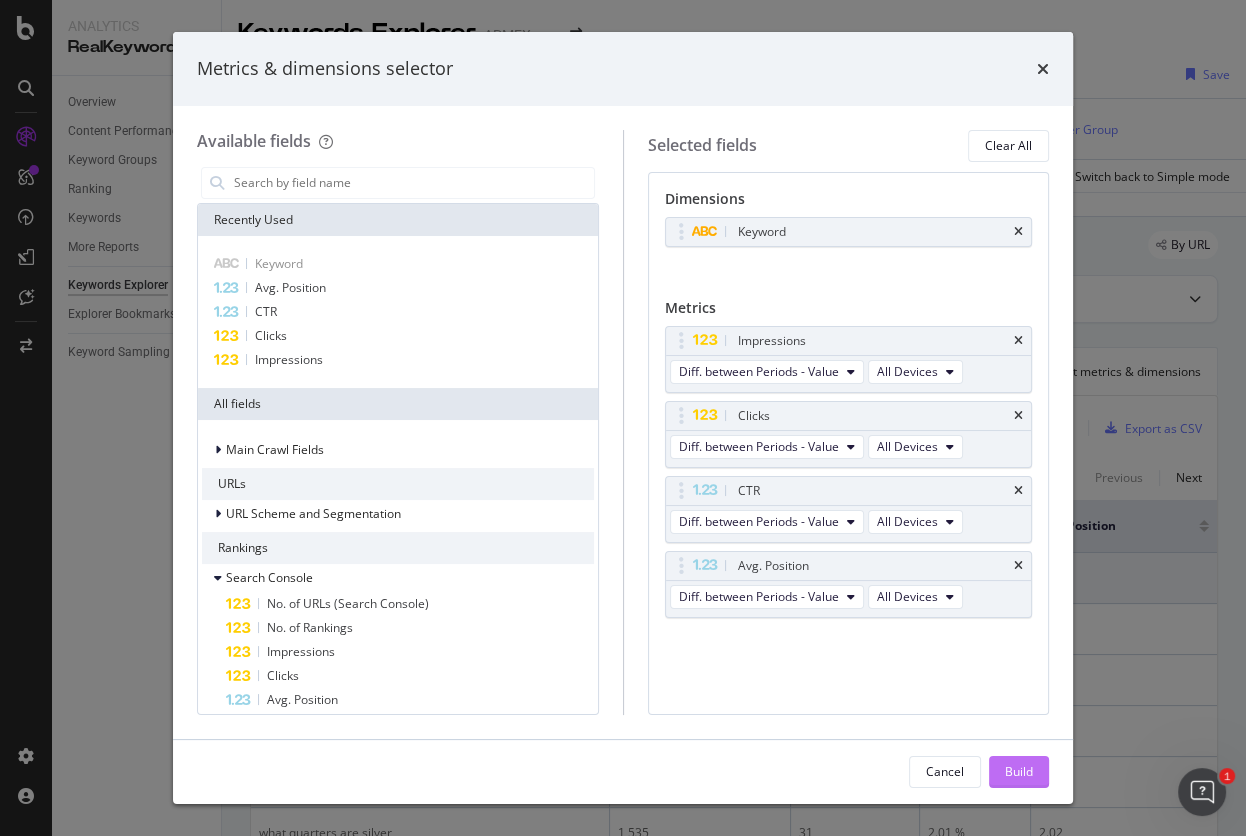 click on "Build" at bounding box center (1019, 771) 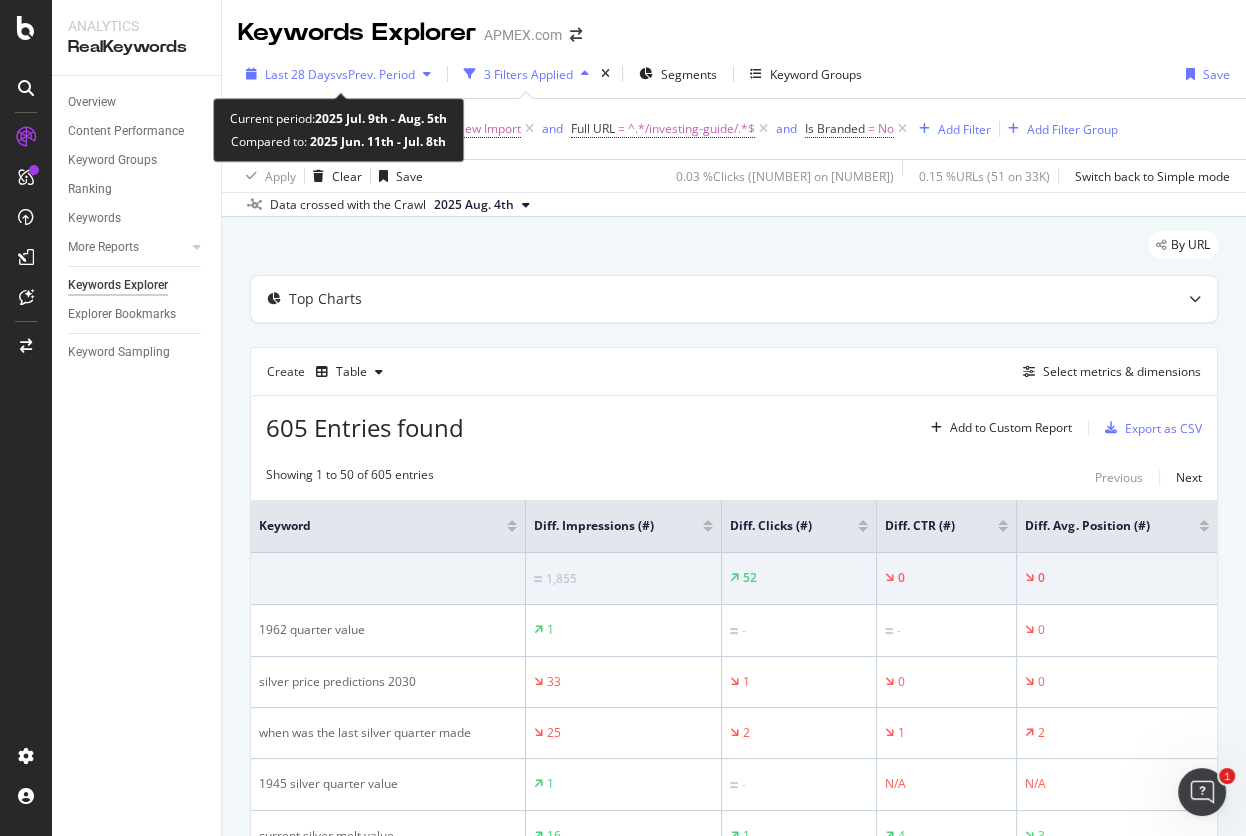 click on "vs  Prev. Period" at bounding box center (375, 74) 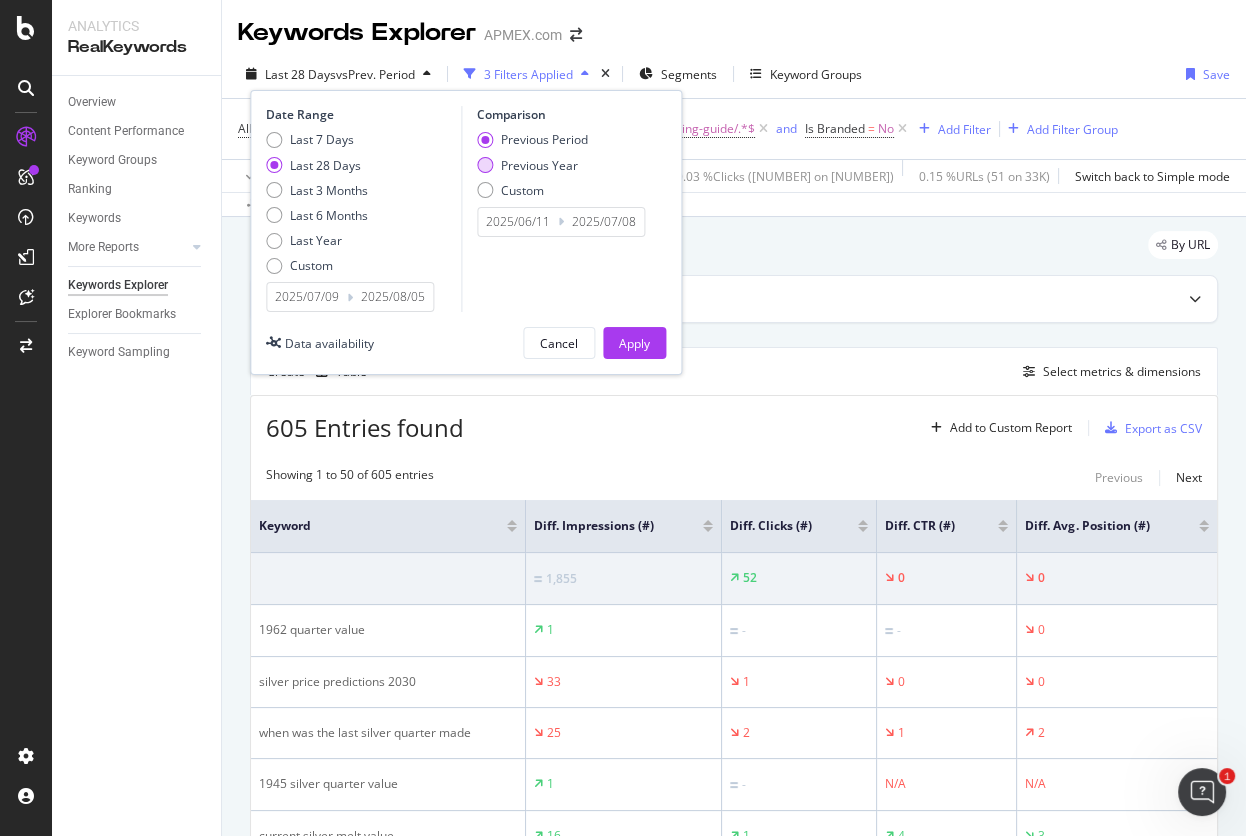click on "Previous Year" at bounding box center (532, 165) 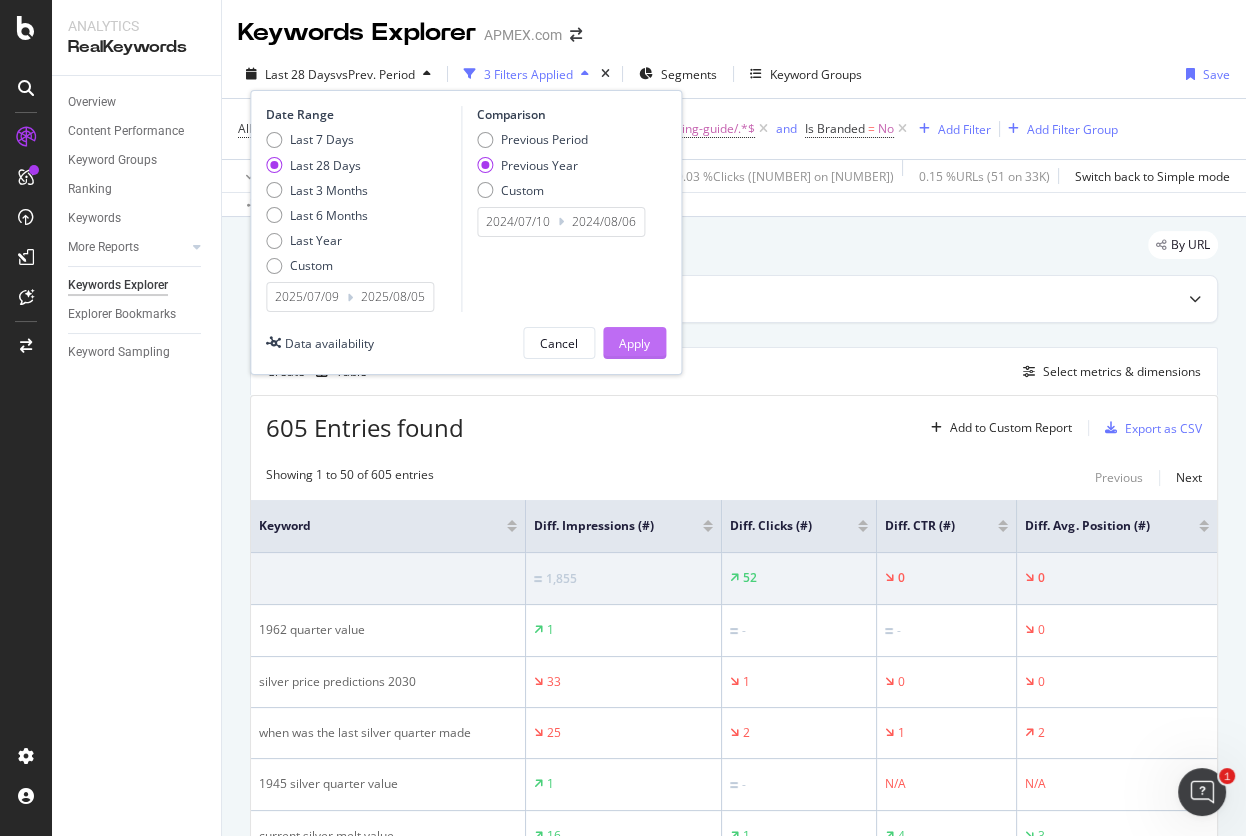 click on "Apply" at bounding box center (634, 343) 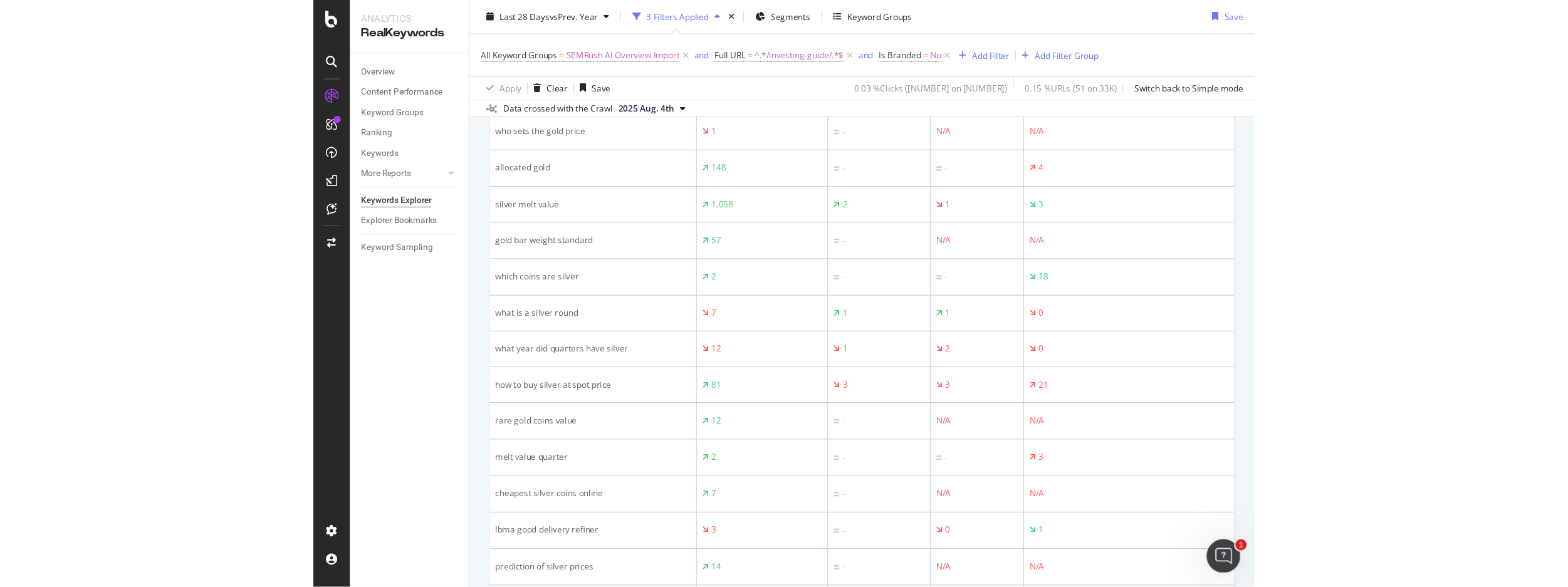 scroll, scrollTop: 0, scrollLeft: 0, axis: both 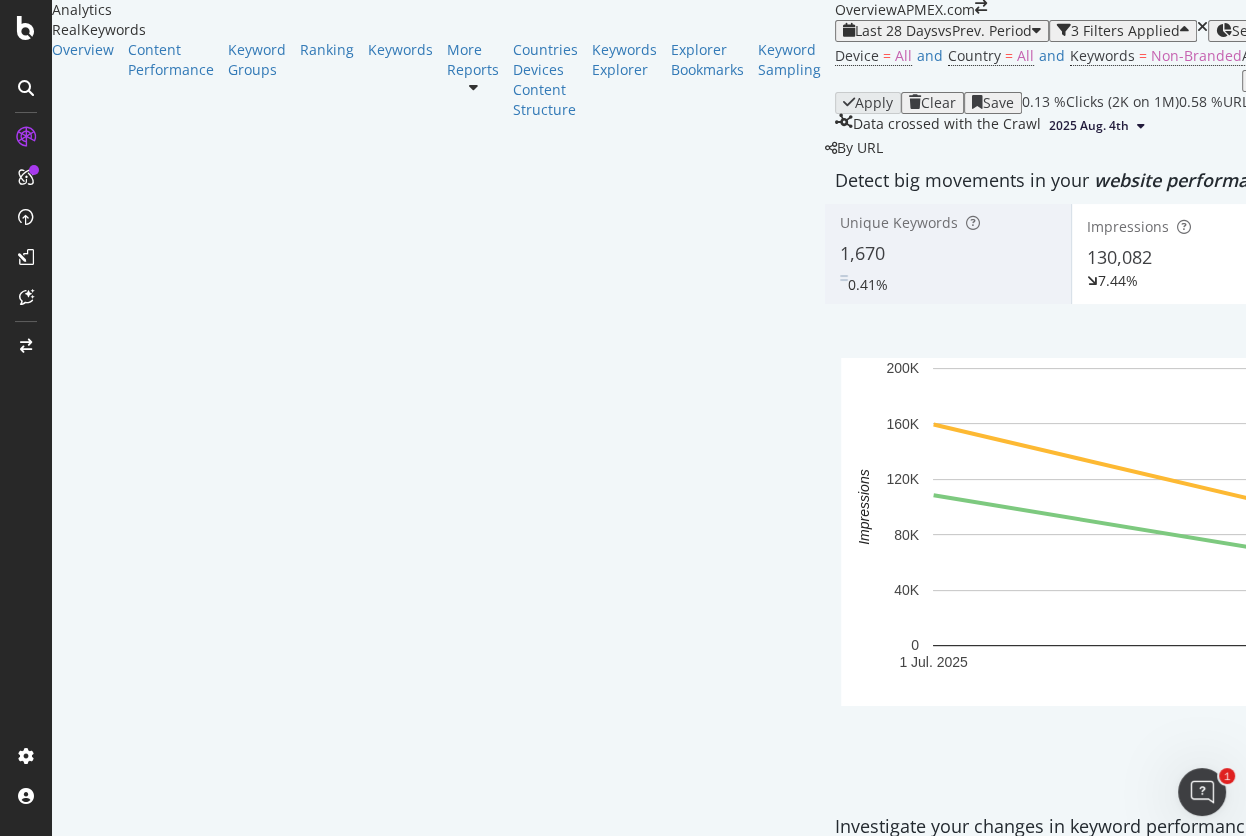 click on "^.*/learning-guide/.*$" at bounding box center [1782, 55] 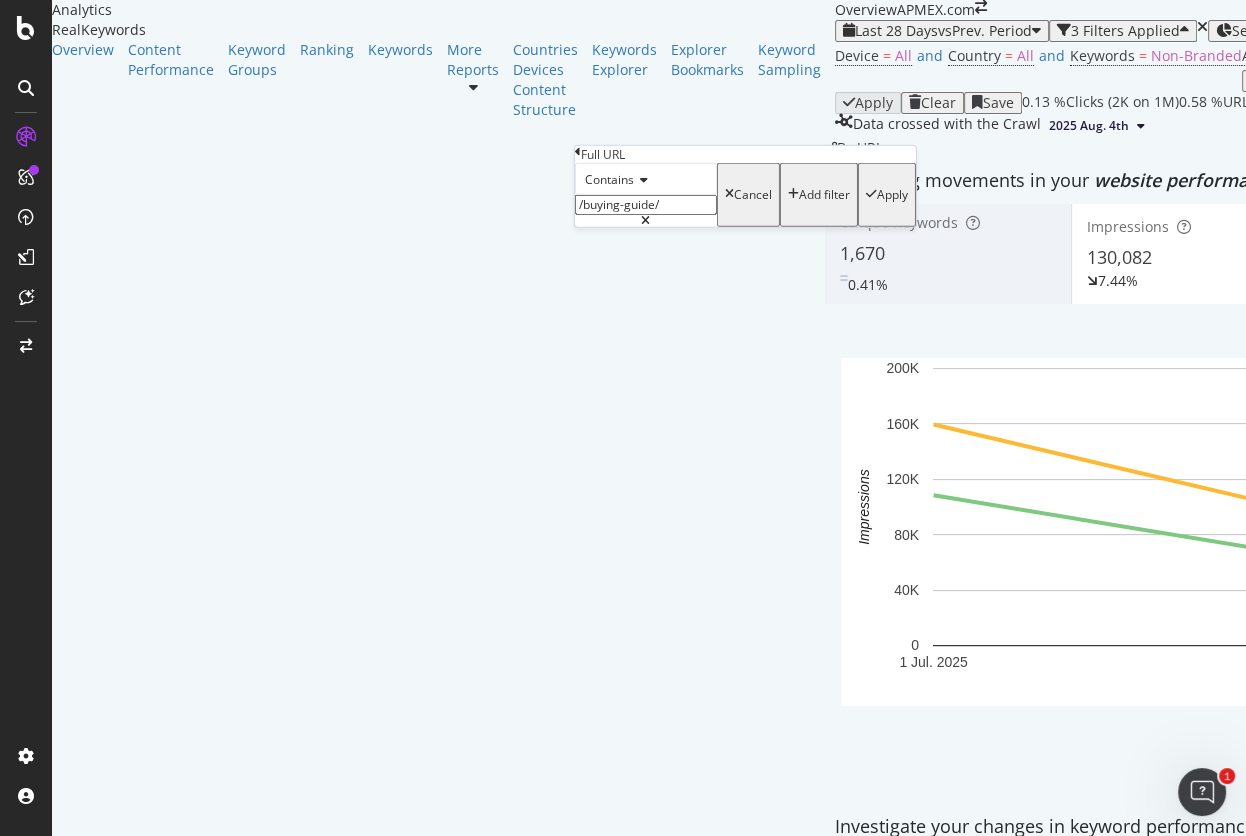 type on "/buying-guide/" 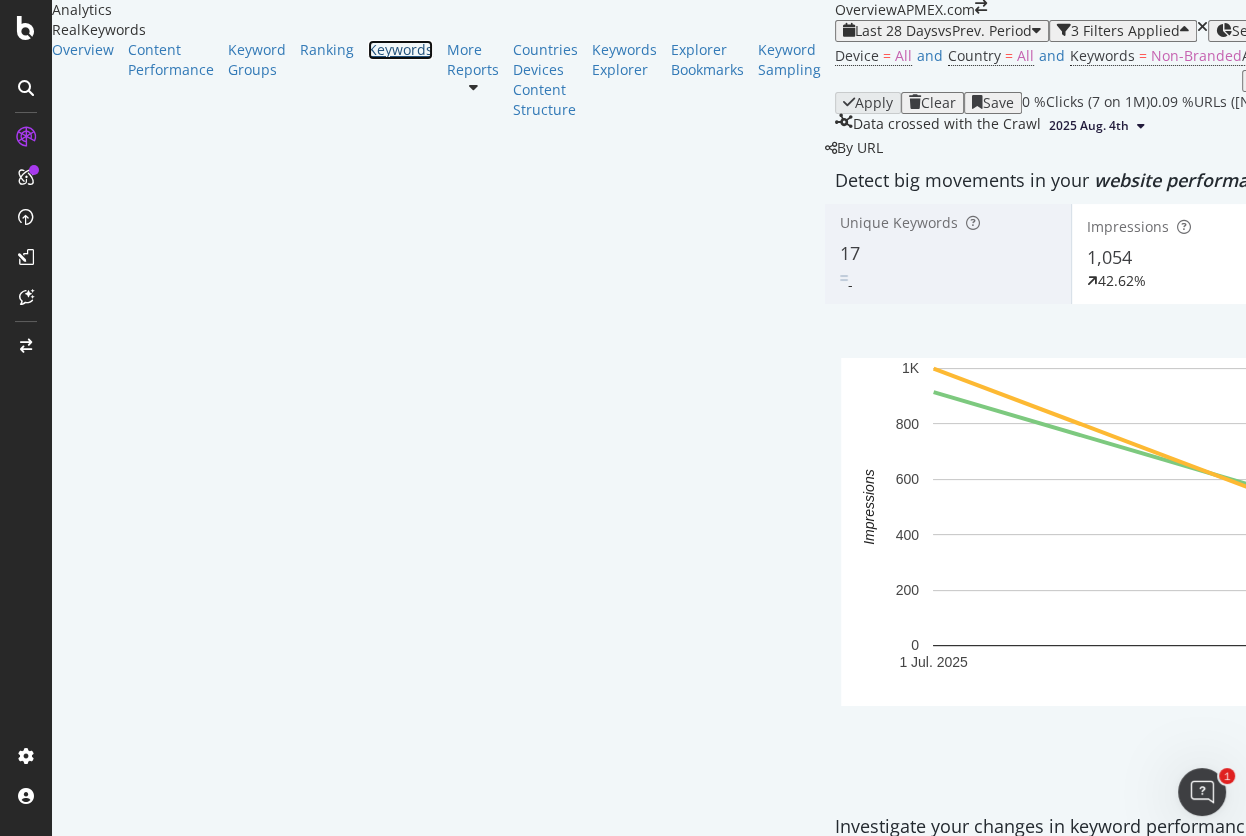click on "Keywords" at bounding box center (400, 50) 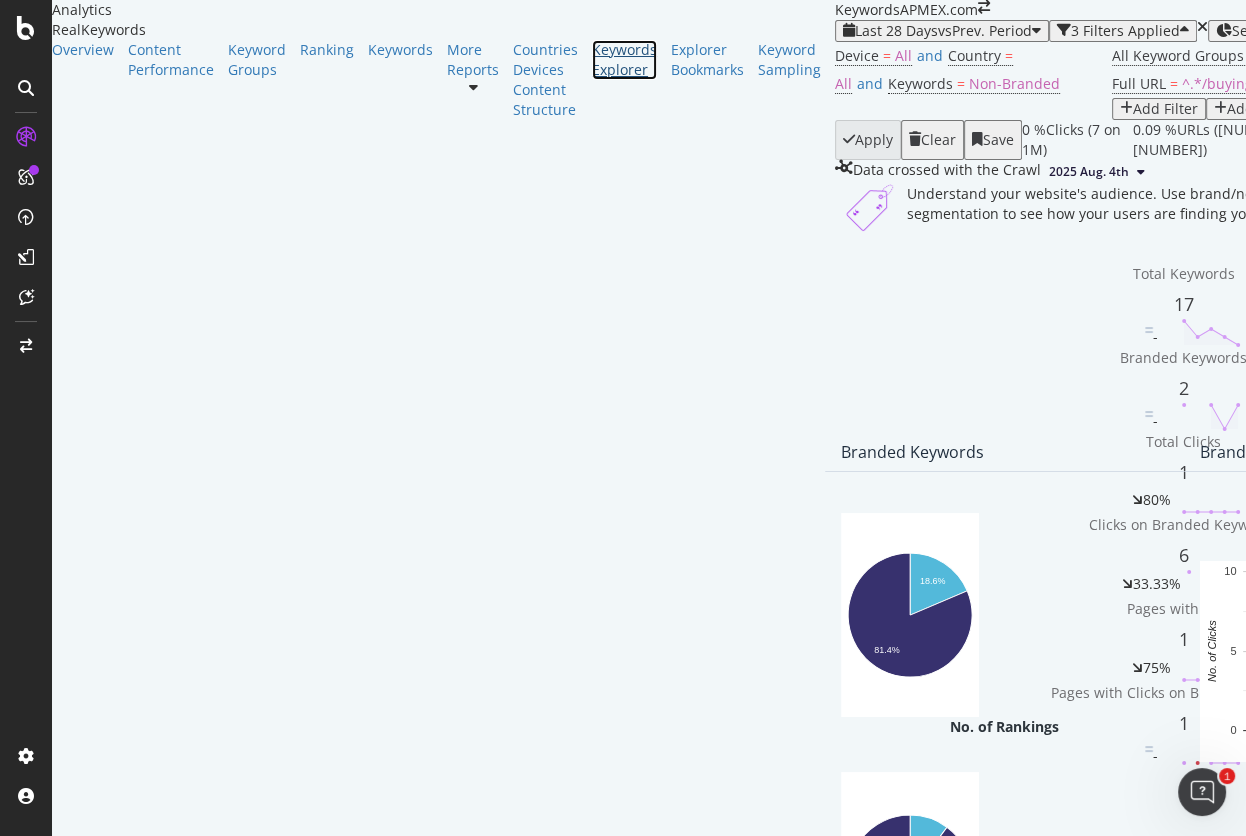 click on "Keywords Explorer" at bounding box center (624, 60) 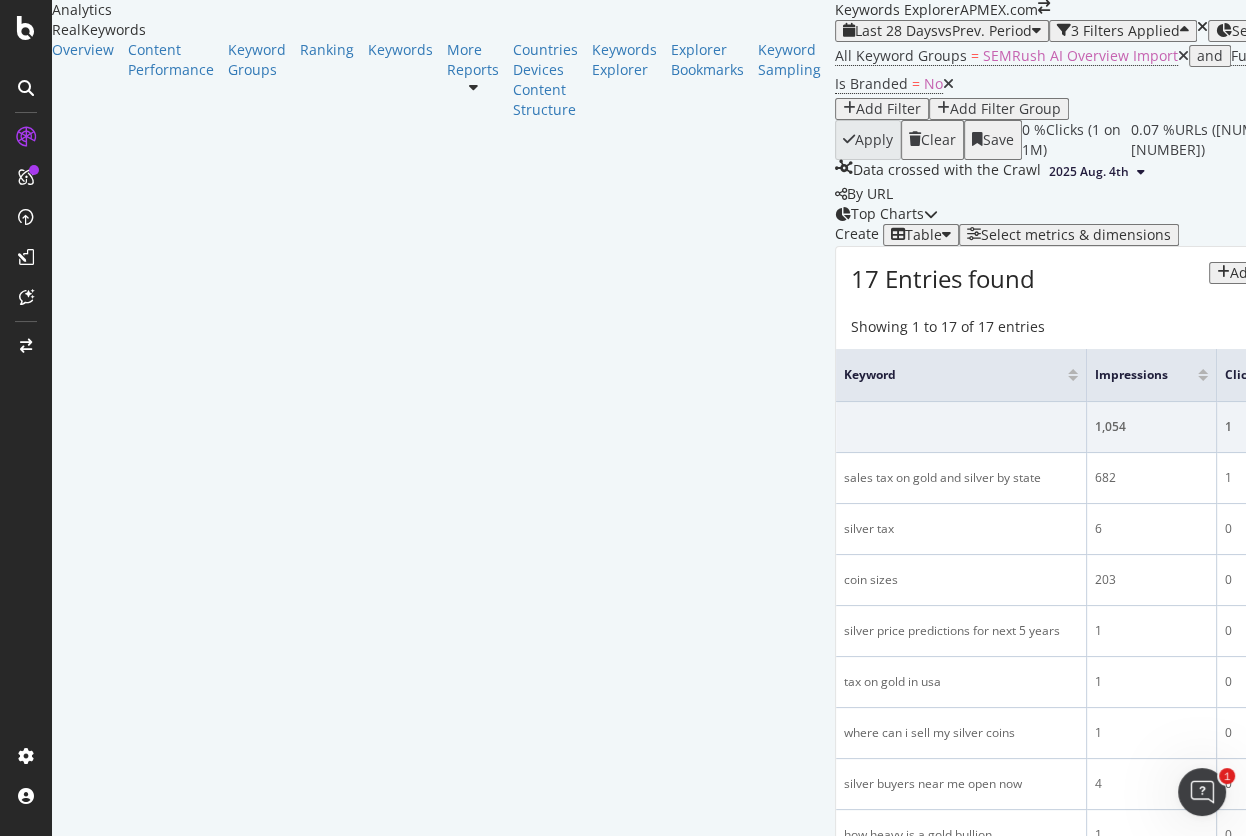 click on "Select metrics & dimensions" at bounding box center (1076, 235) 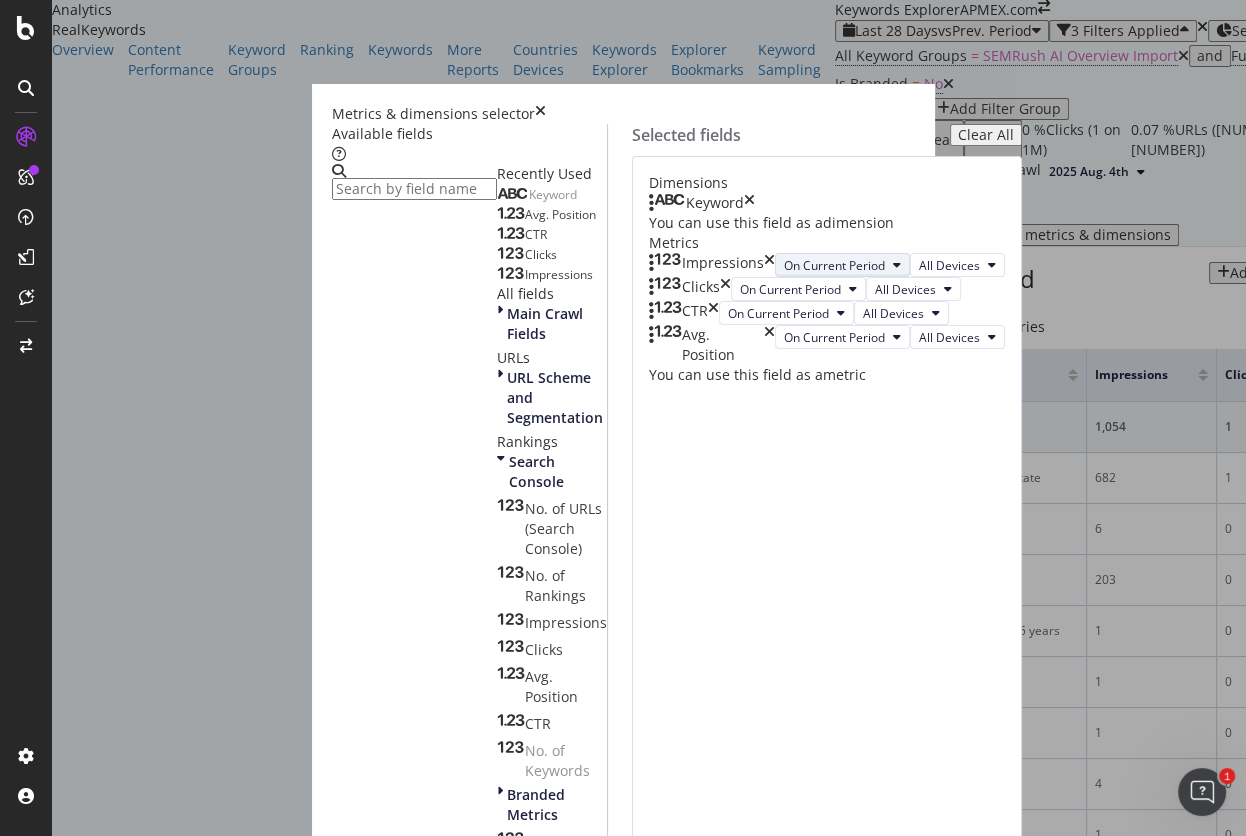 click on "On Current Period" at bounding box center [834, 265] 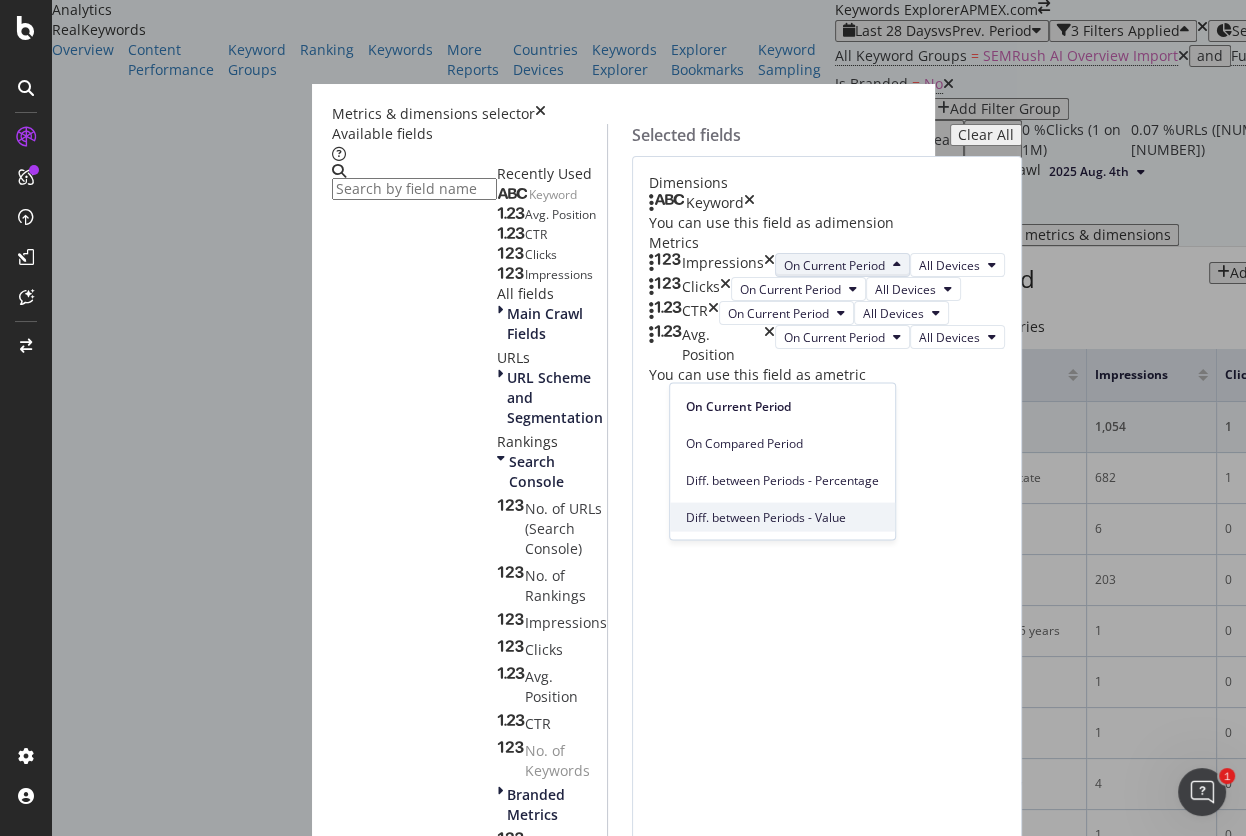 click on "Diff. between Periods - Value" at bounding box center [782, 517] 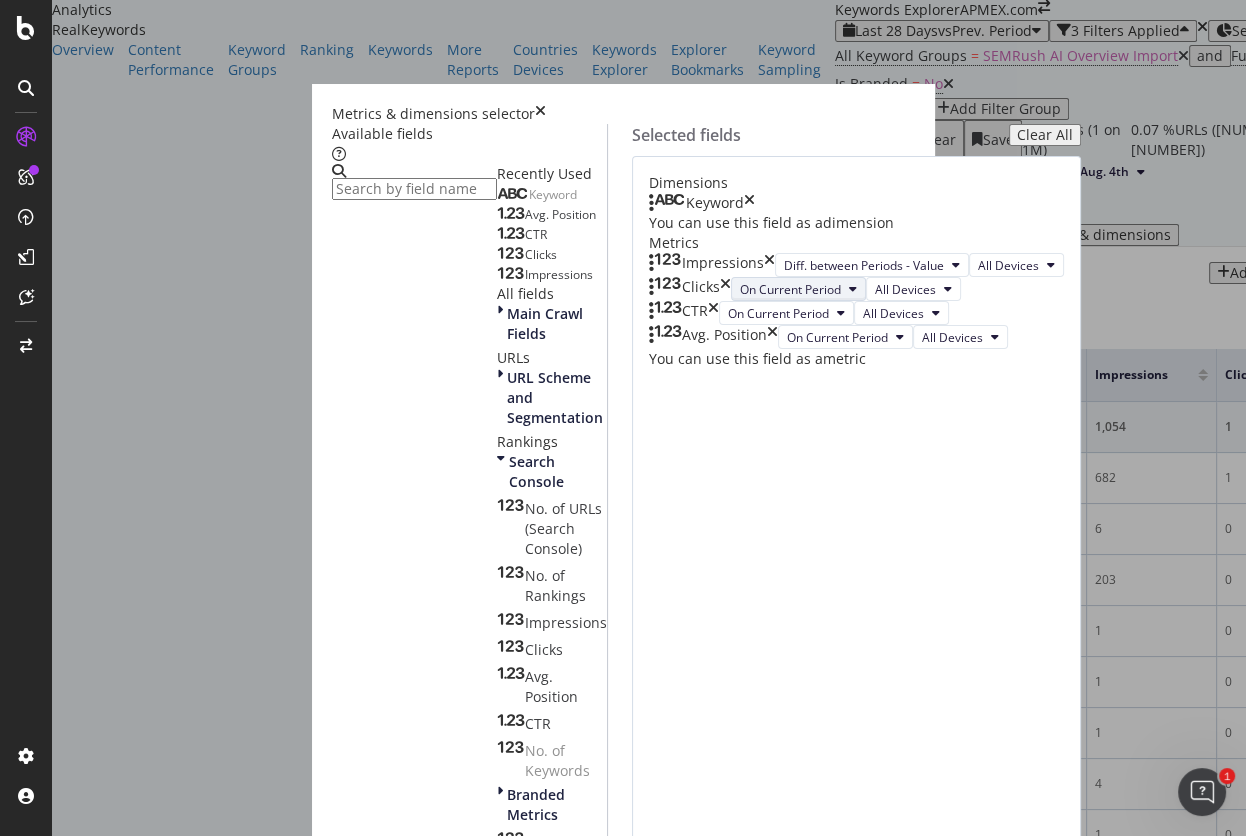click on "On Current Period" at bounding box center (790, 289) 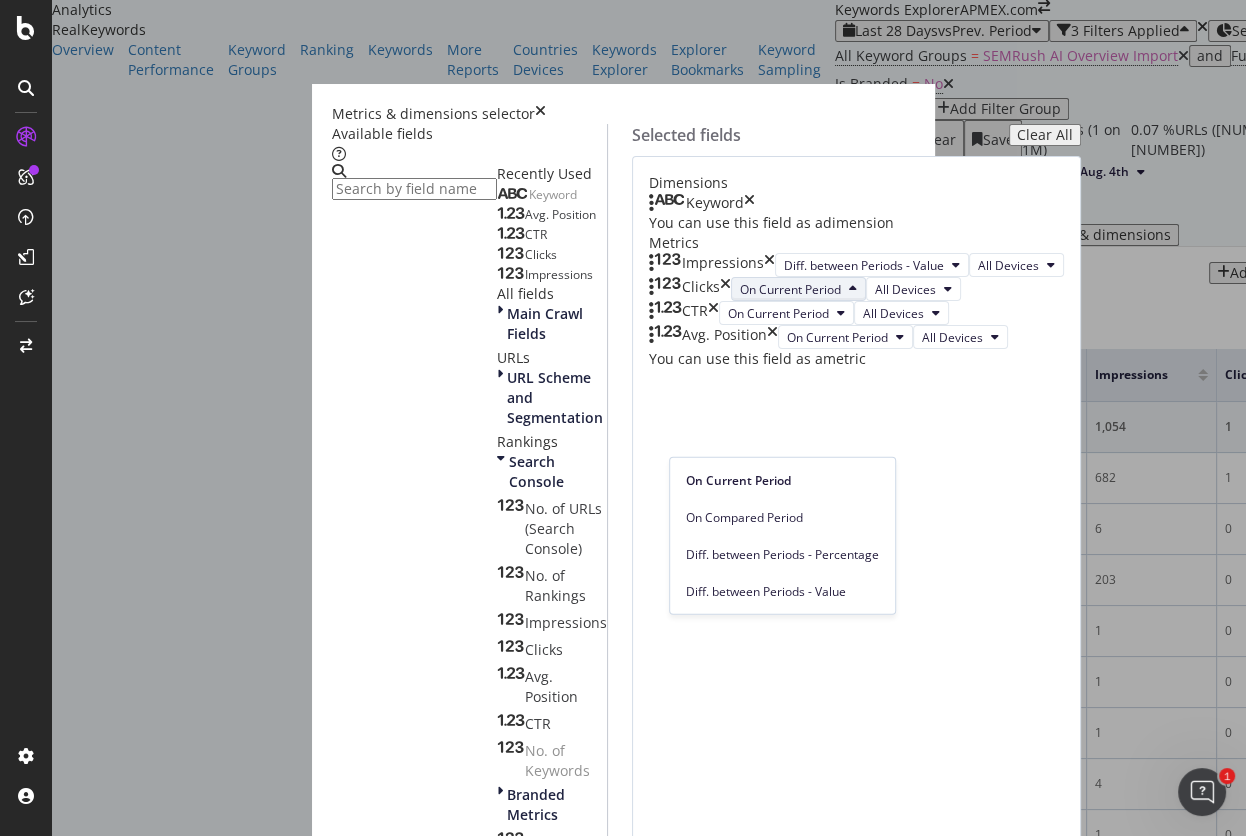click on "Diff. between Periods - Value" at bounding box center (782, 591) 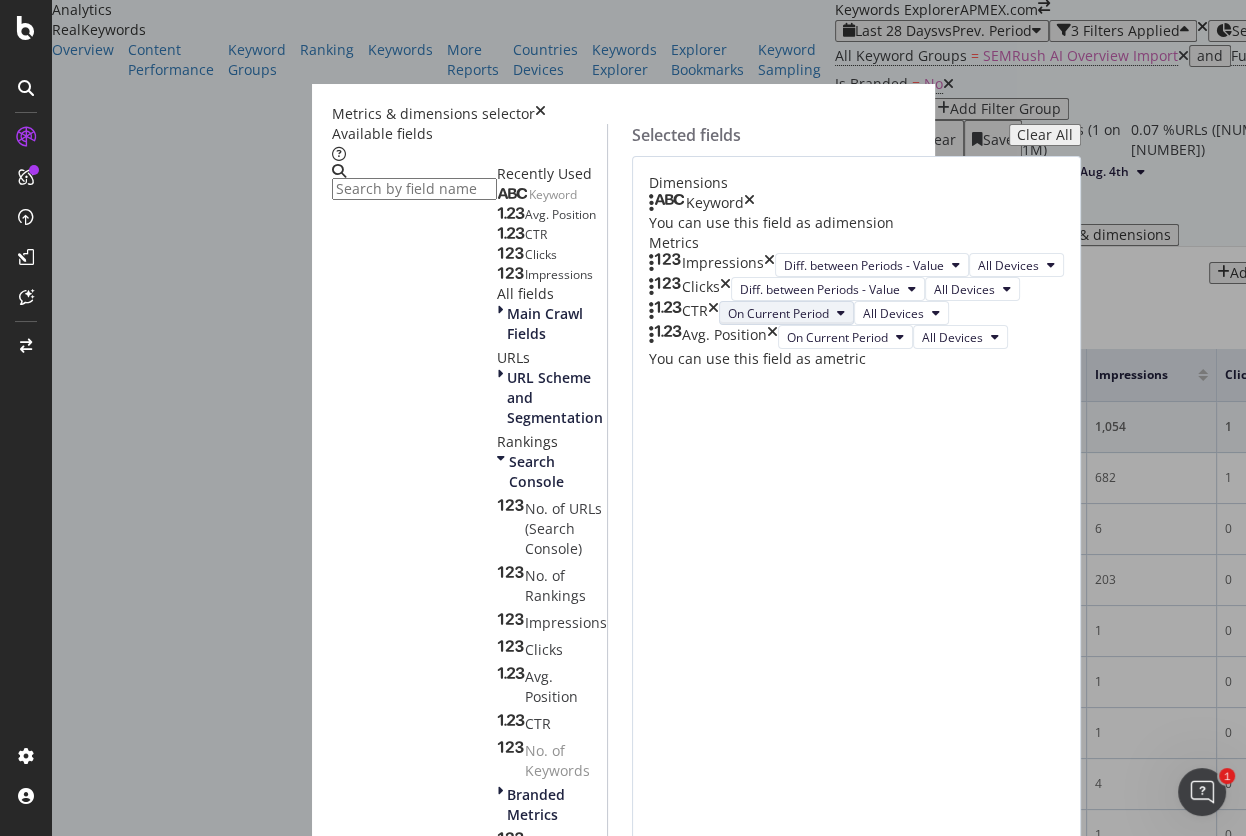 click on "On Current Period" at bounding box center [778, 313] 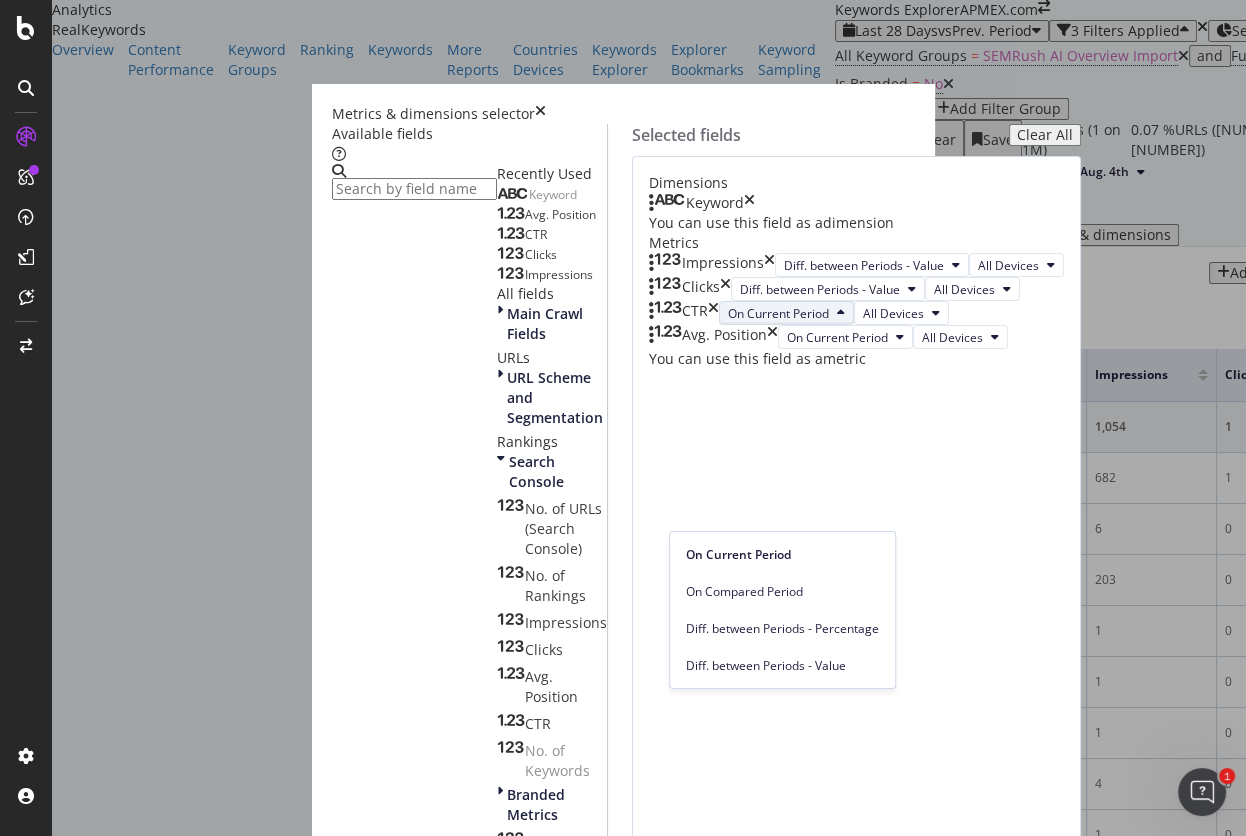 click on "Diff. between Periods - Value" at bounding box center [782, 665] 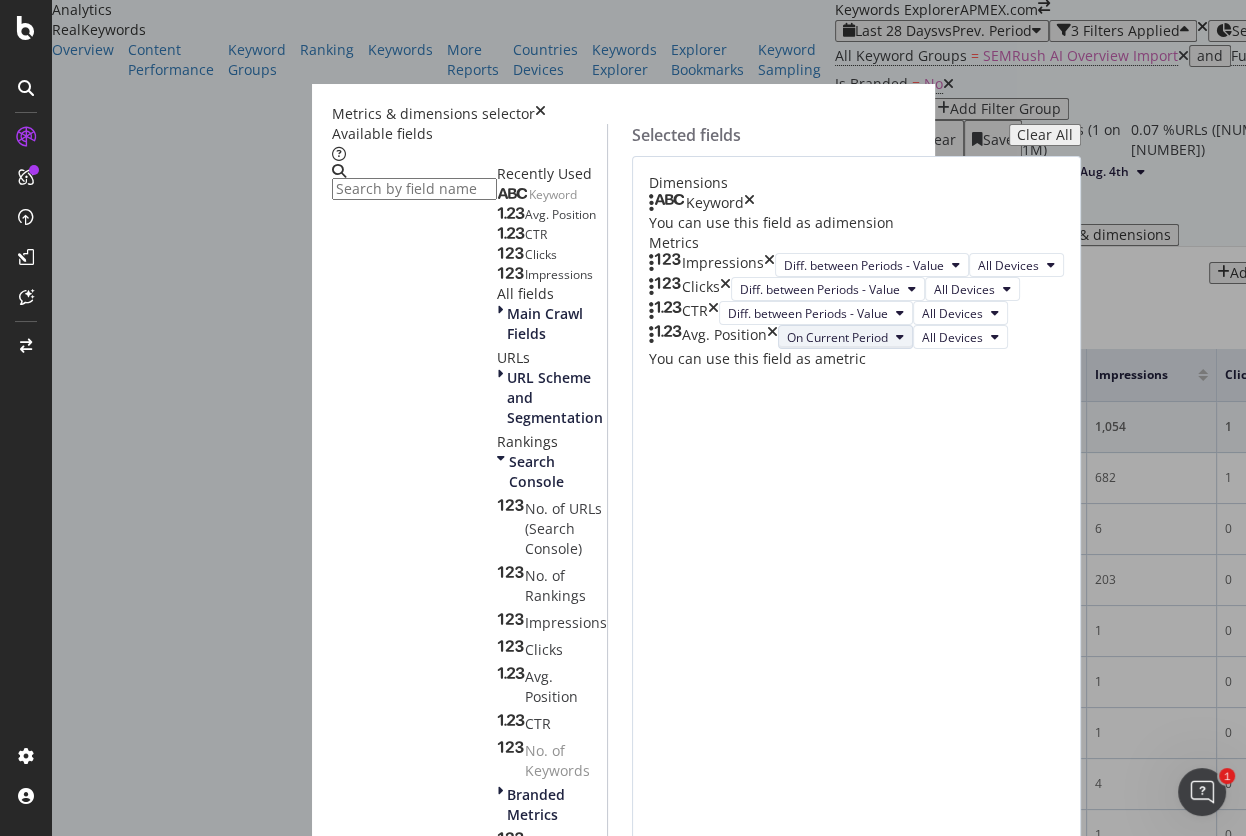click on "On Current Period" at bounding box center [837, 337] 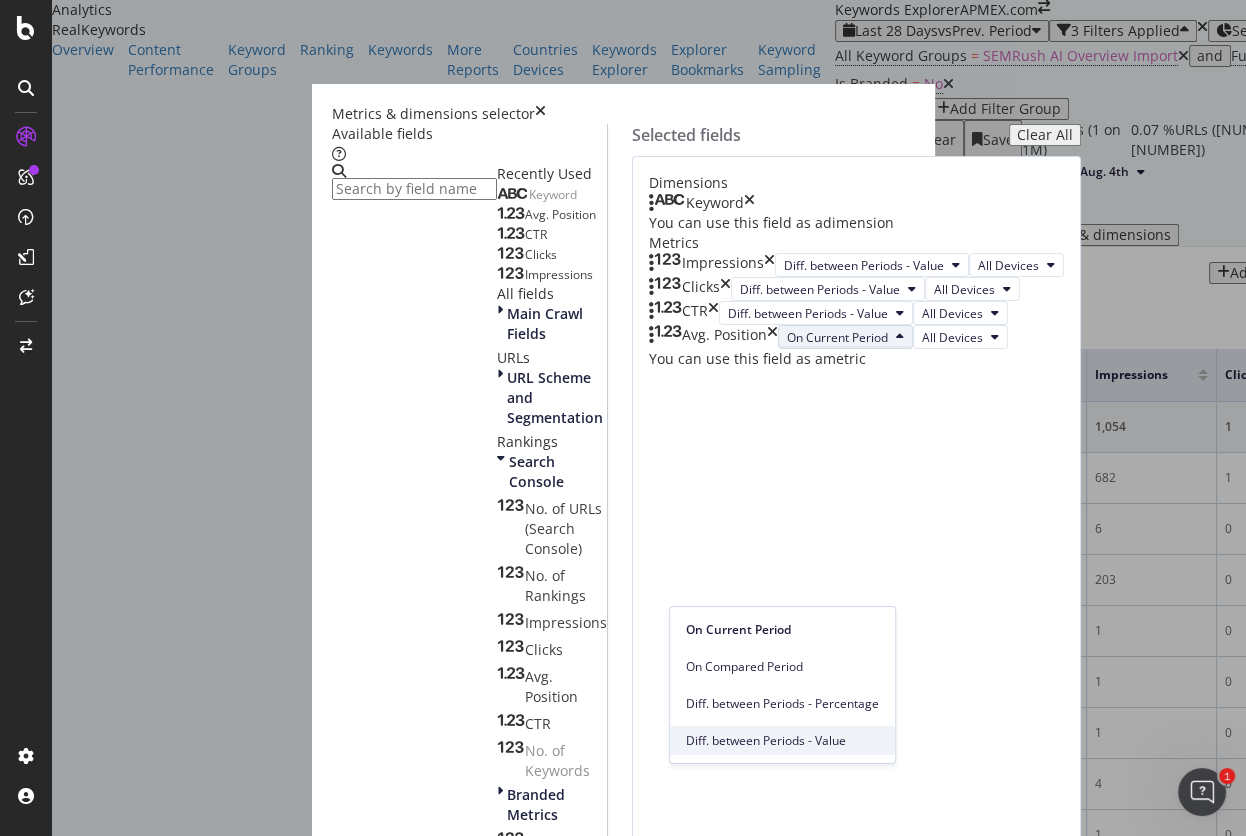 click on "Diff. between Periods - Value" at bounding box center (782, 740) 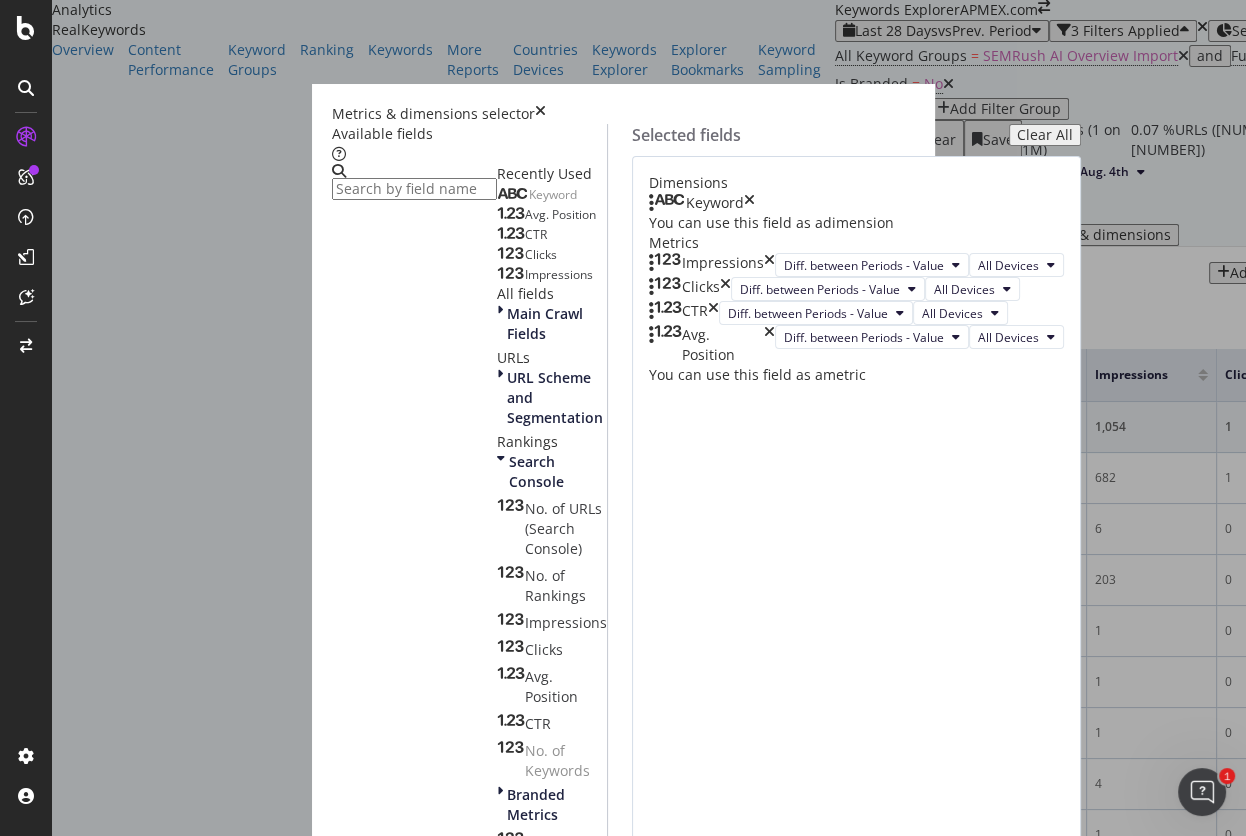 click on "Build" at bounding box center [418, 3957] 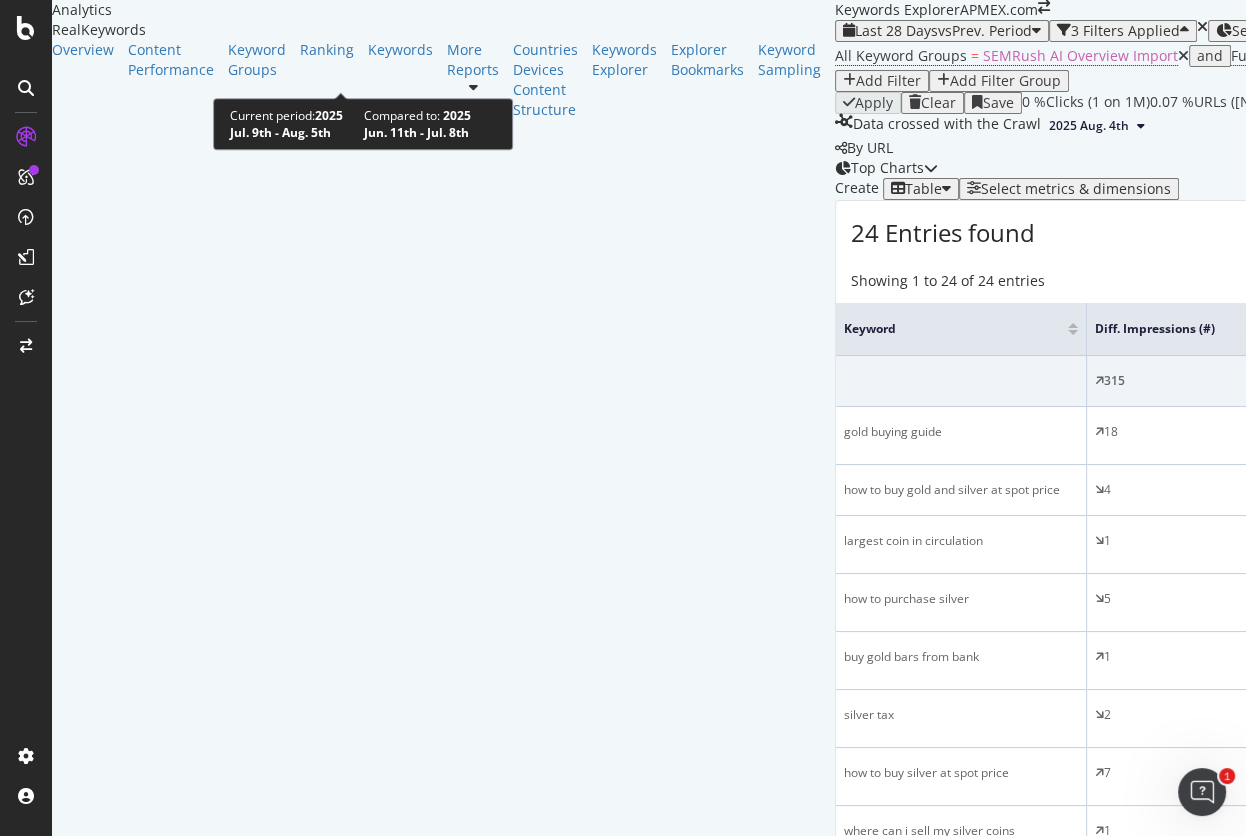 click on "vs  Prev. Period" at bounding box center (985, 30) 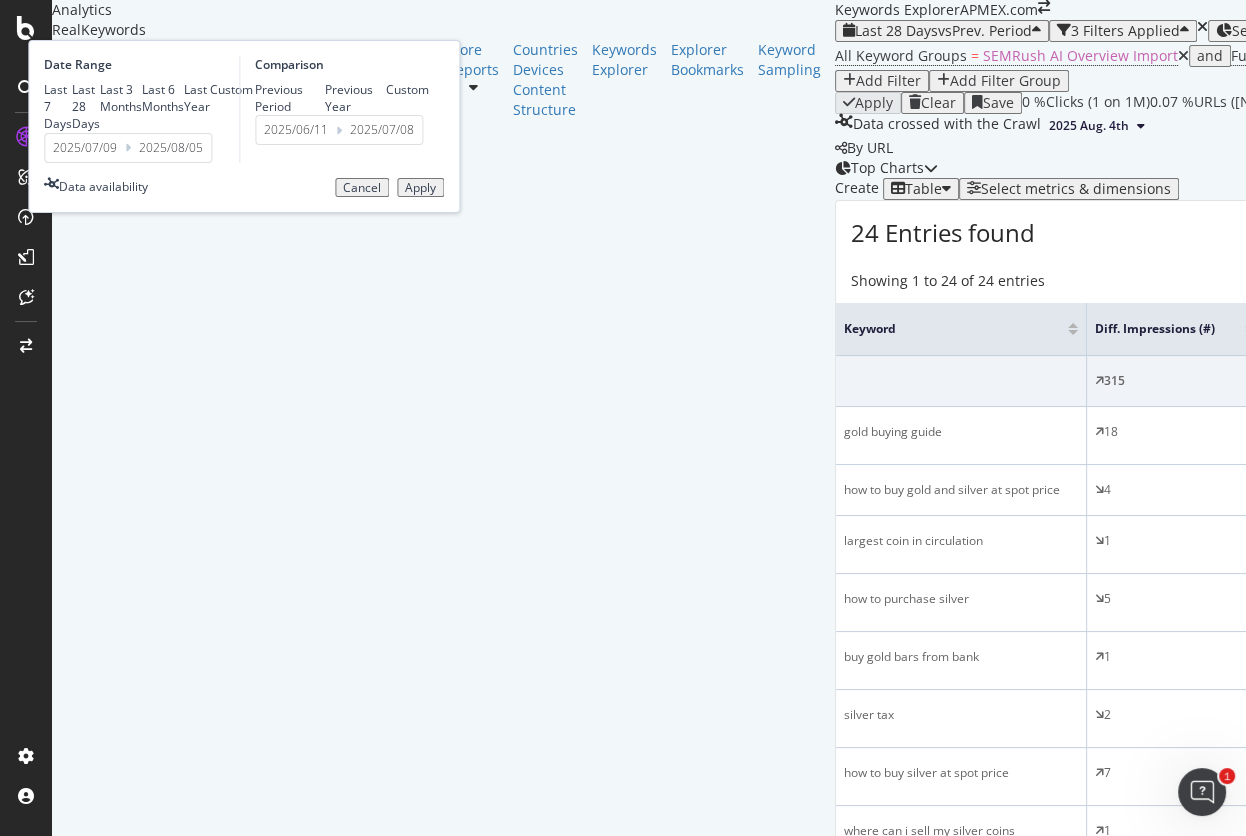 click on "Previous Year" at bounding box center [356, 98] 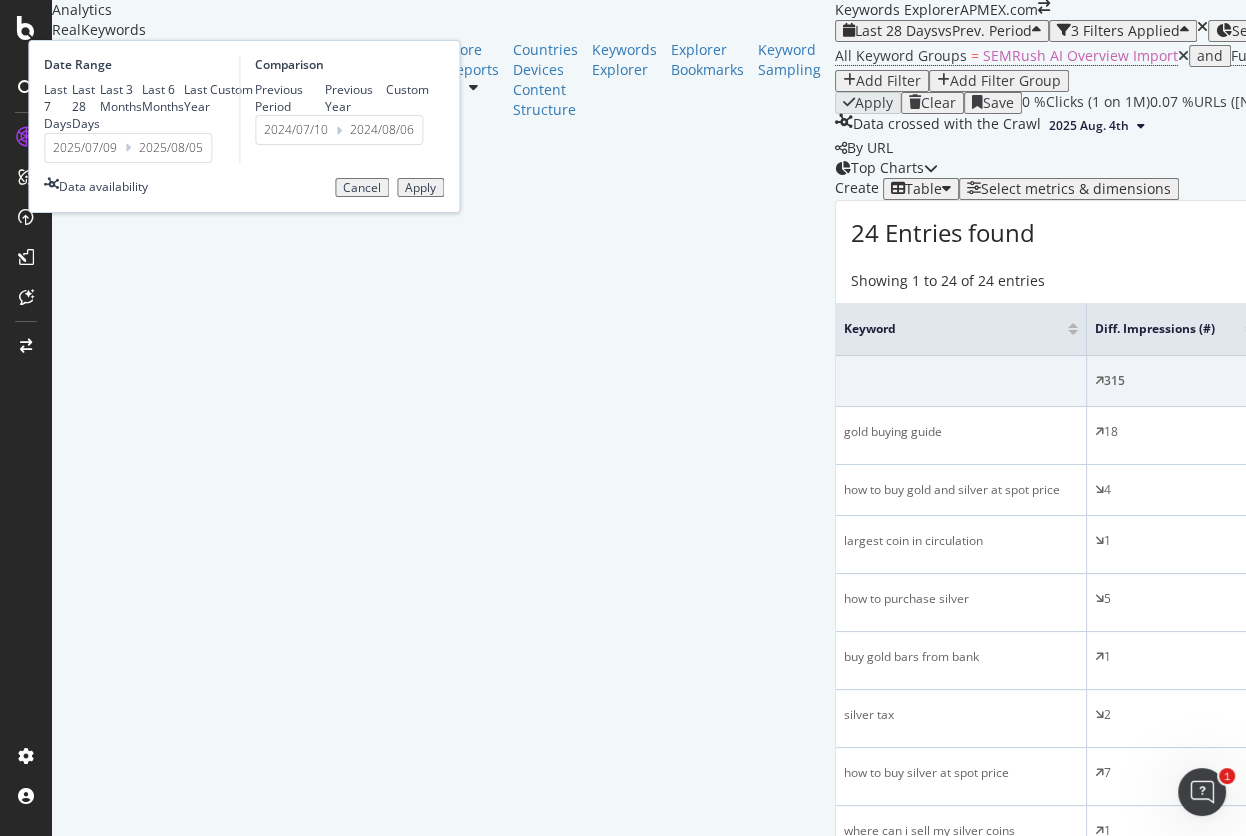 click on "Apply" at bounding box center [420, 188] 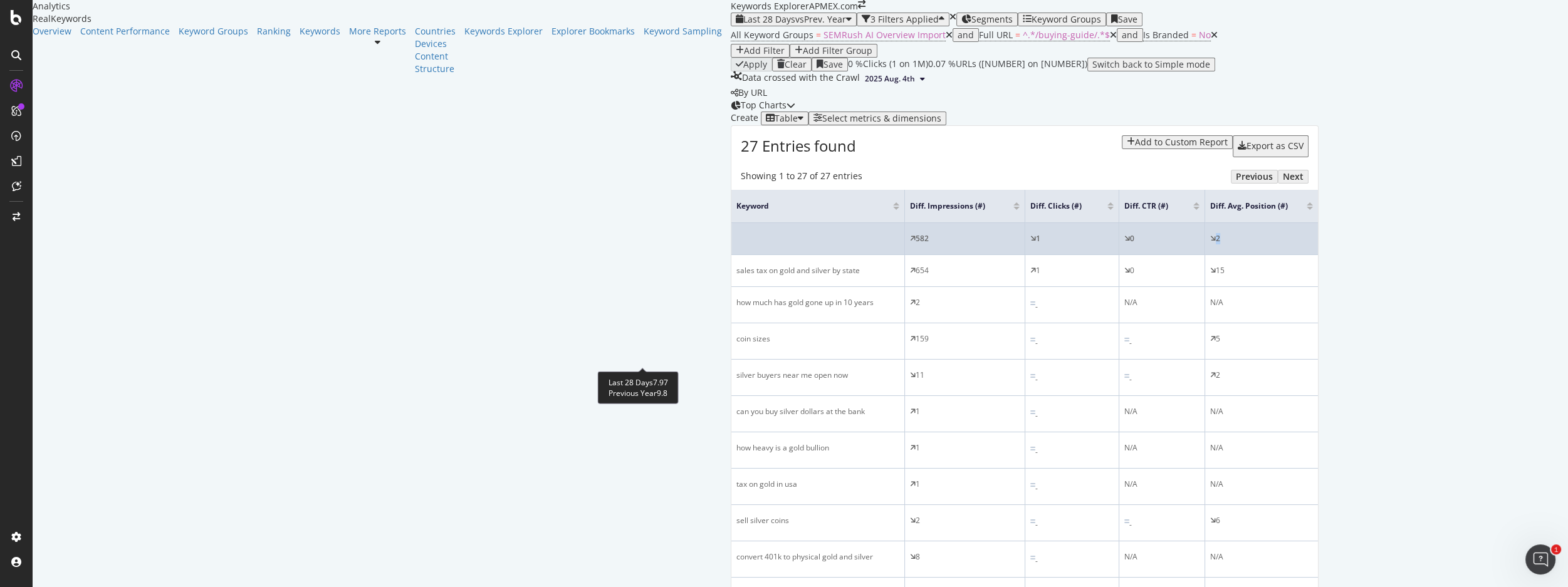 drag, startPoint x: 657, startPoint y: 360, endPoint x: 638, endPoint y: 359, distance: 19.026298 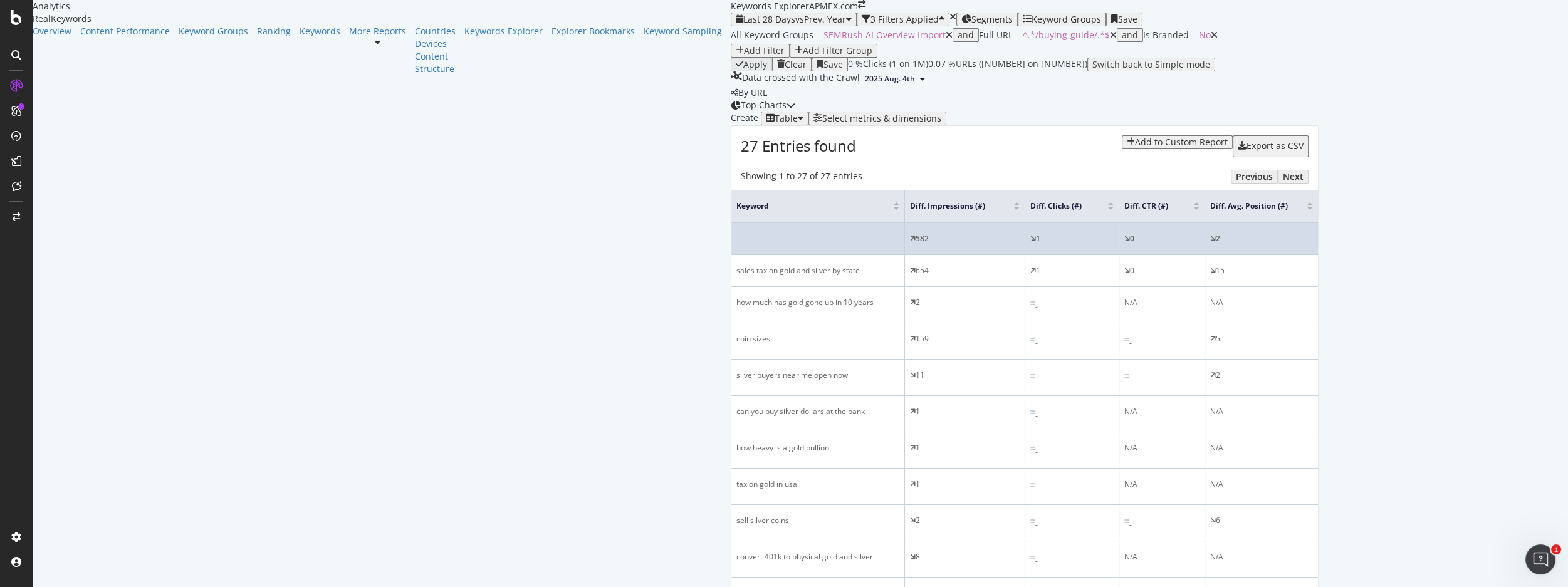click on "2" at bounding box center (1262, 239) 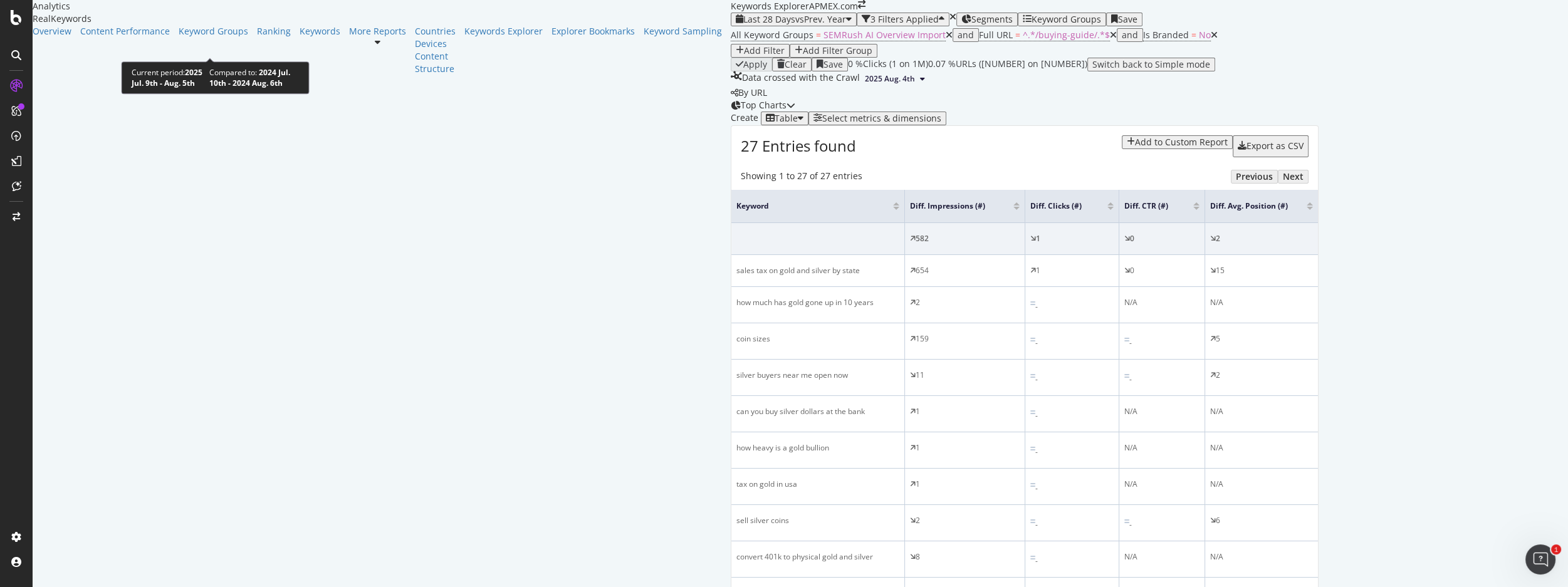 click on "vs  Prev. Year" at bounding box center [820, 19] 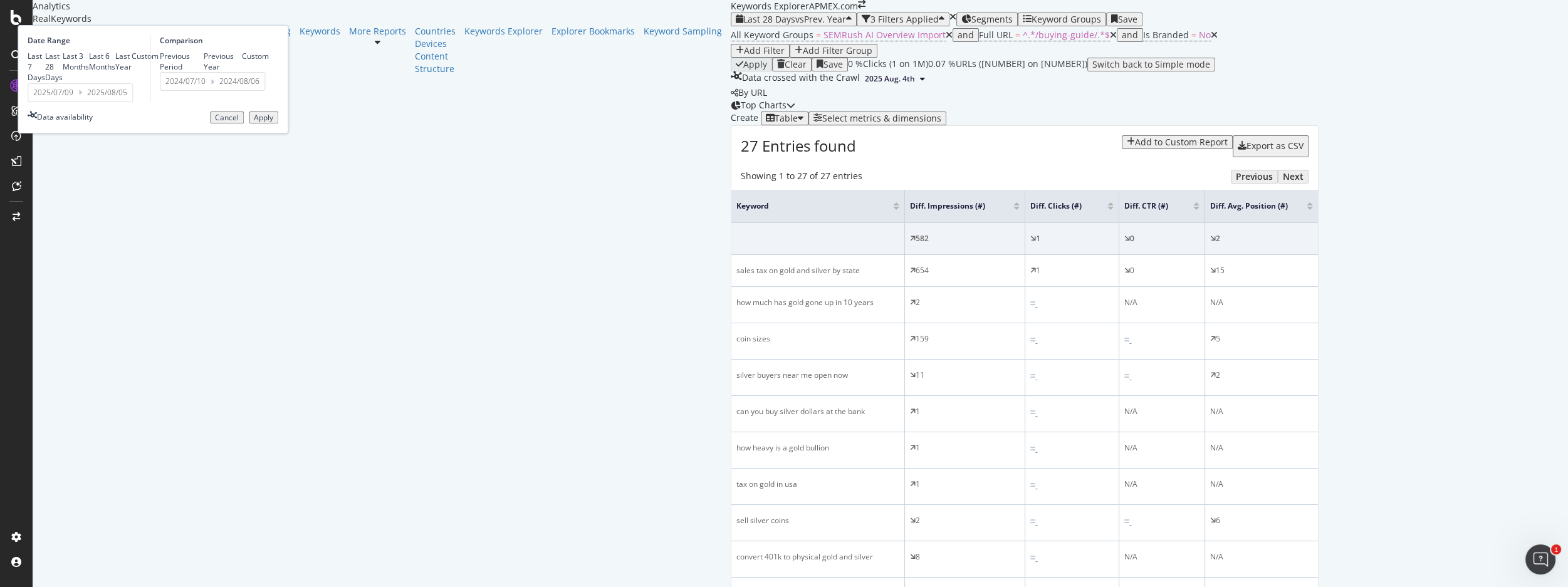 click on "Last 3 Months" at bounding box center [76, 61] 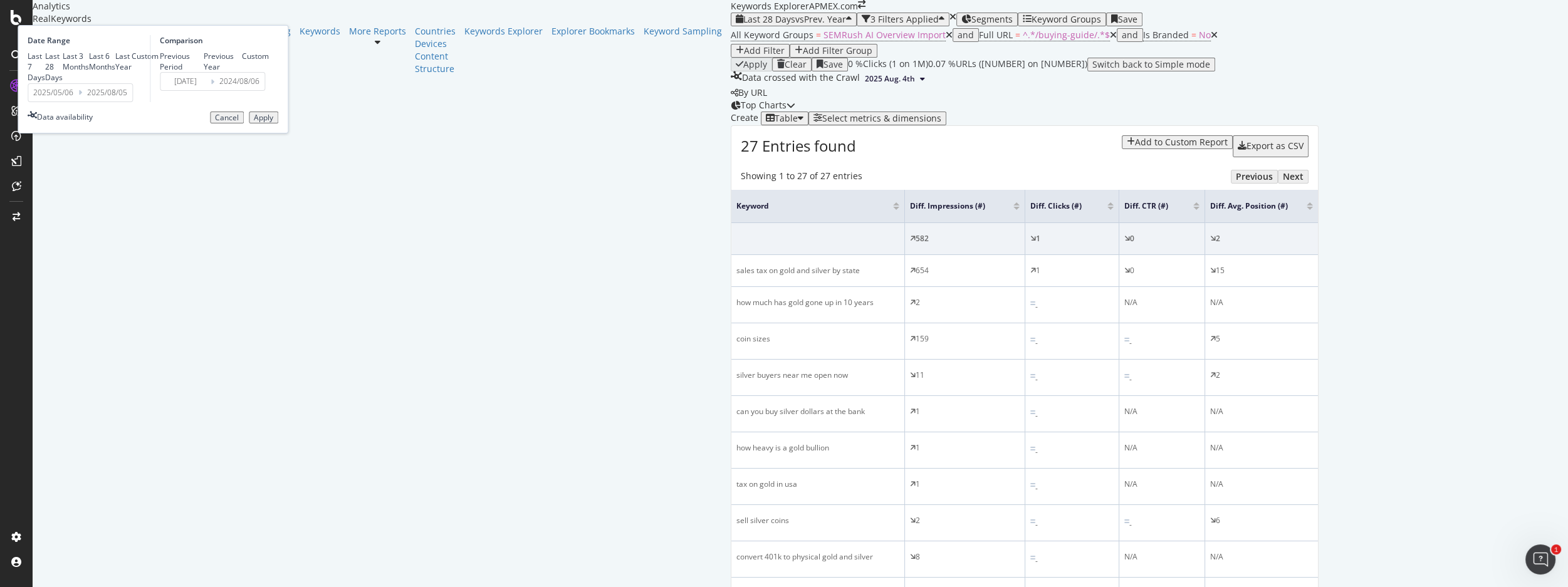 click on "Apply" at bounding box center (263, 118) 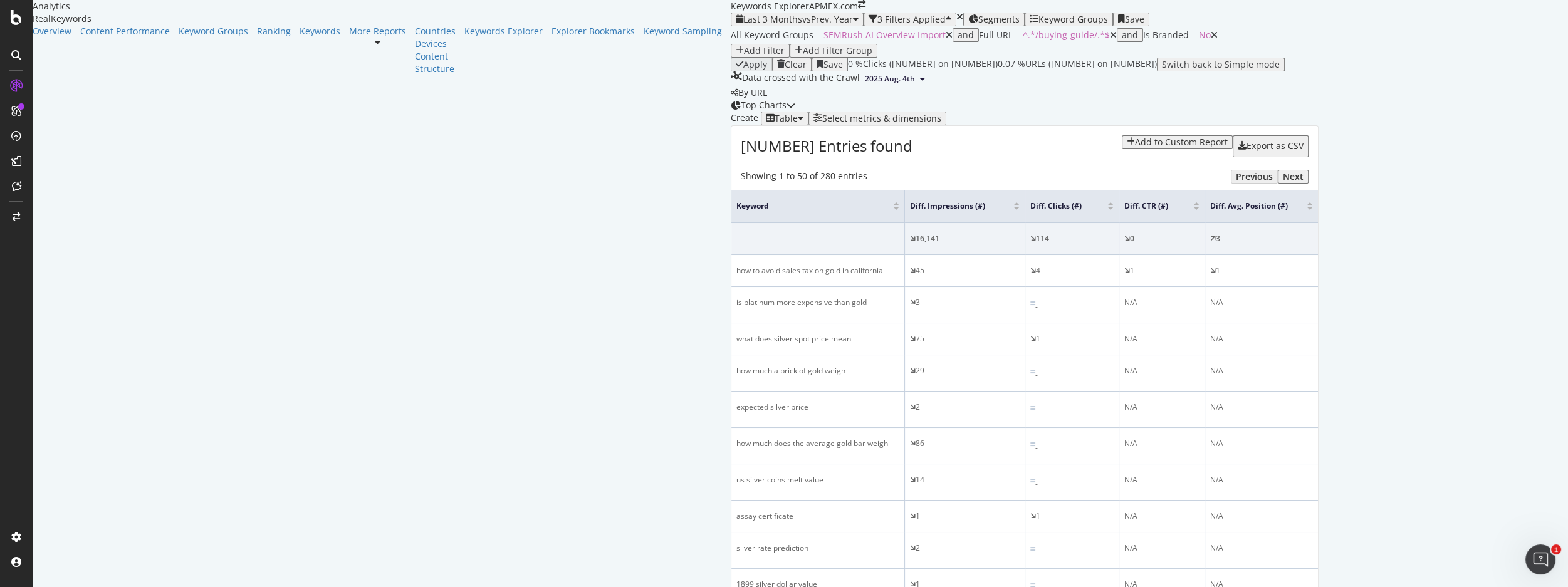 click on "Save" at bounding box center [833, 65] 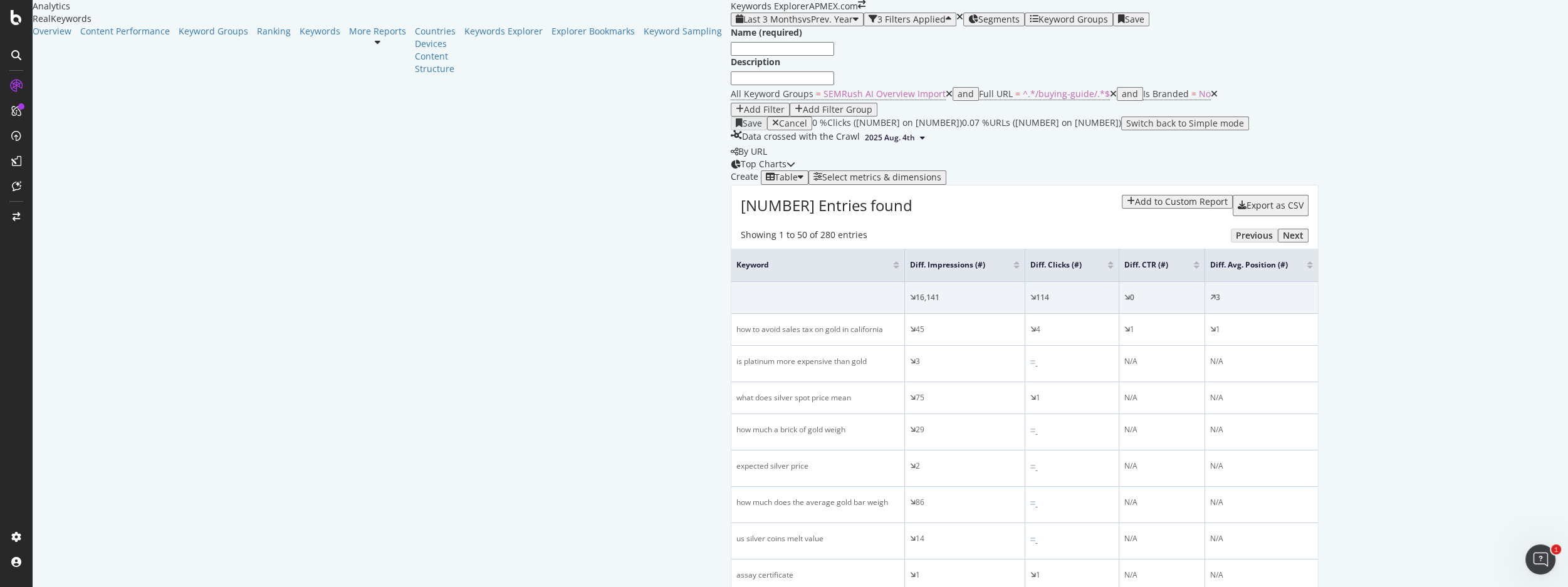 click at bounding box center (782, 78) 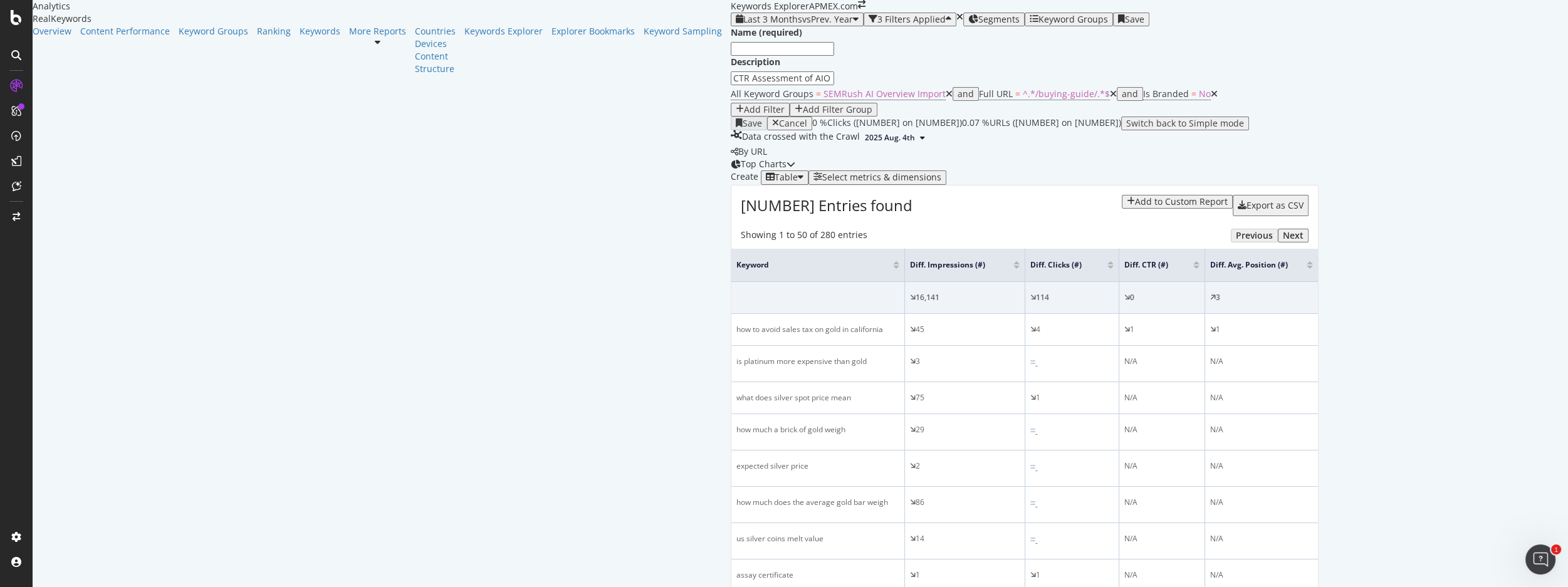 click on "CTR Assessment of AIO on the Selling Guide" at bounding box center [782, 78] 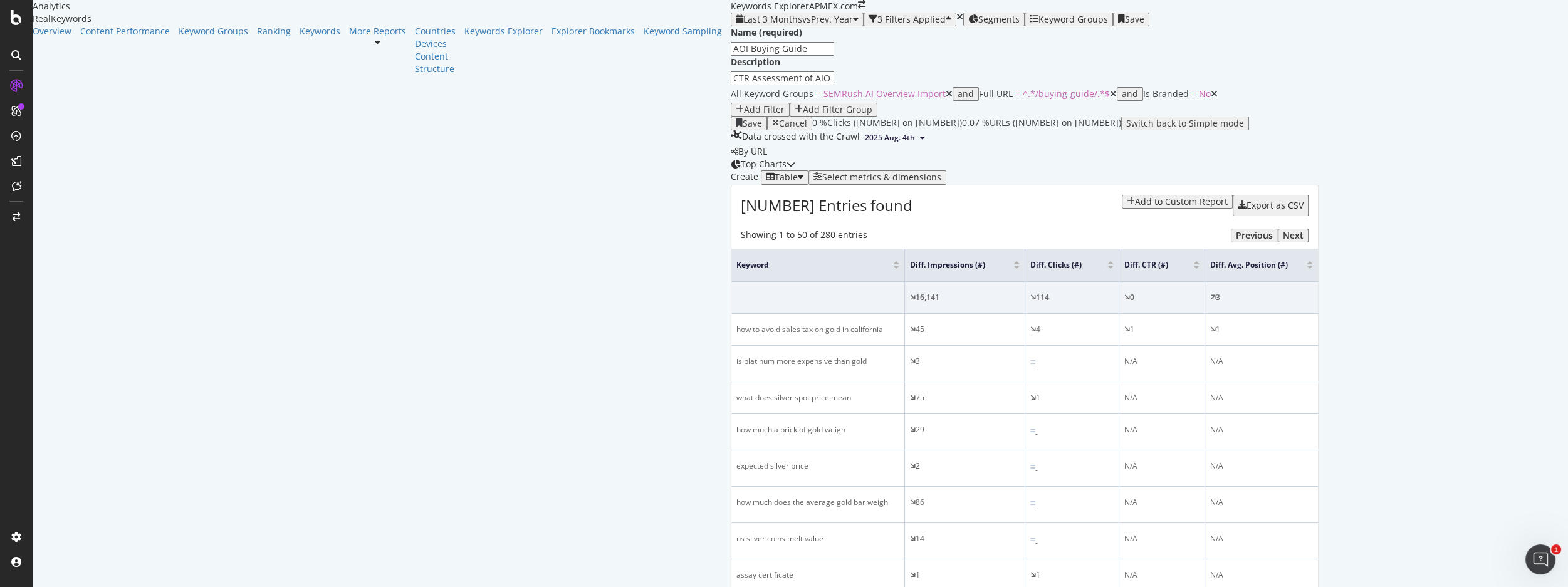 type on "AOI Buying Guide" 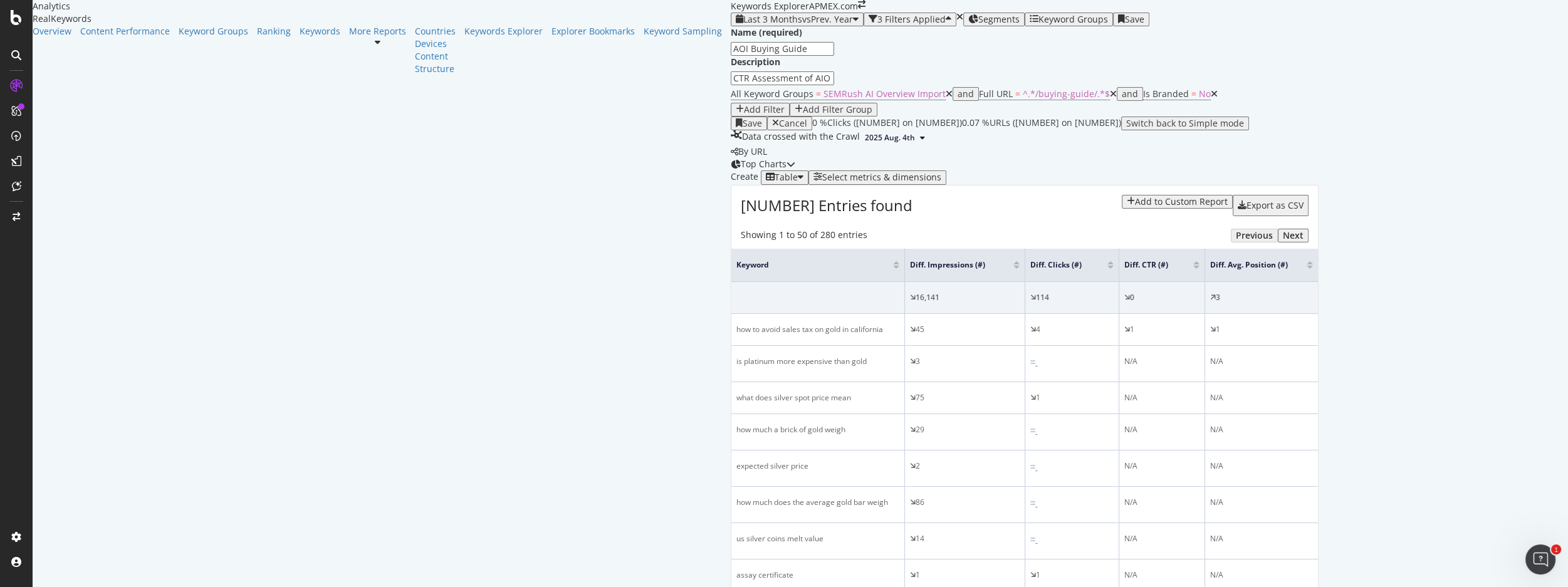 click on "Save" at bounding box center (752, 123) 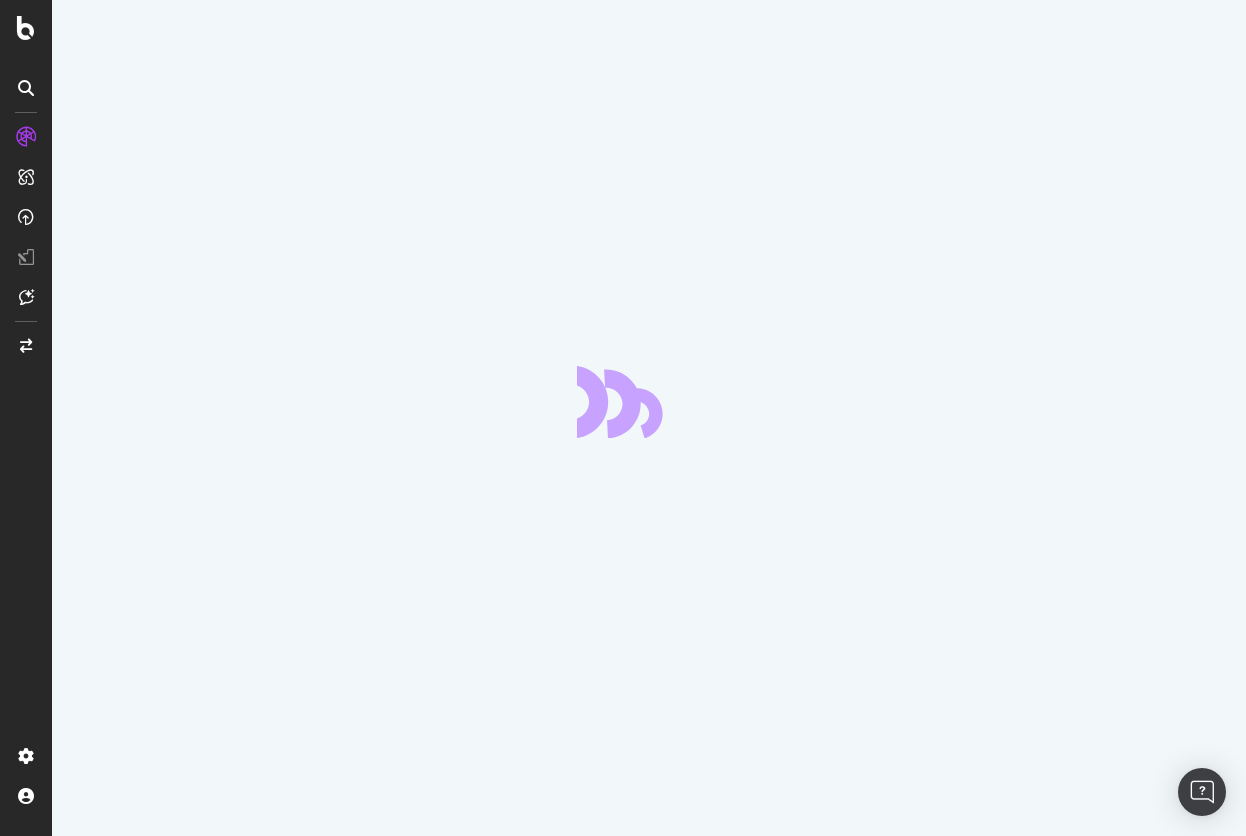 scroll, scrollTop: 0, scrollLeft: 0, axis: both 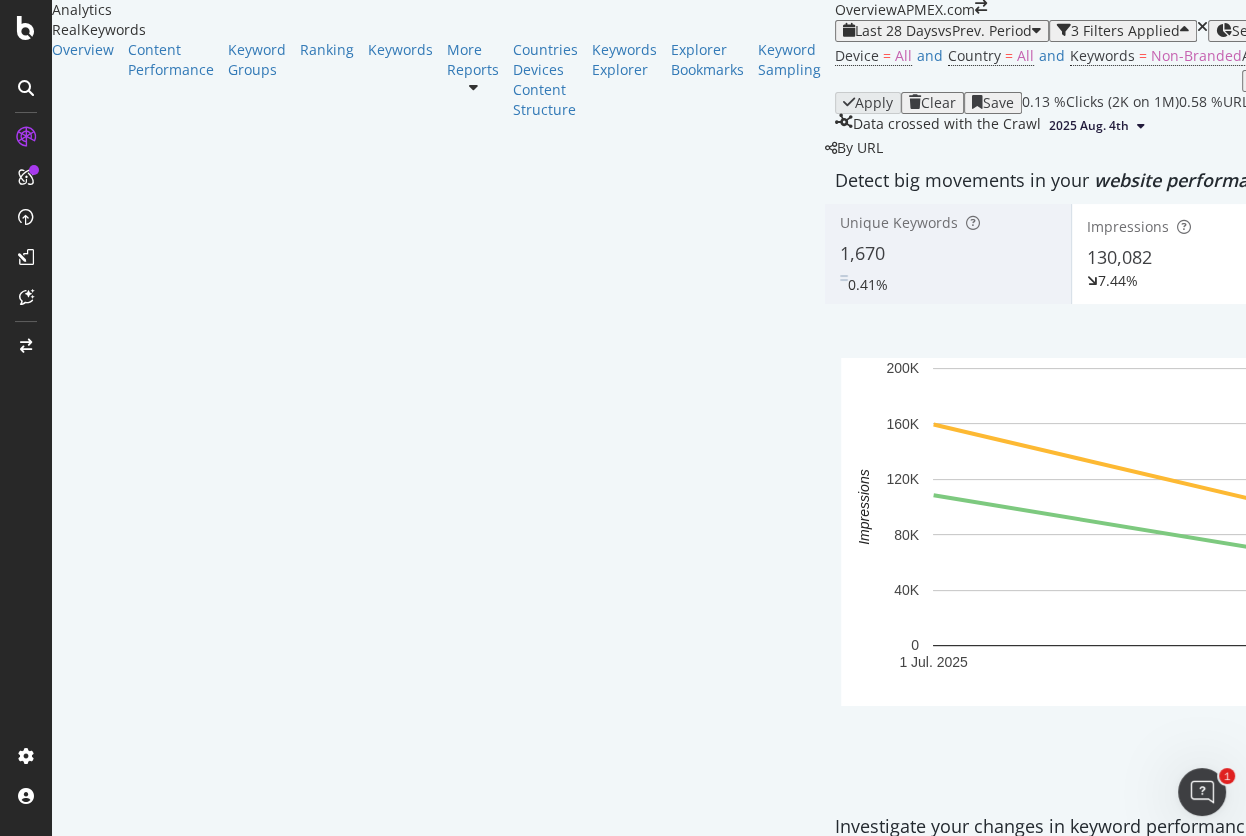 click on "^.*/learning-guide/.*$" at bounding box center (1782, 55) 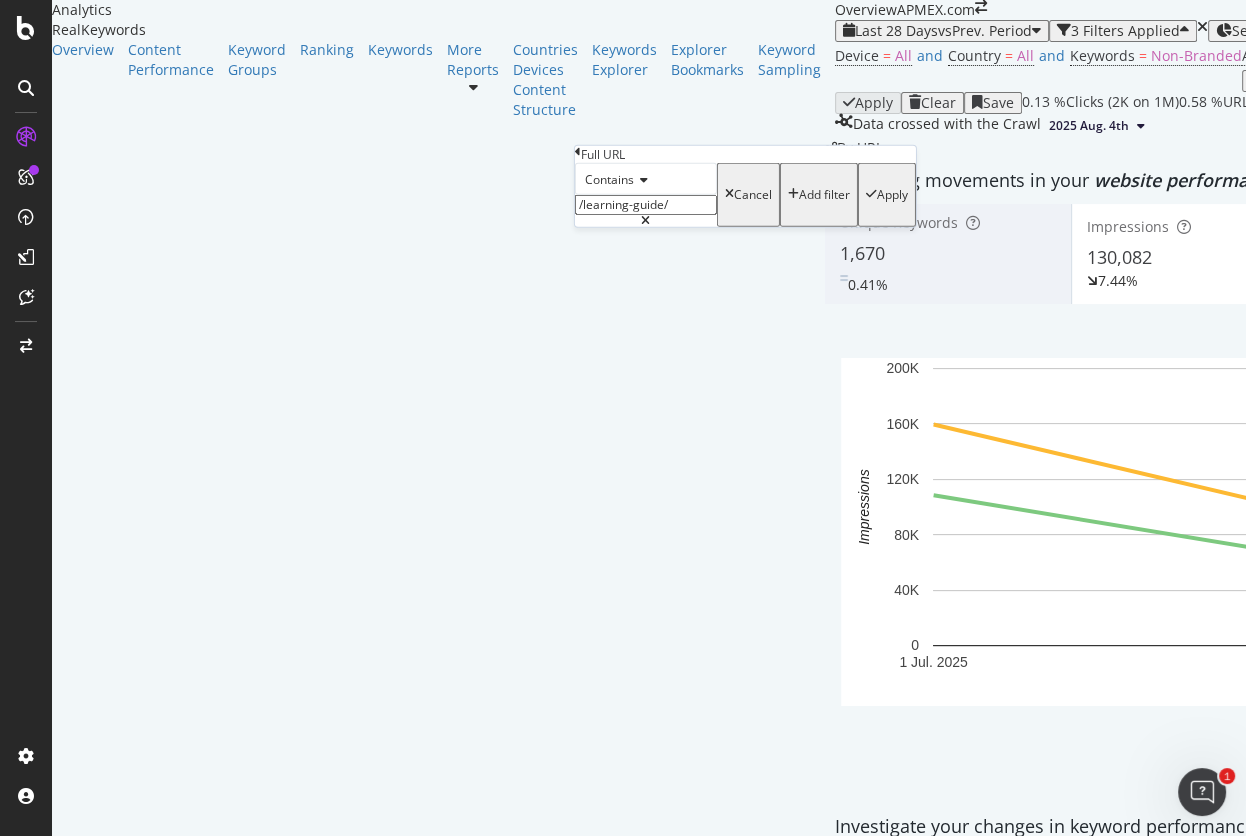 click on "/learning-guide/" at bounding box center [646, 205] 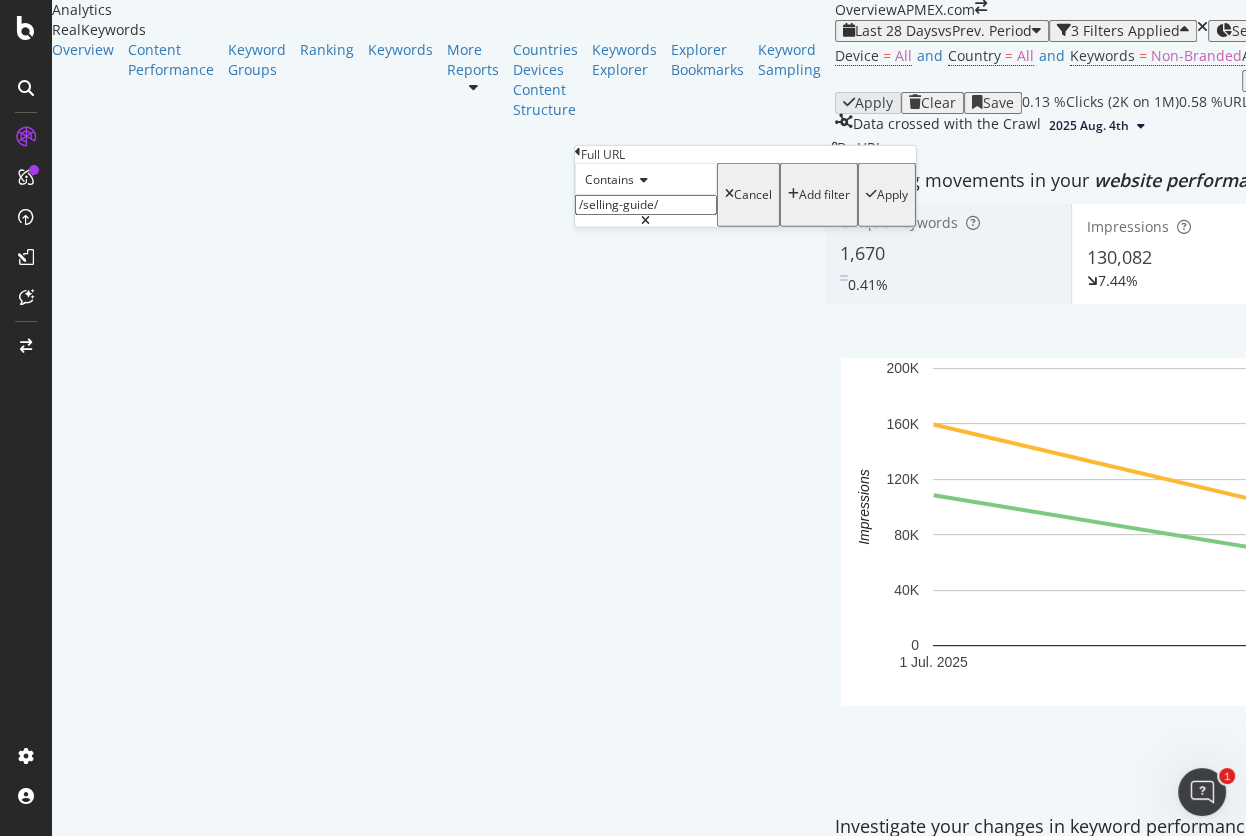 type on "/selling-guide/" 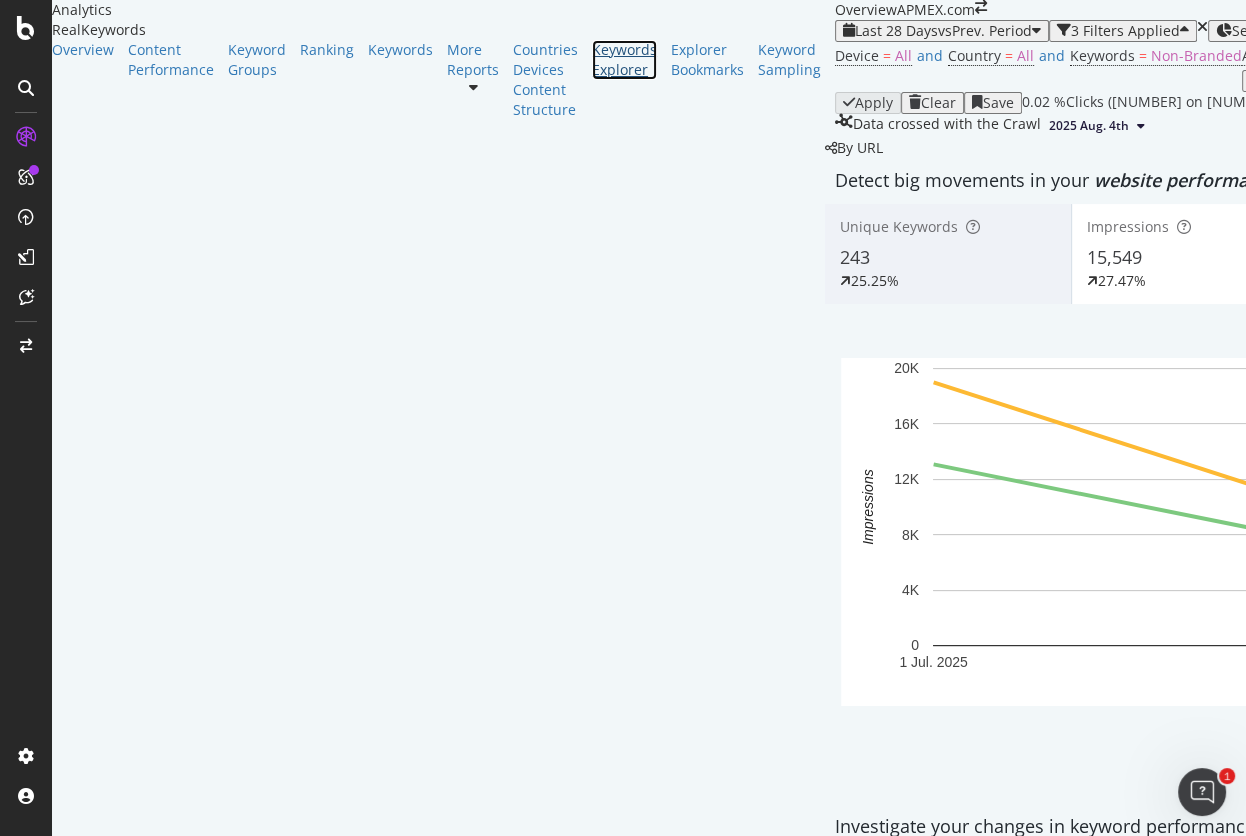 click on "Keywords Explorer" at bounding box center [624, 60] 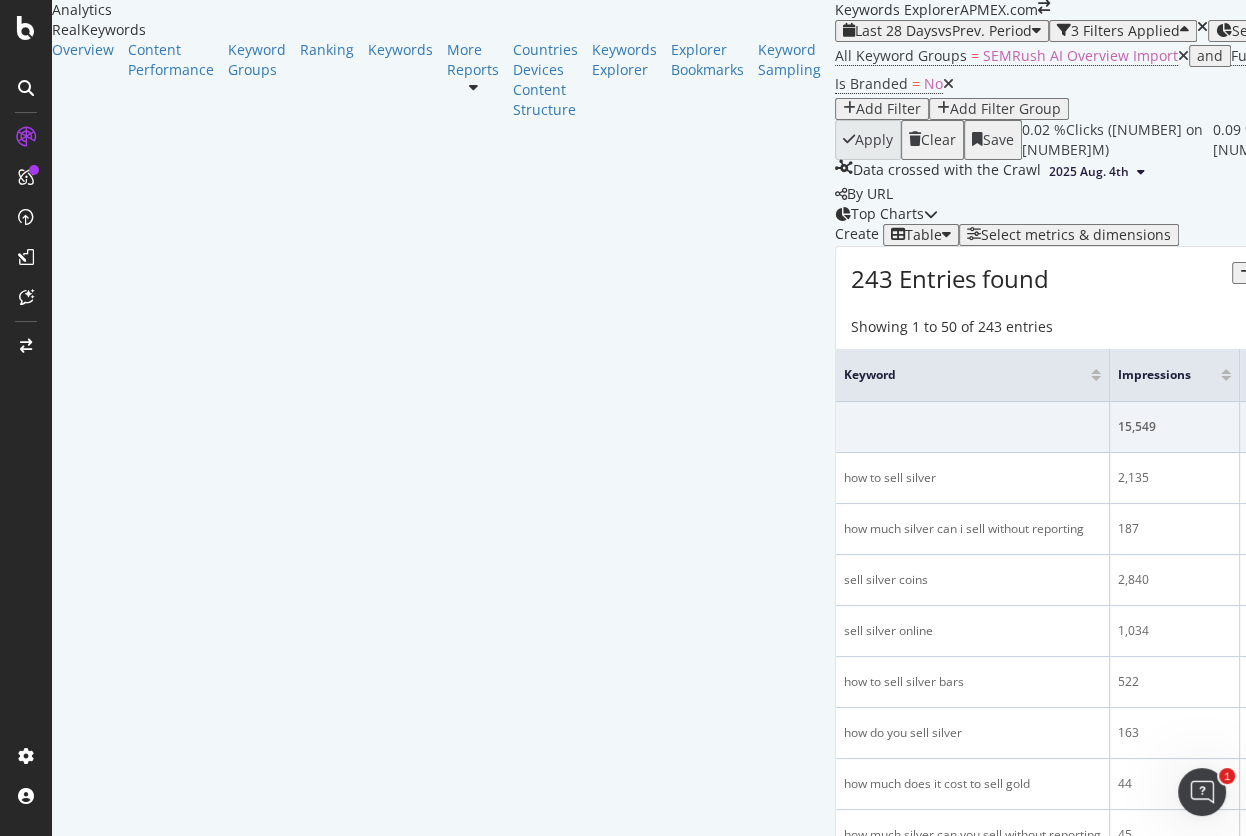 click on "Select metrics & dimensions" at bounding box center (1076, 235) 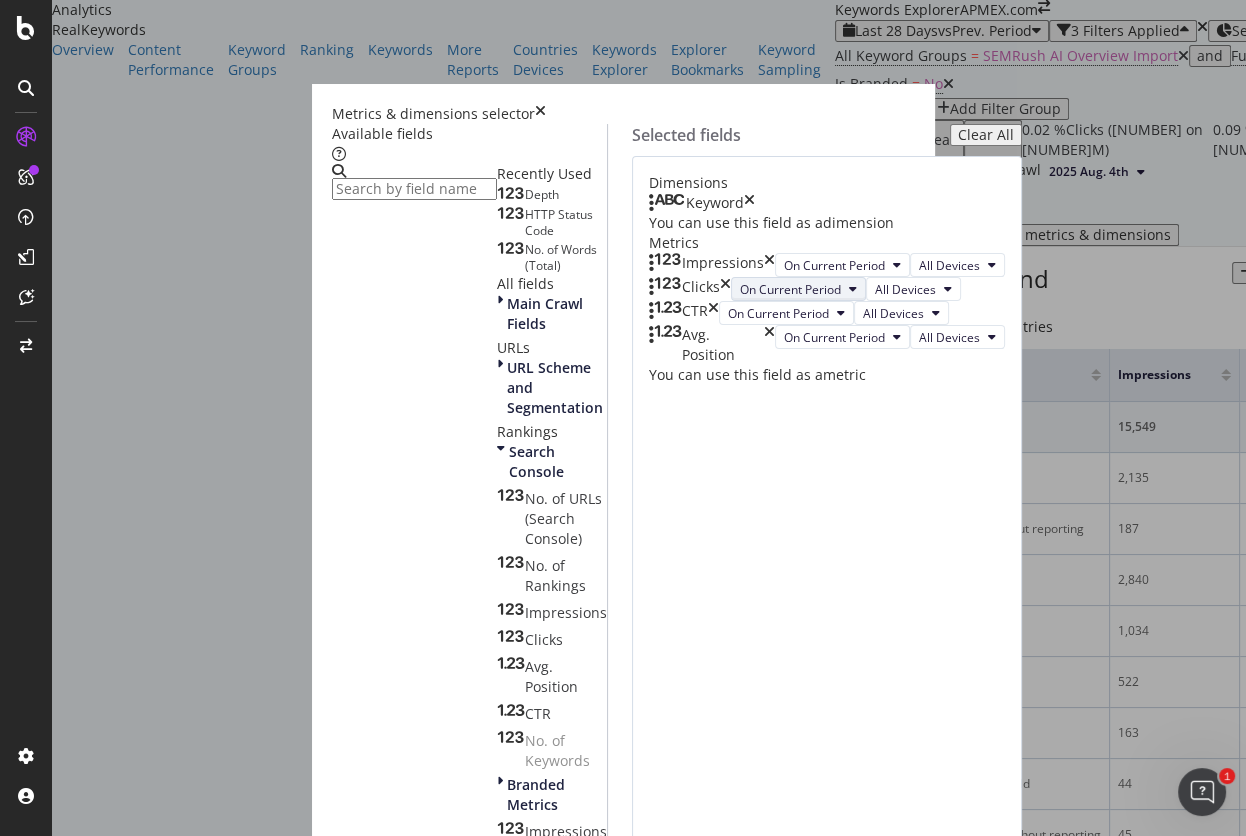 click on "On Current Period" at bounding box center [790, 289] 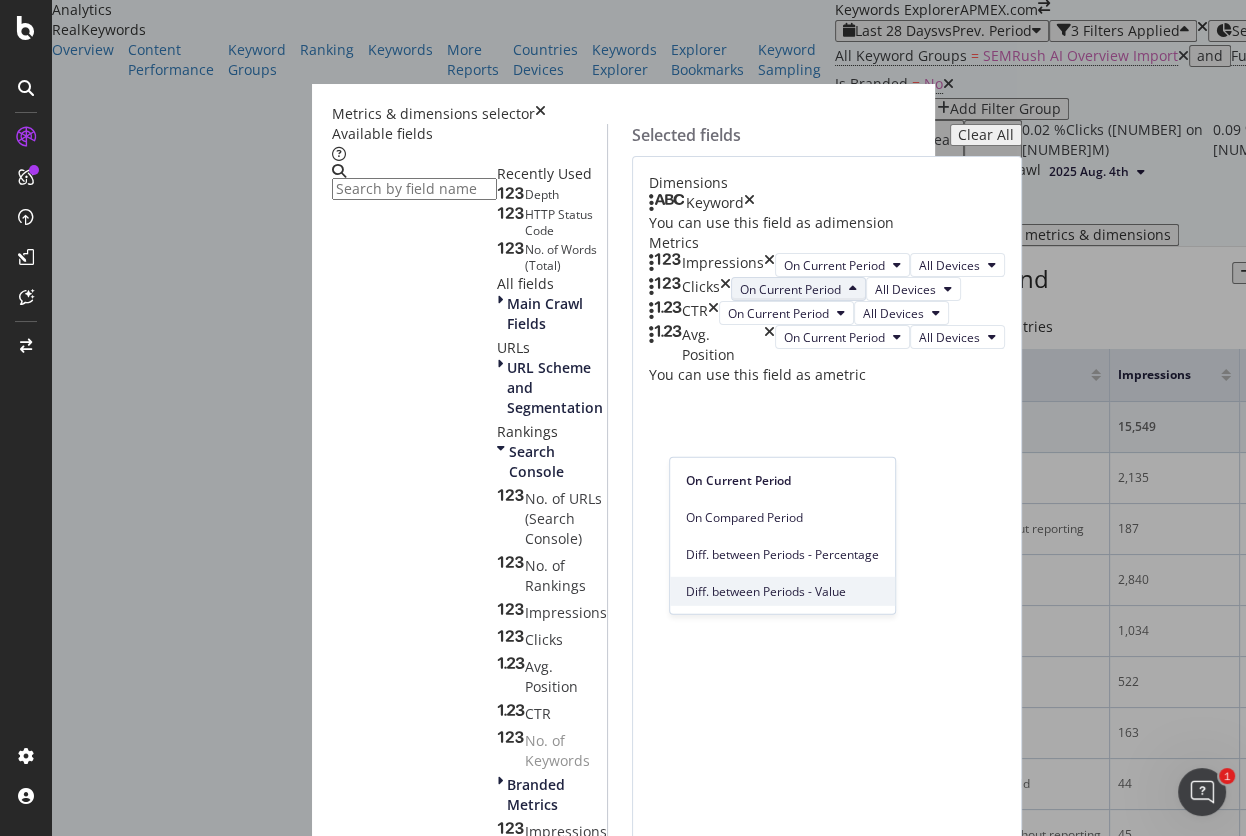 click on "Diff. between Periods - Value" at bounding box center [782, 591] 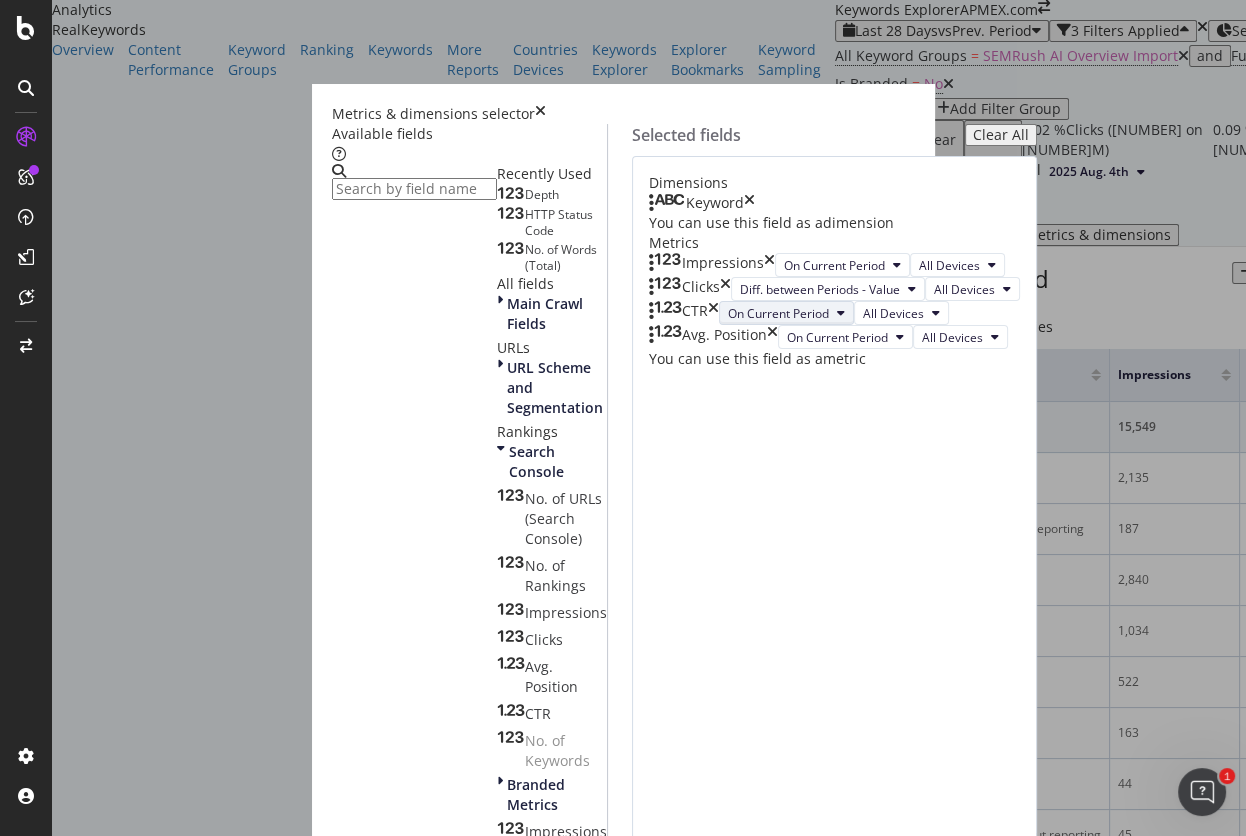 click on "On Current Period" at bounding box center [786, 313] 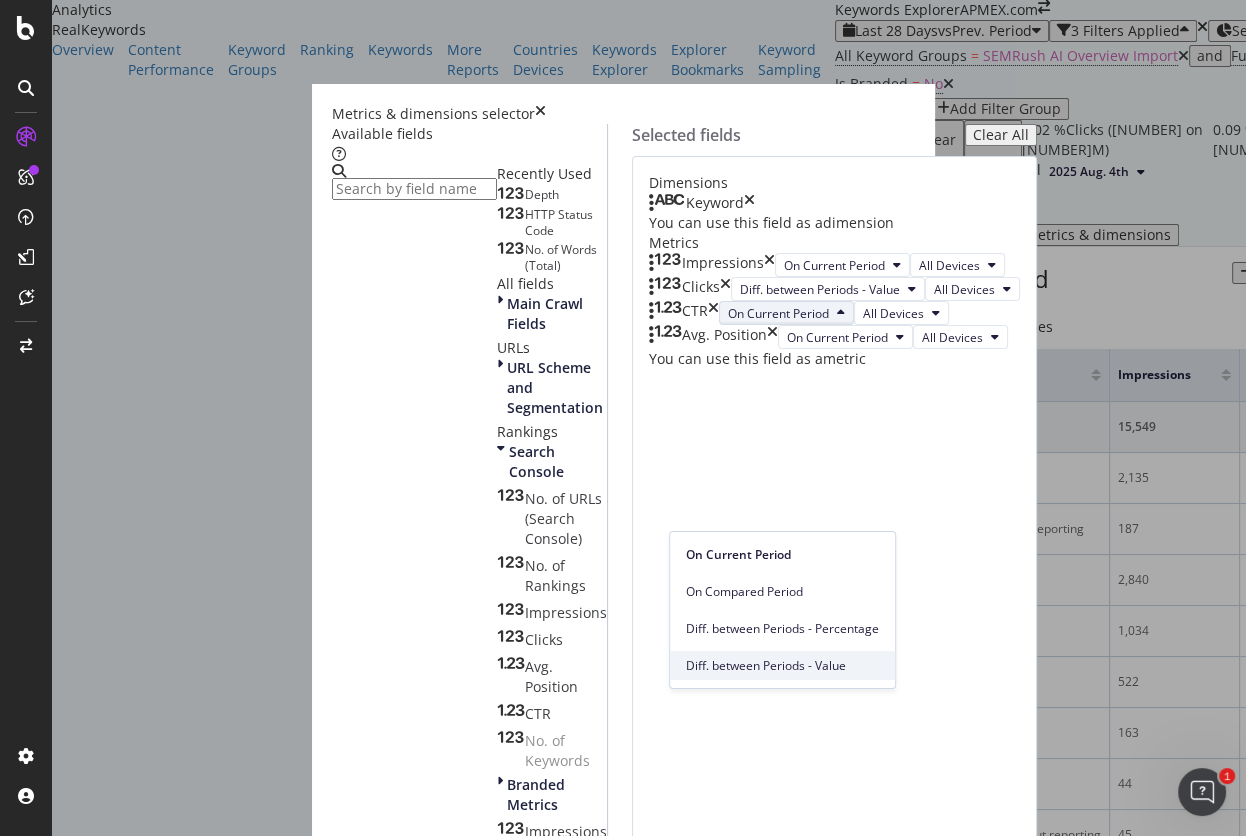 click on "Diff. between Periods - Value" at bounding box center [782, 665] 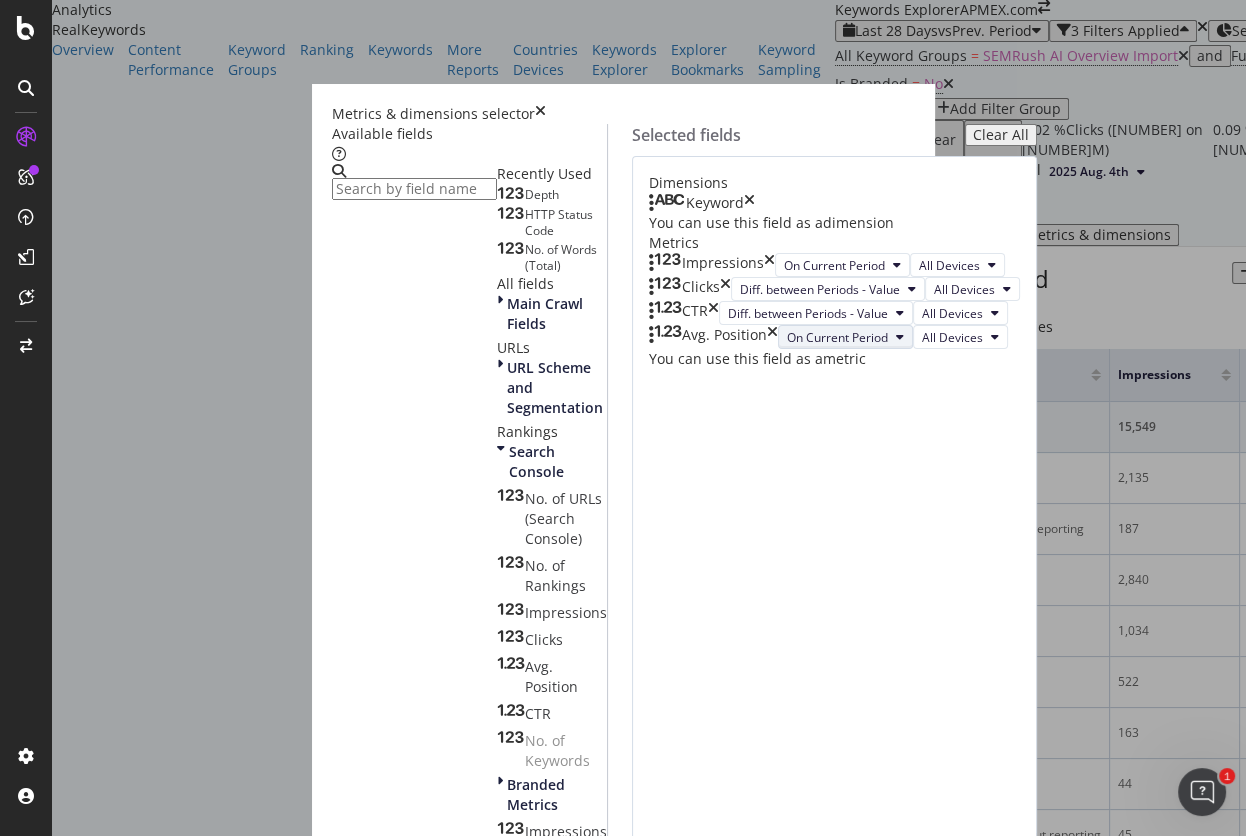 click on "On Current Period" at bounding box center (837, 337) 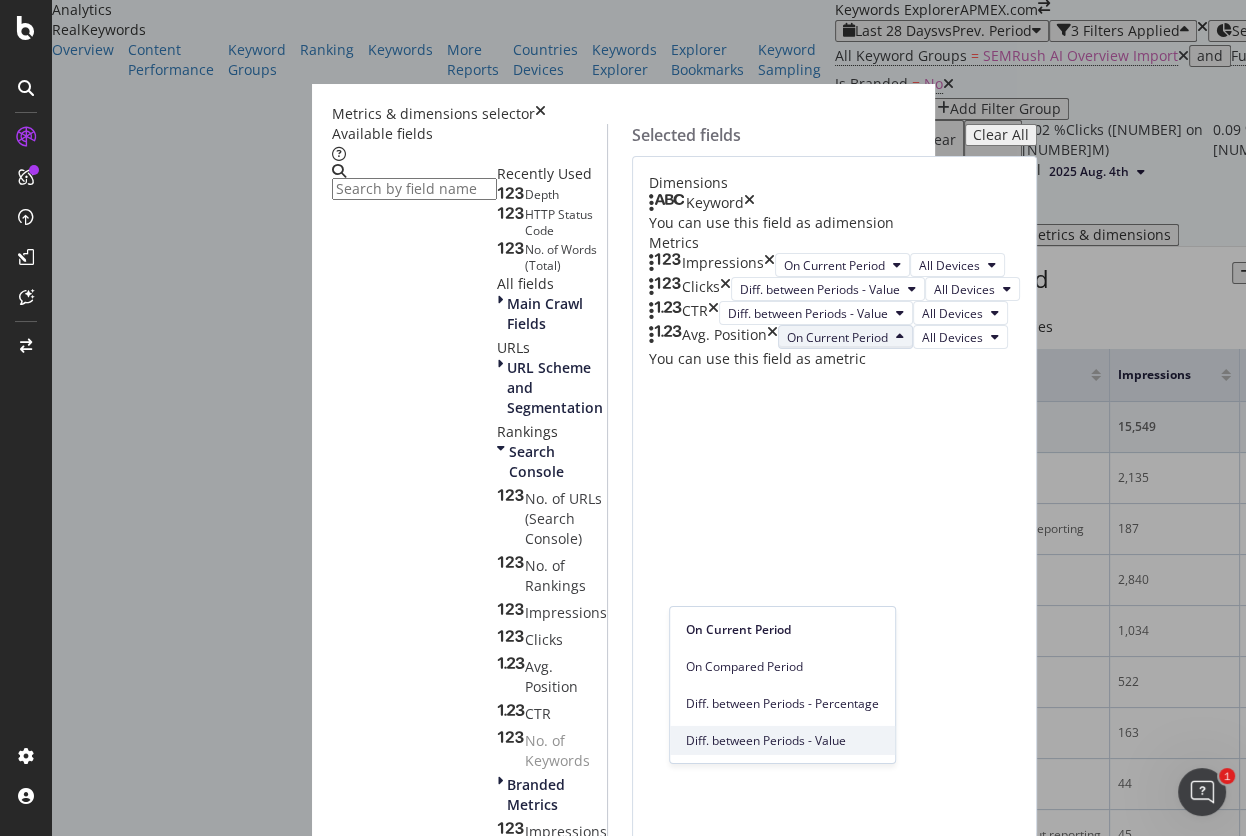 click on "Diff. between Periods - Value" at bounding box center [782, 740] 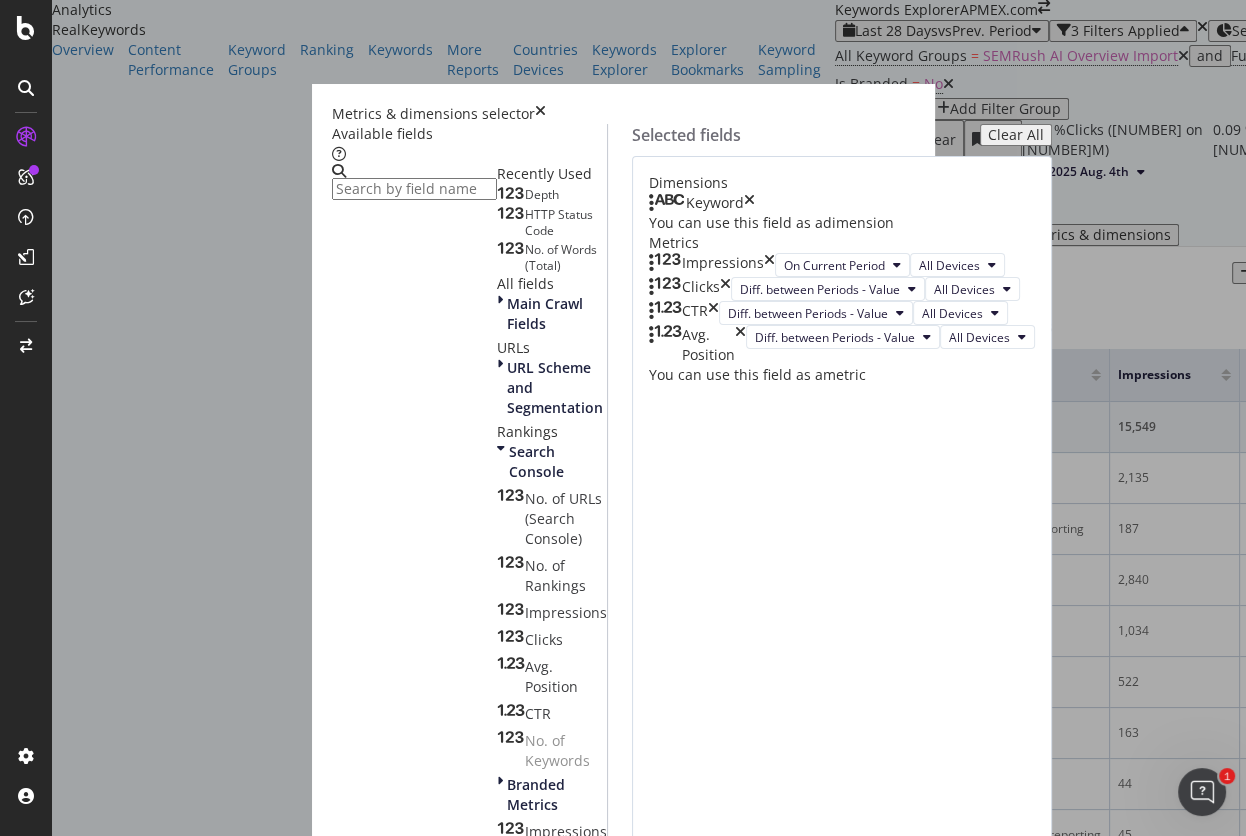 click on "Cancel Build" at bounding box center (623, 3947) 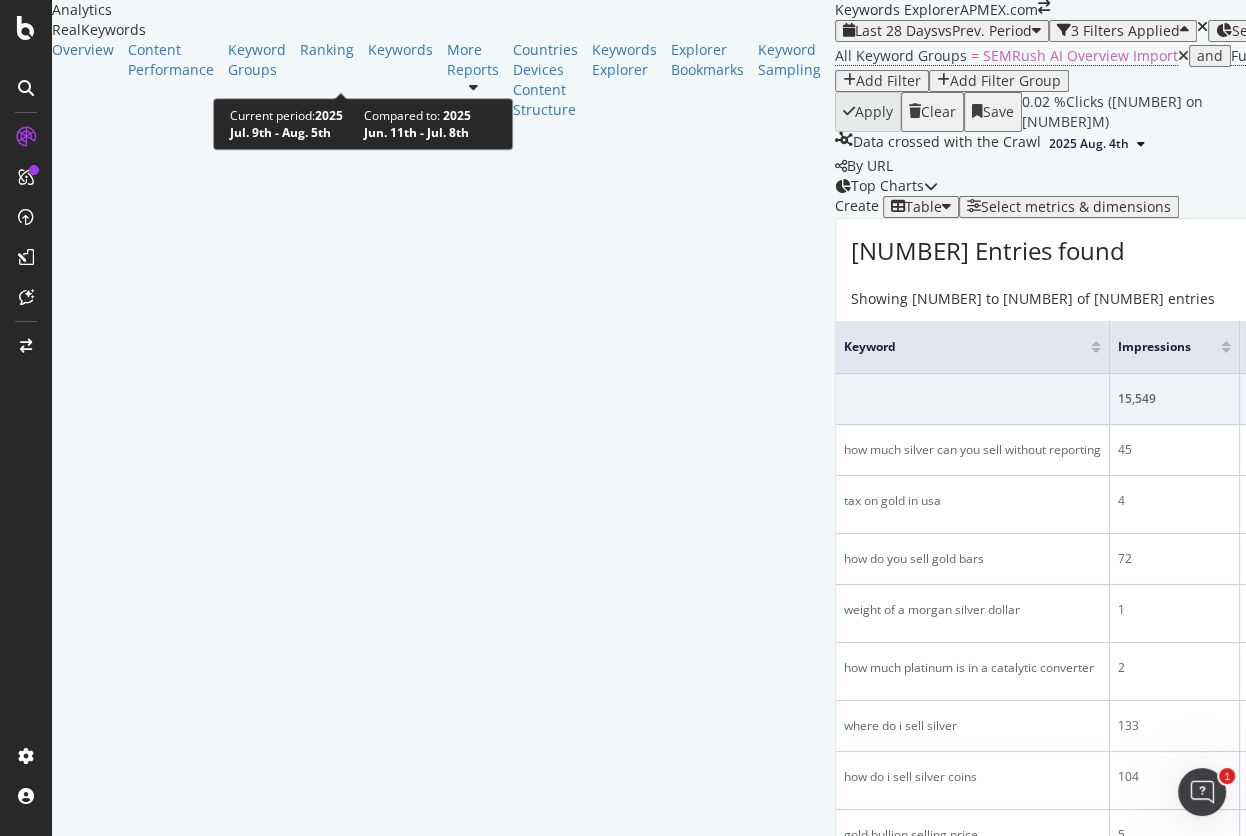 click on "vs  Prev. Period" at bounding box center (985, 30) 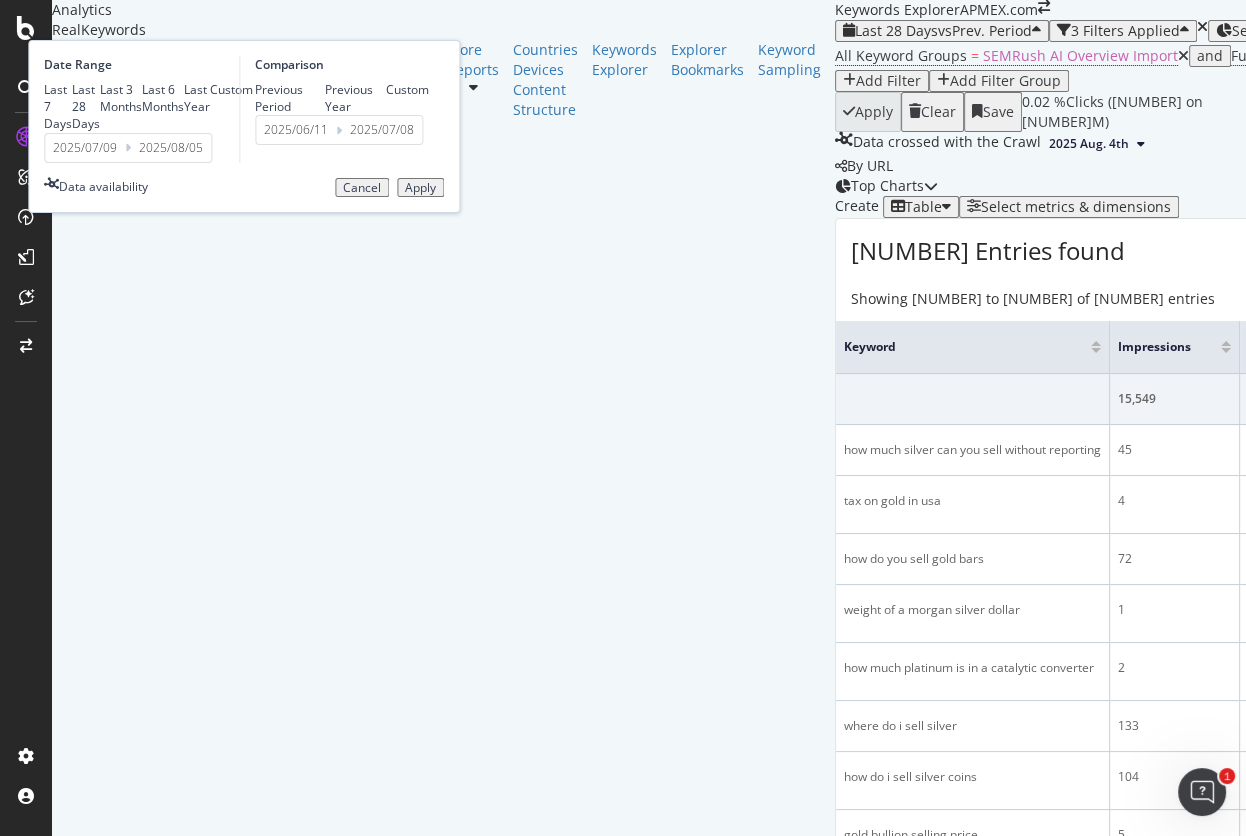 click on "Previous Year" at bounding box center (356, 98) 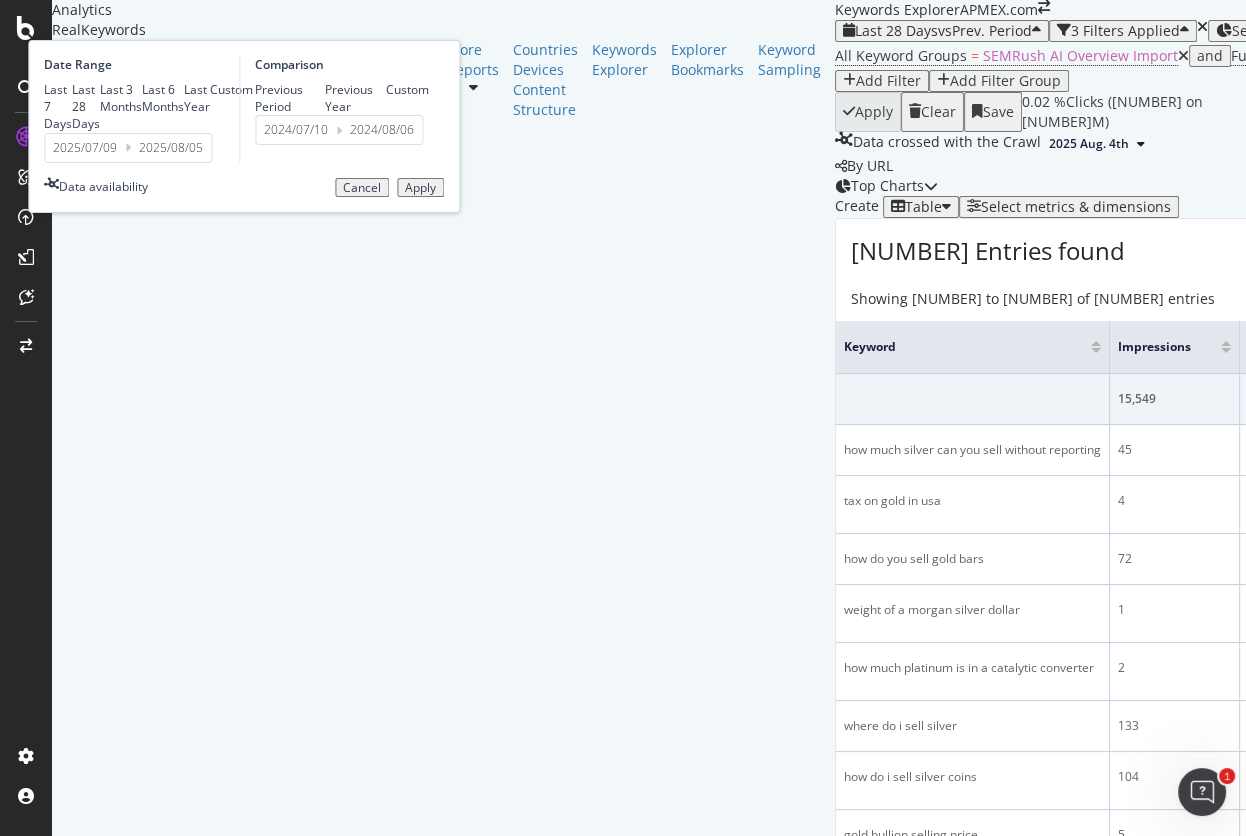 click on "Apply" at bounding box center (420, 188) 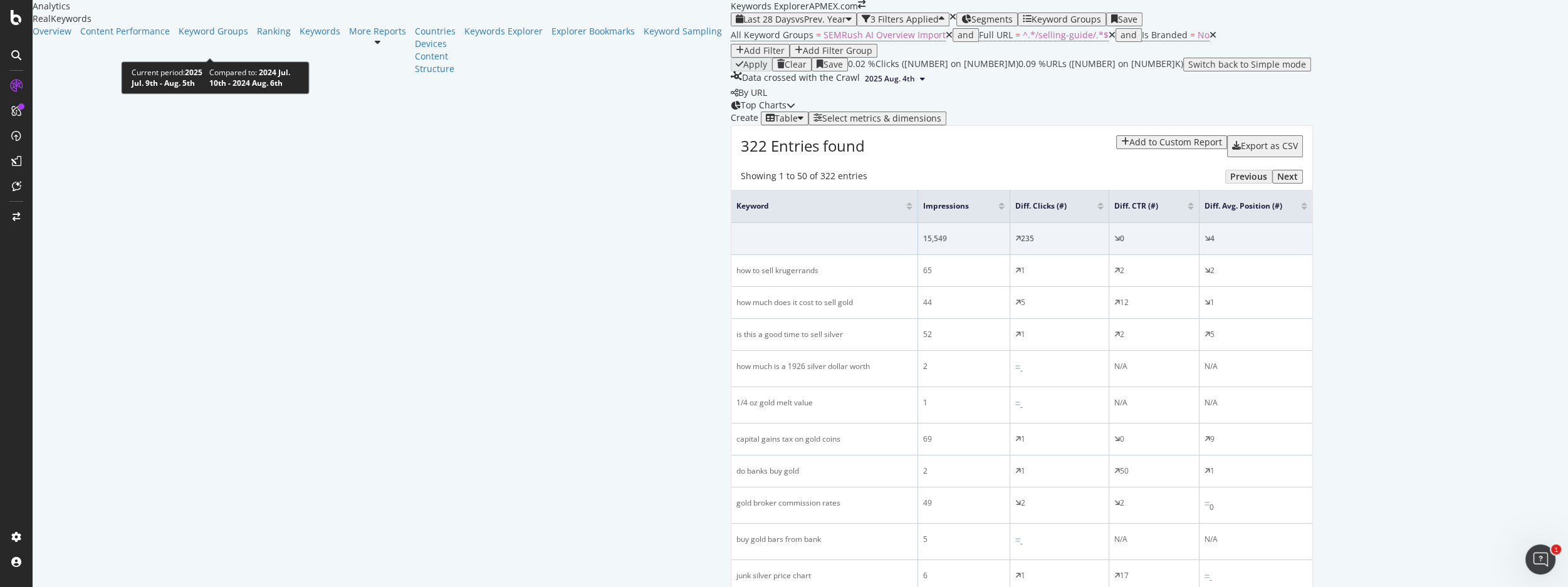 click on "vs  Prev. Year" at bounding box center (820, 19) 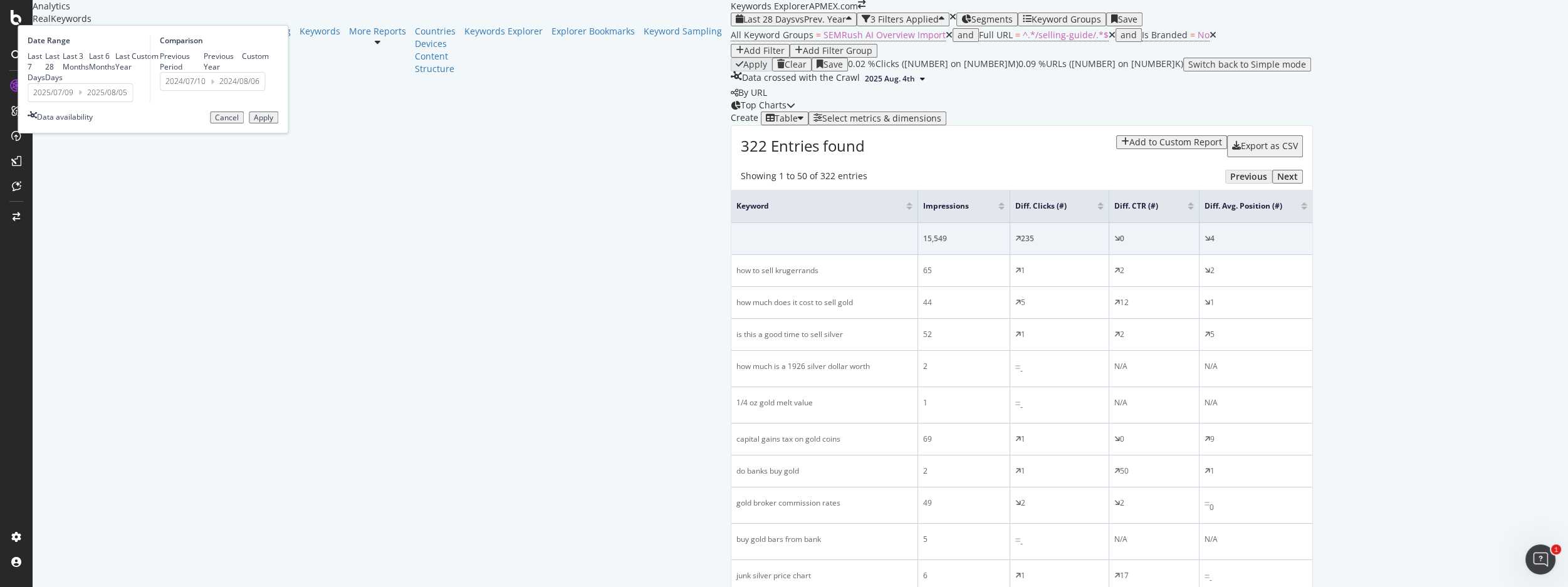 click on "Last 3 Months" at bounding box center [76, 61] 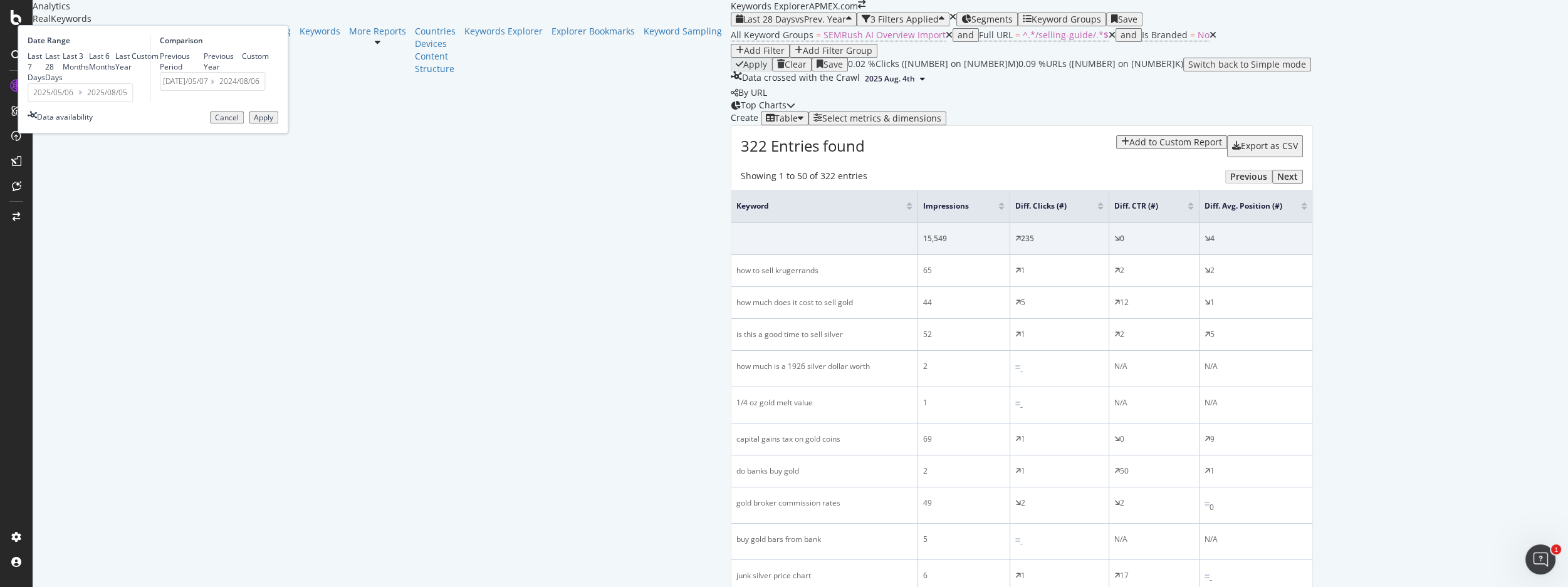 click on "Apply" at bounding box center (263, 118) 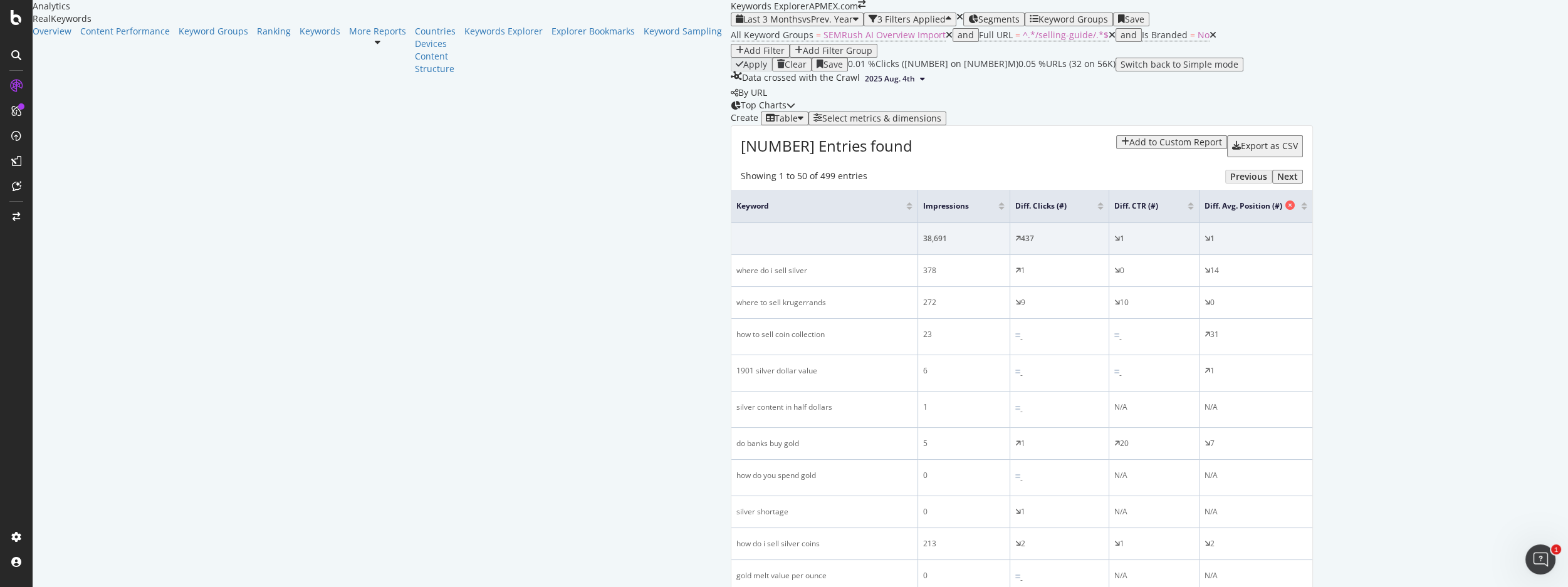 scroll, scrollTop: 56, scrollLeft: 0, axis: vertical 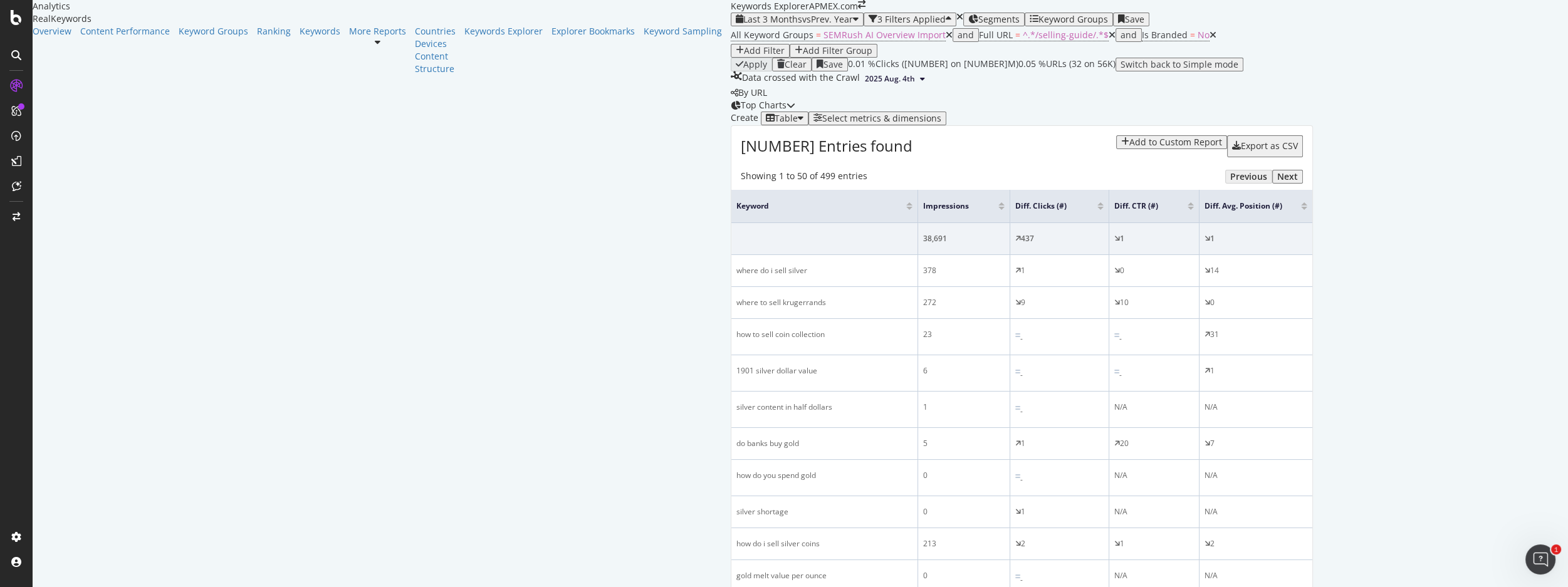 click on "Save" at bounding box center [833, 65] 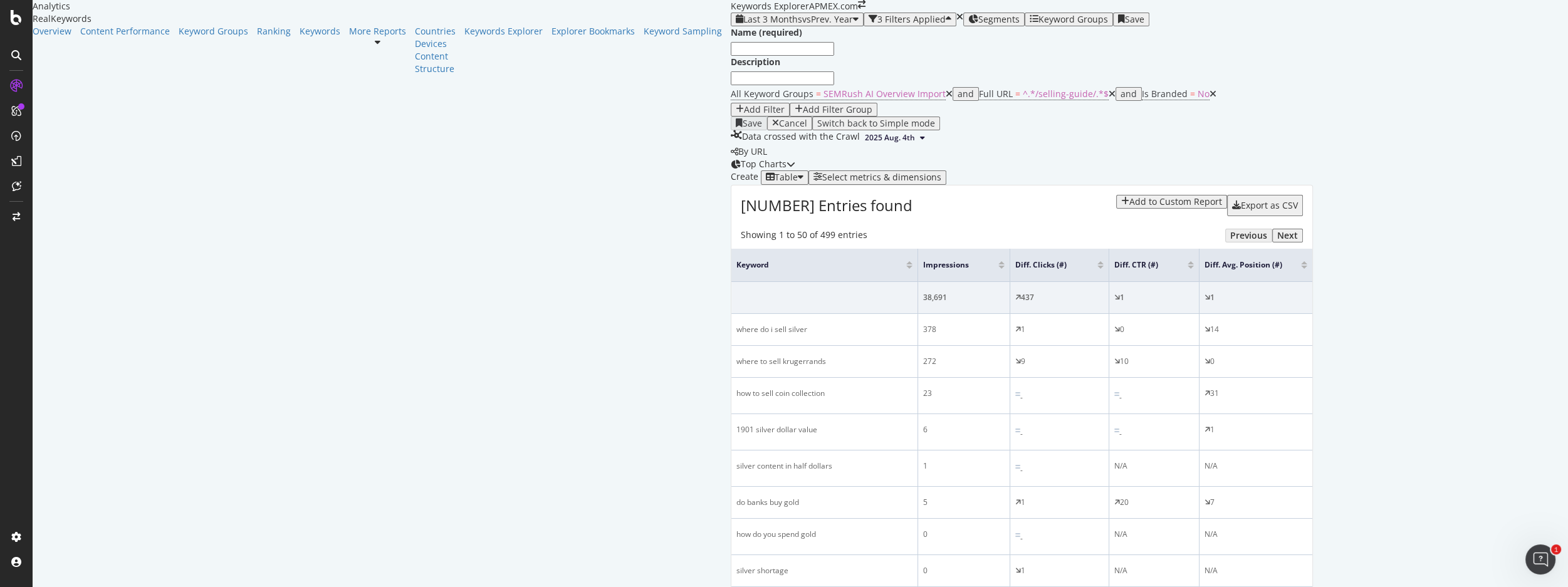 scroll, scrollTop: 131, scrollLeft: 0, axis: vertical 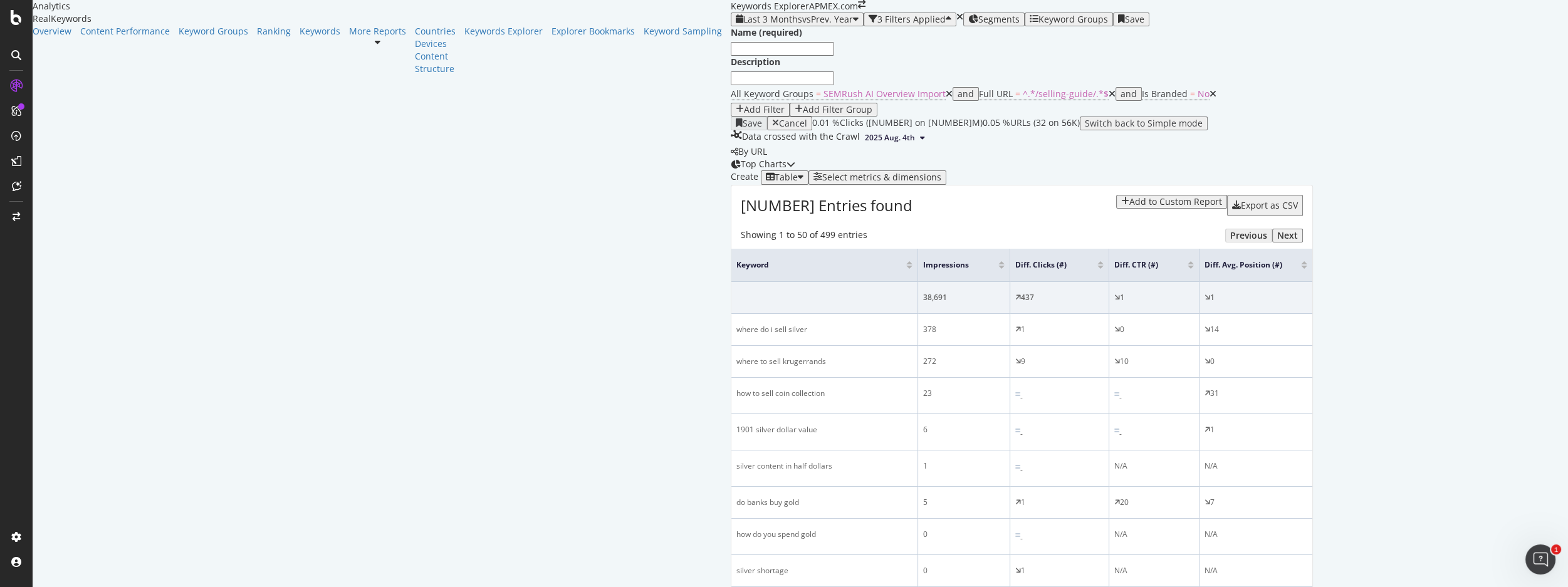 click at bounding box center [782, 78] 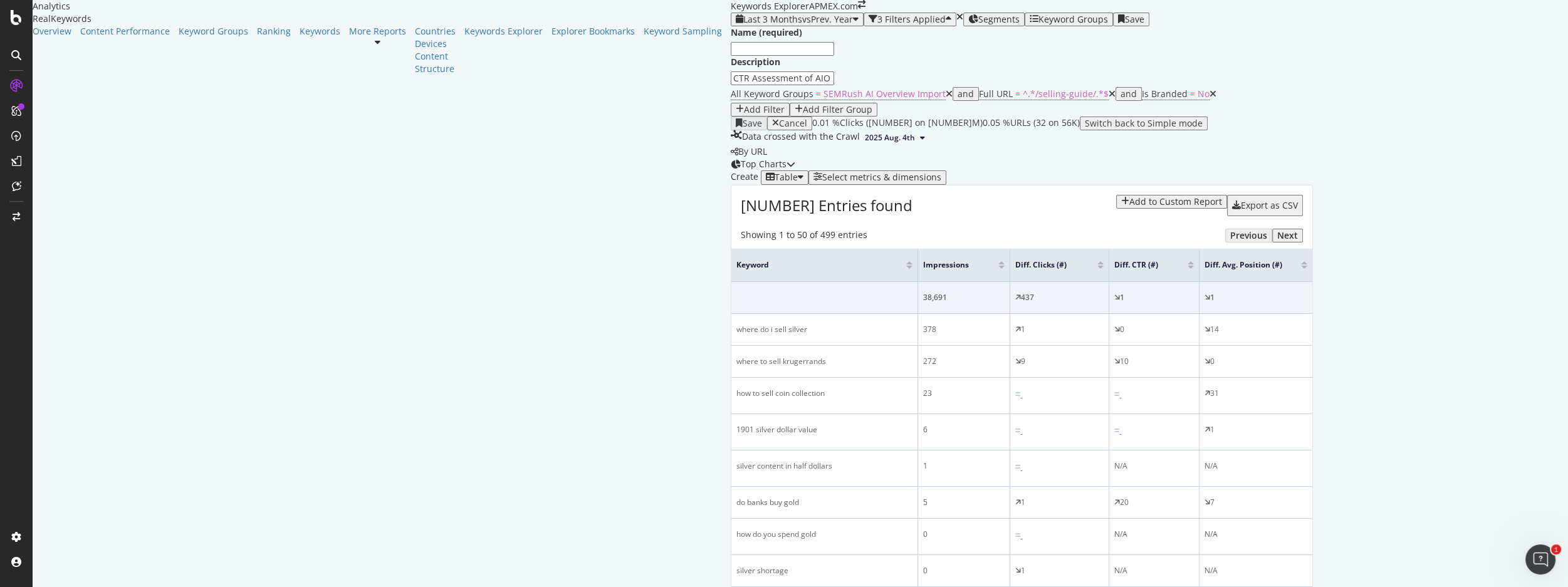 click on "CTR Assessment of AIO on the Learning Guide" at bounding box center (782, 78) 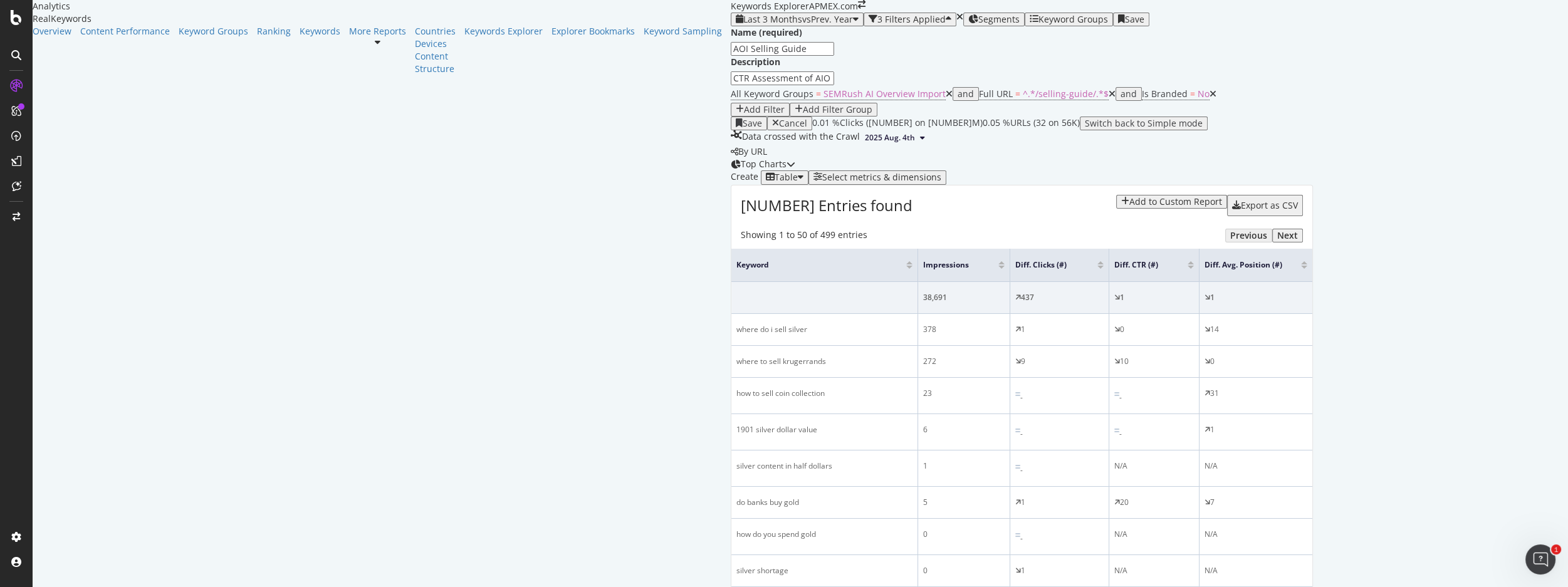type on "AOI Selling Guide" 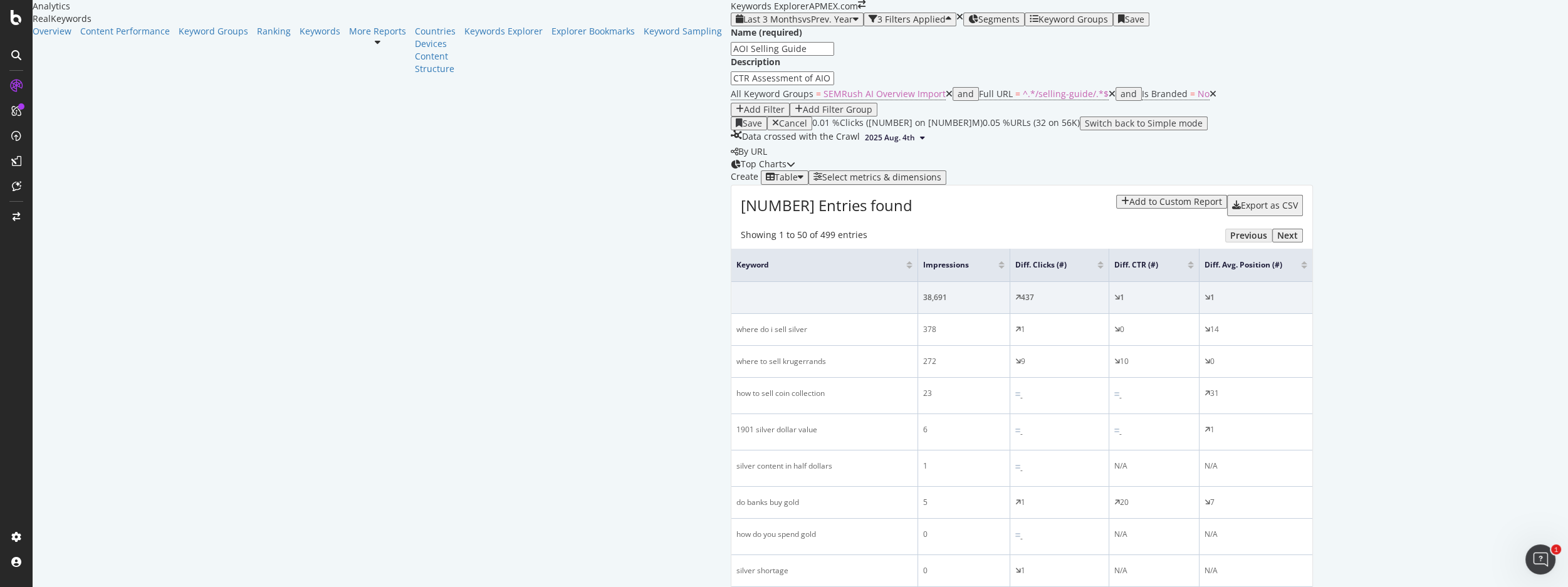 click on "Save" at bounding box center [752, 123] 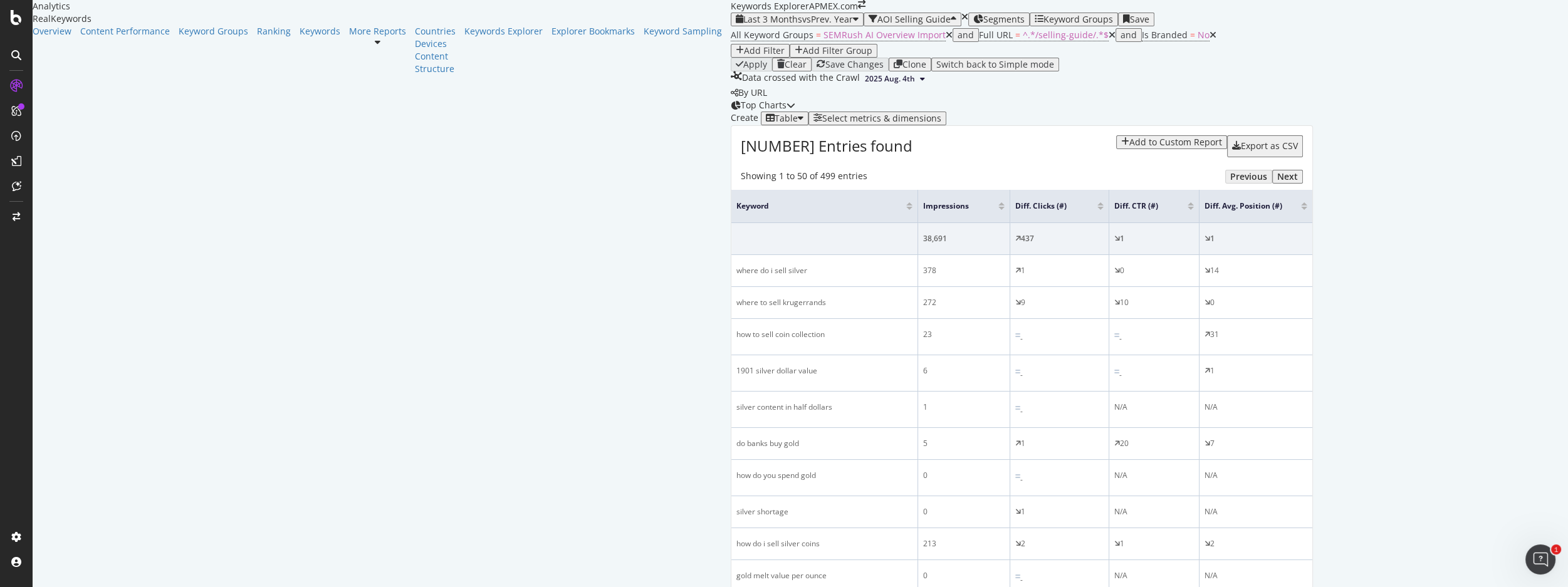 scroll, scrollTop: 56, scrollLeft: 0, axis: vertical 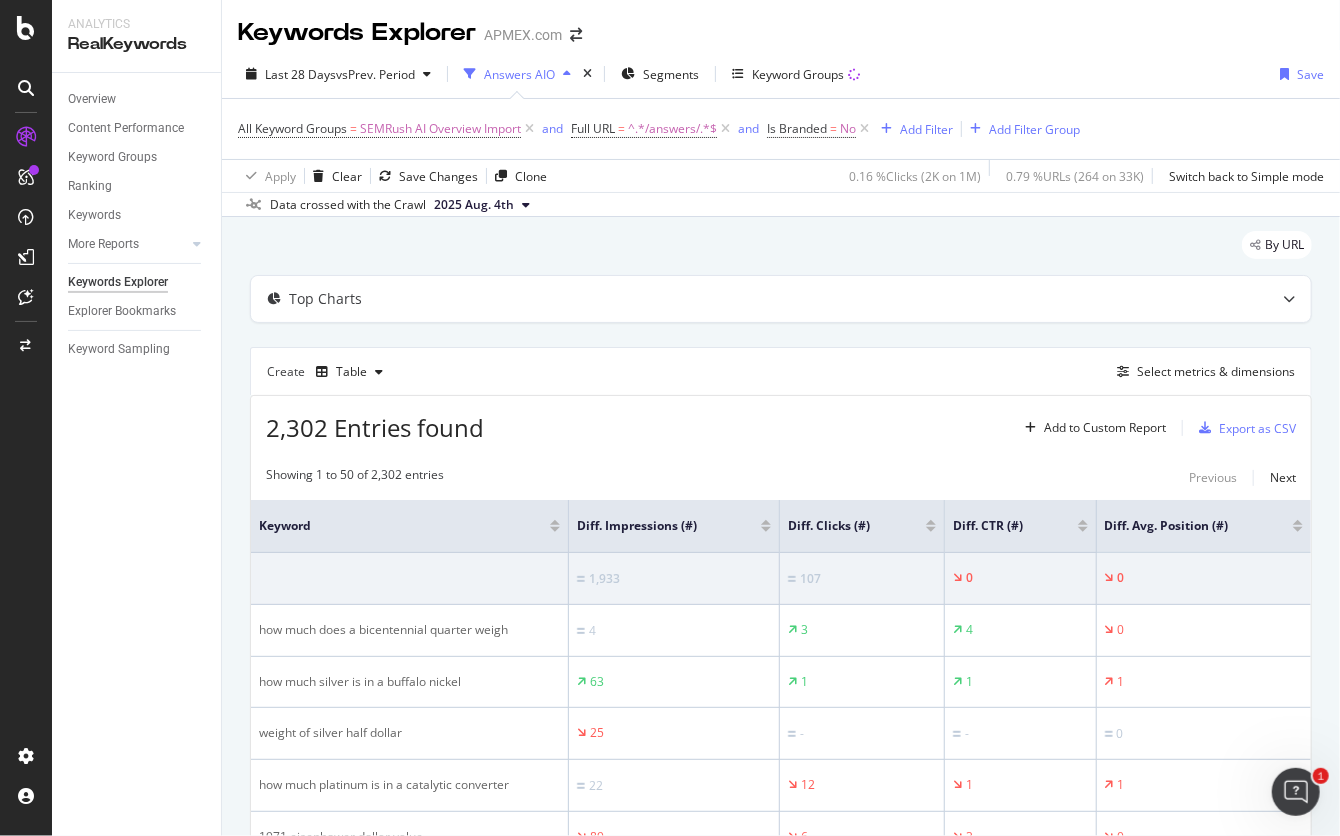 click on "Keywords Explorer APMEX.com" at bounding box center [781, 25] 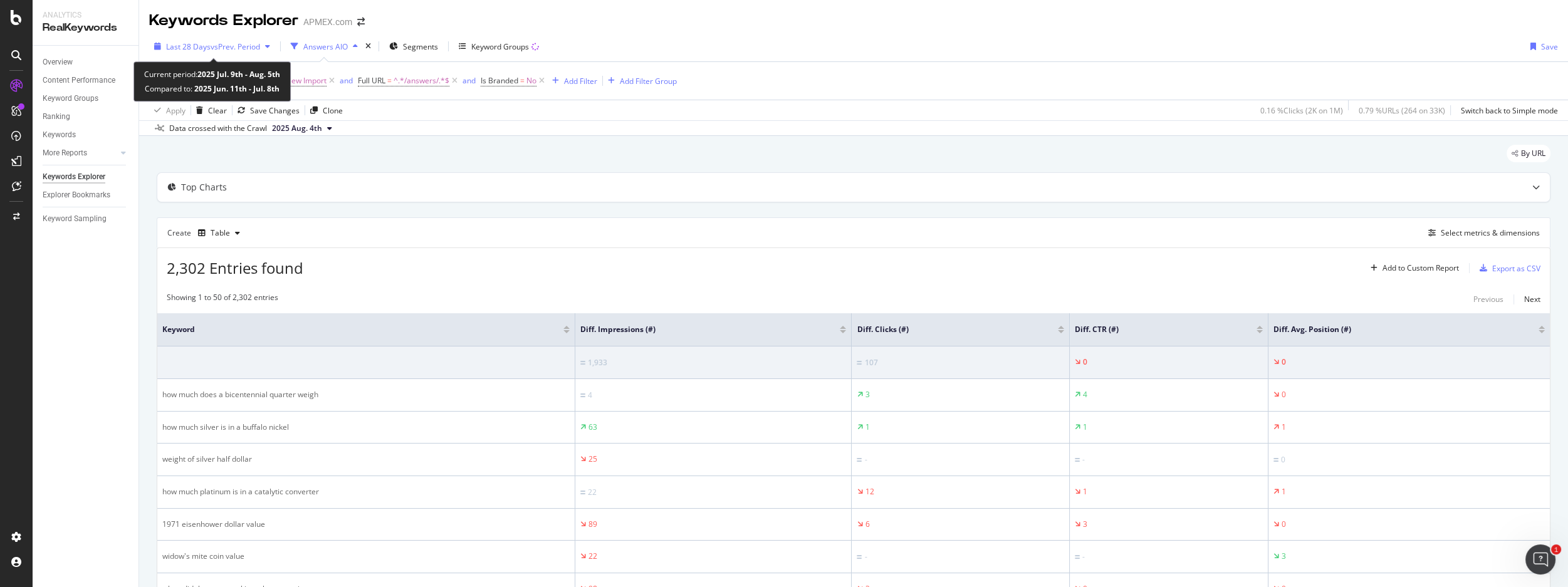 click on "vs  Prev. Period" at bounding box center [235, 46] 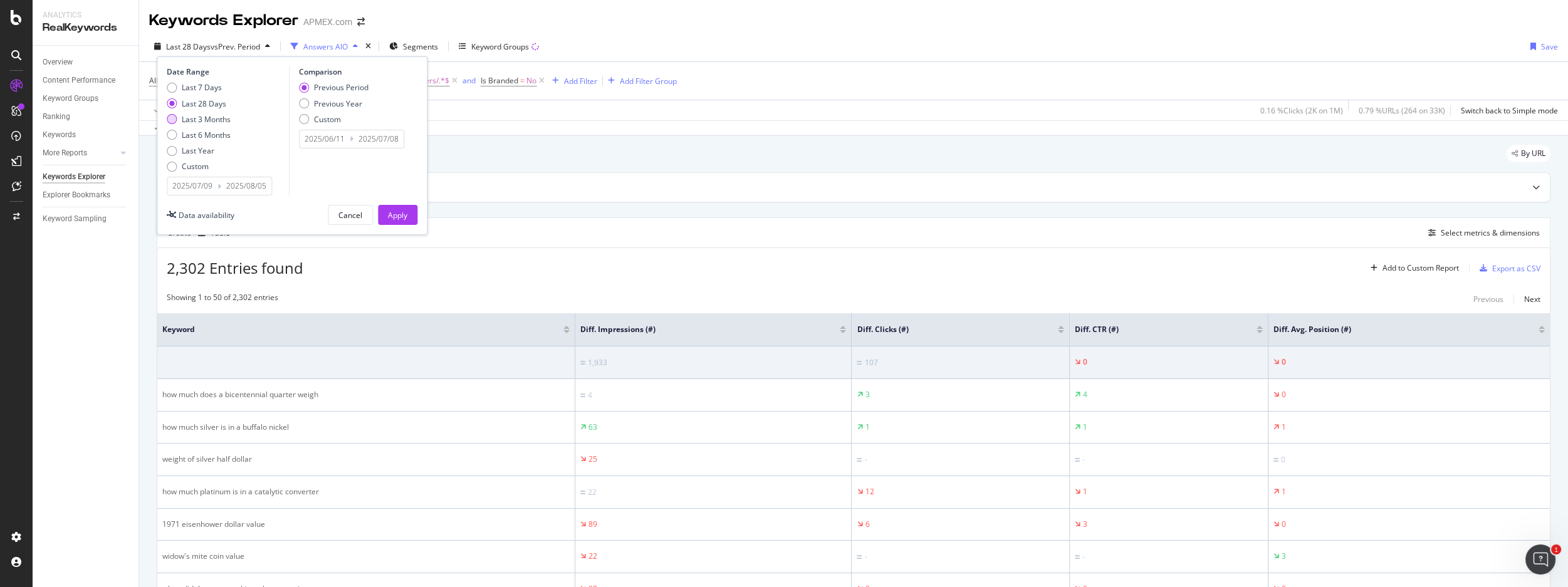 click on "Last 3 Months" at bounding box center (206, 119) 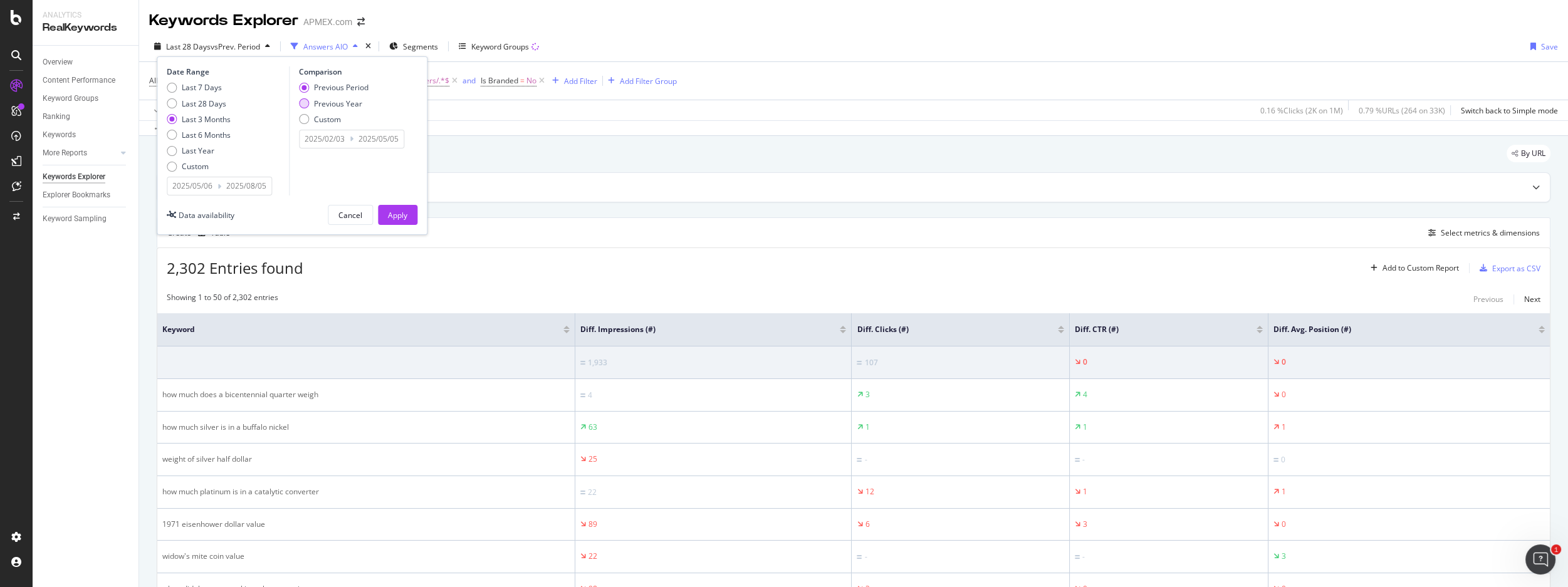 click on "Previous Year" at bounding box center (338, 103) 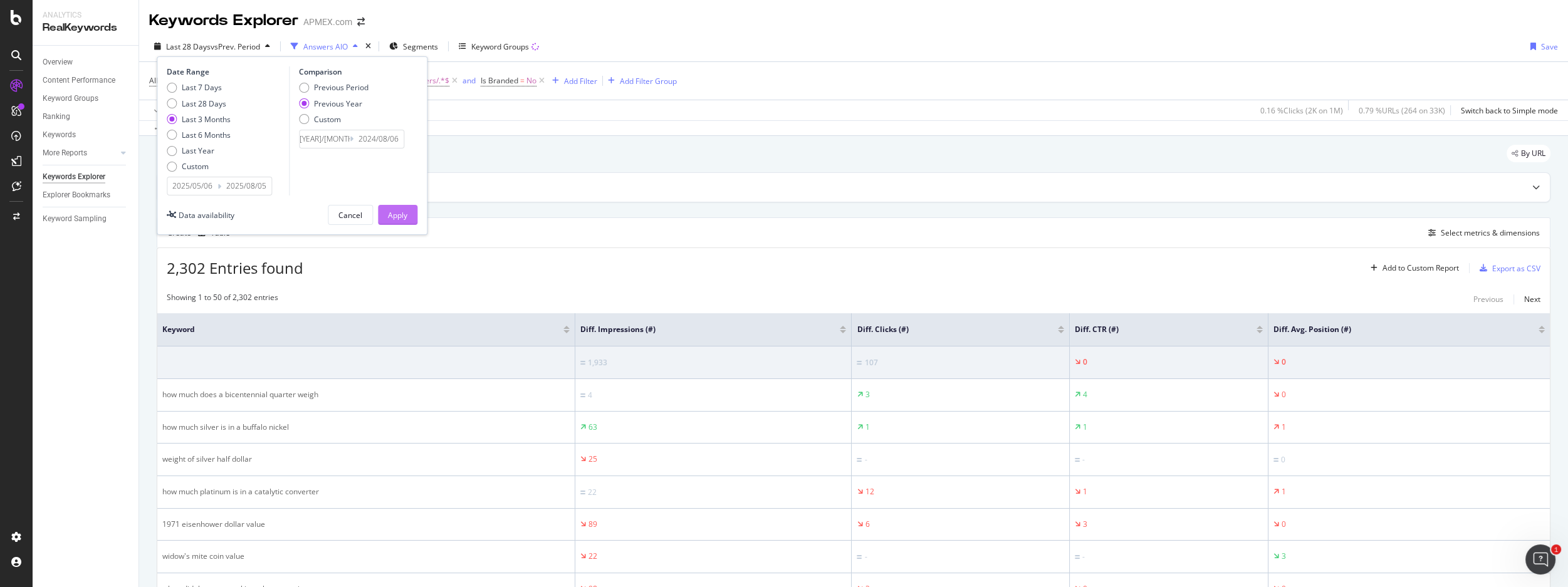 click on "Apply" at bounding box center [397, 215] 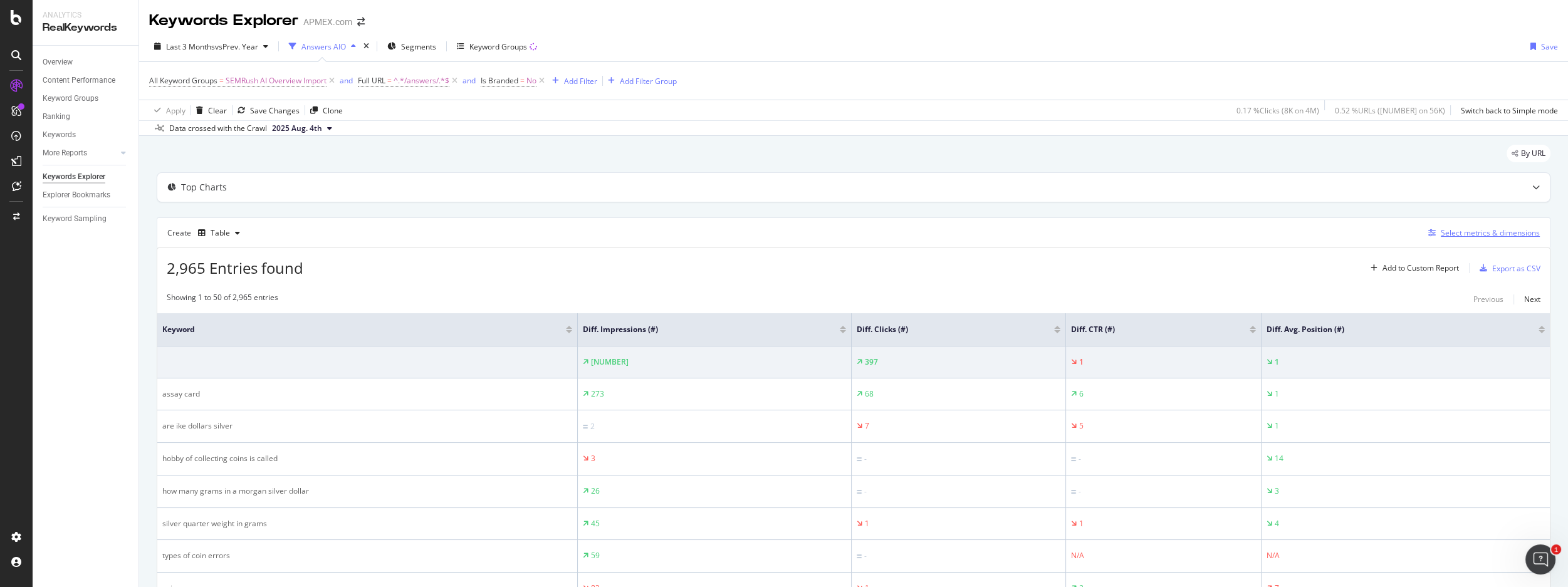 click on "Select metrics & dimensions" at bounding box center [1490, 232] 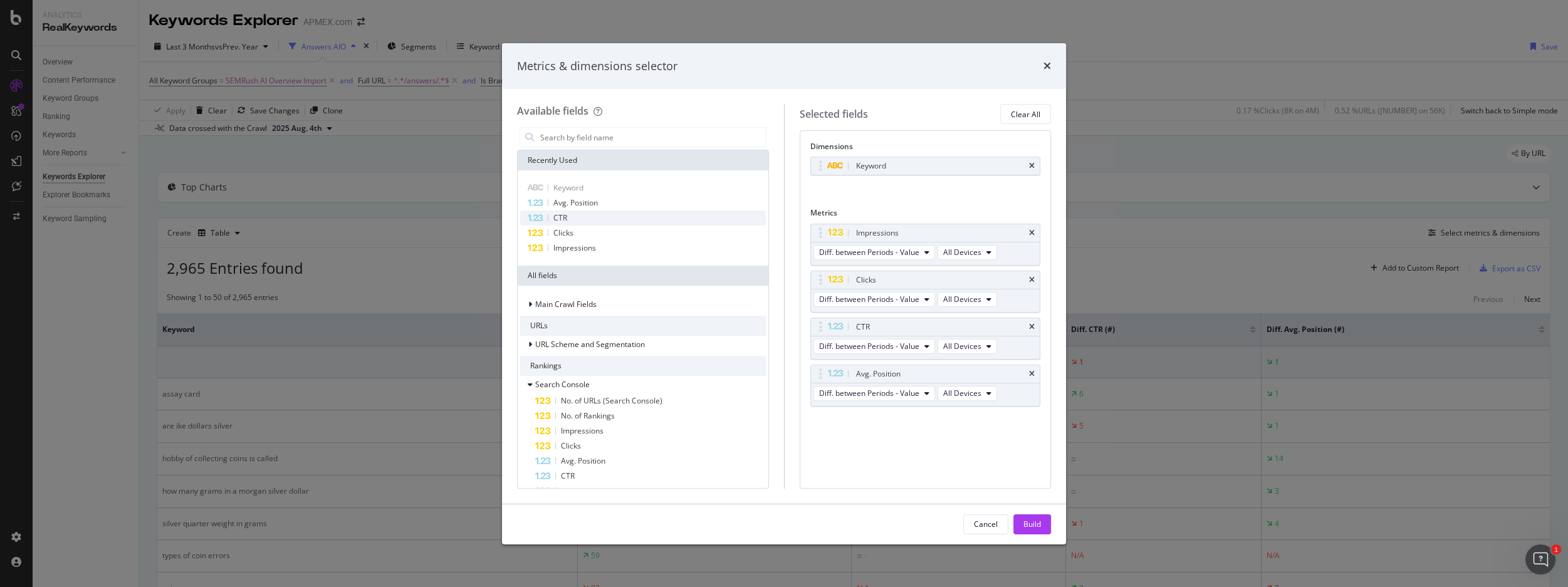 click at bounding box center (1032, 166) 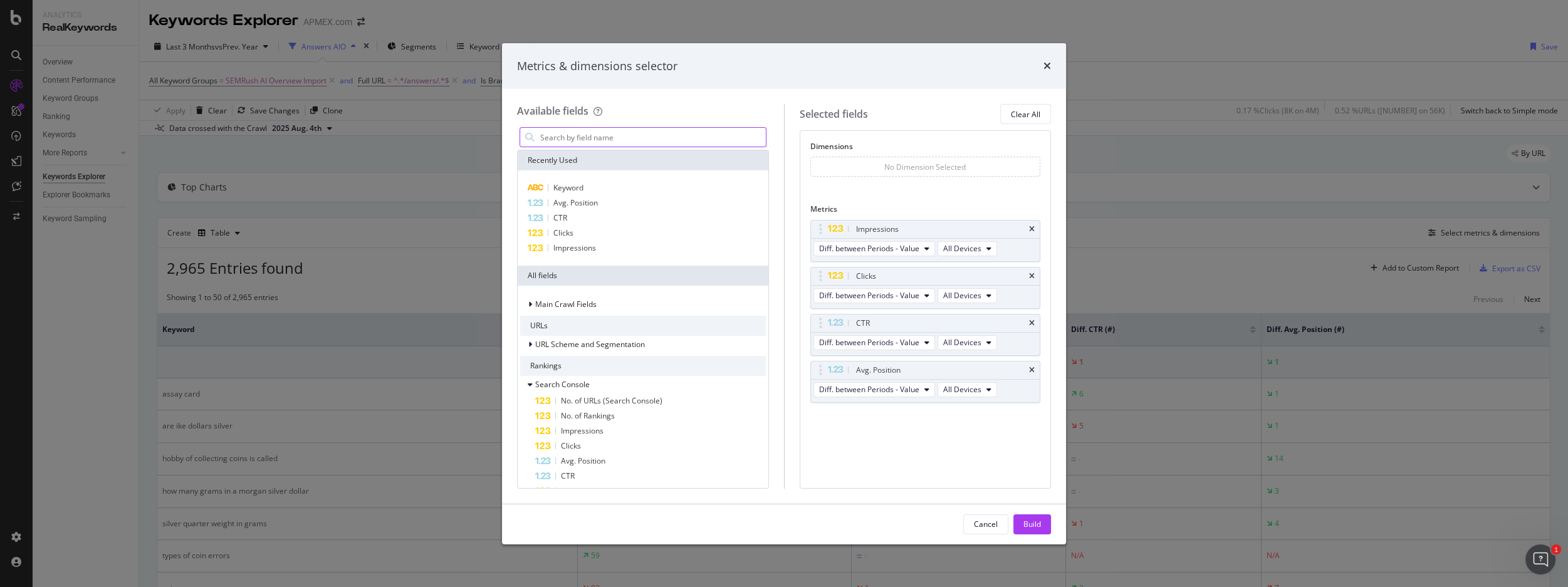 click at bounding box center [652, 137] 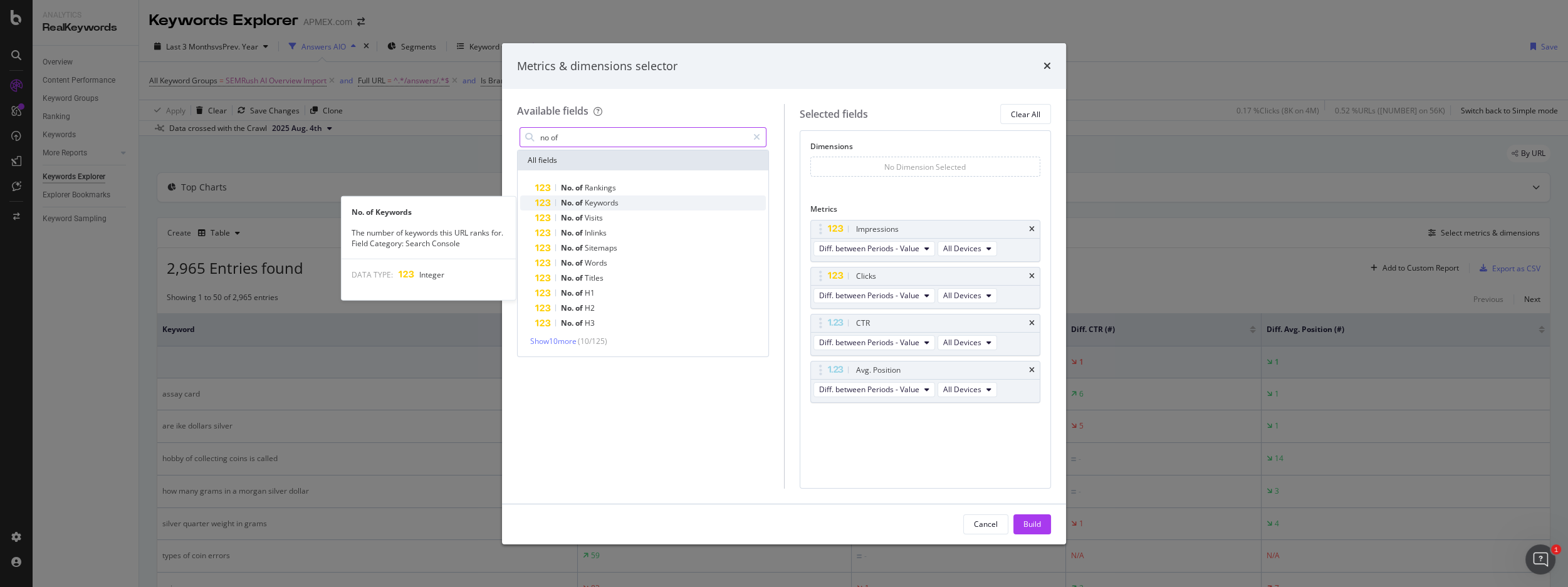 type on "no of" 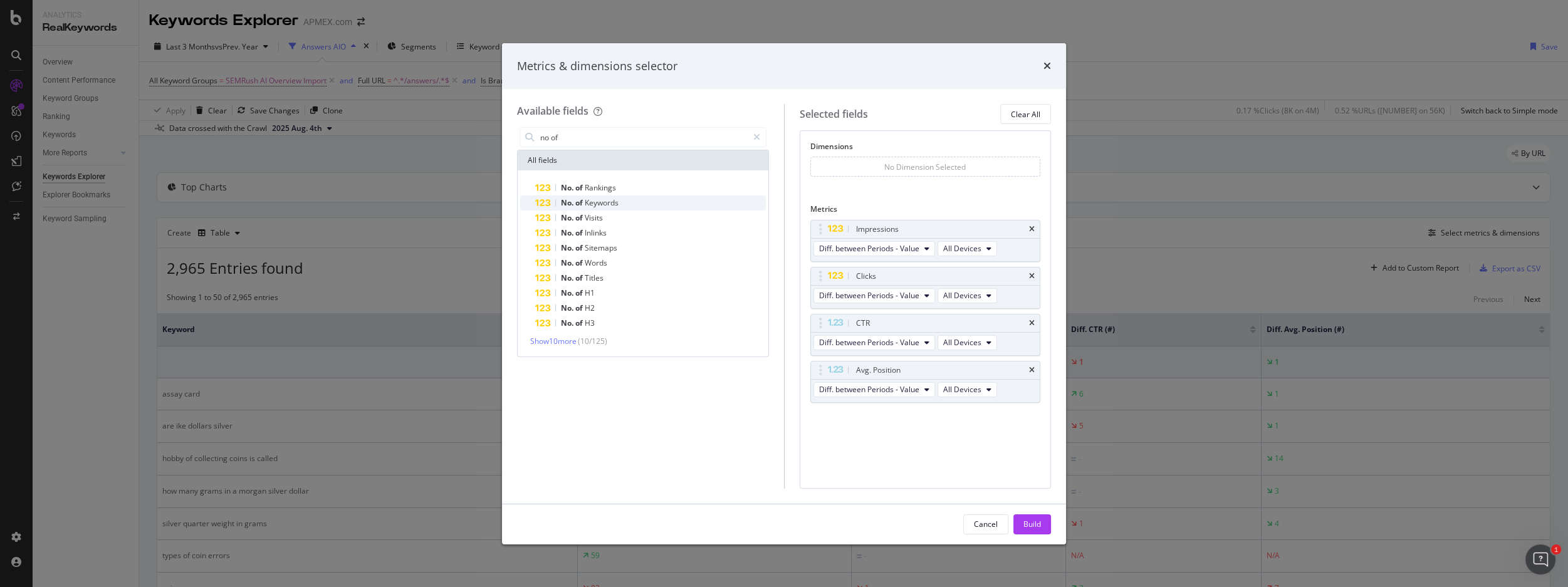 click on "Keywords" at bounding box center [602, 202] 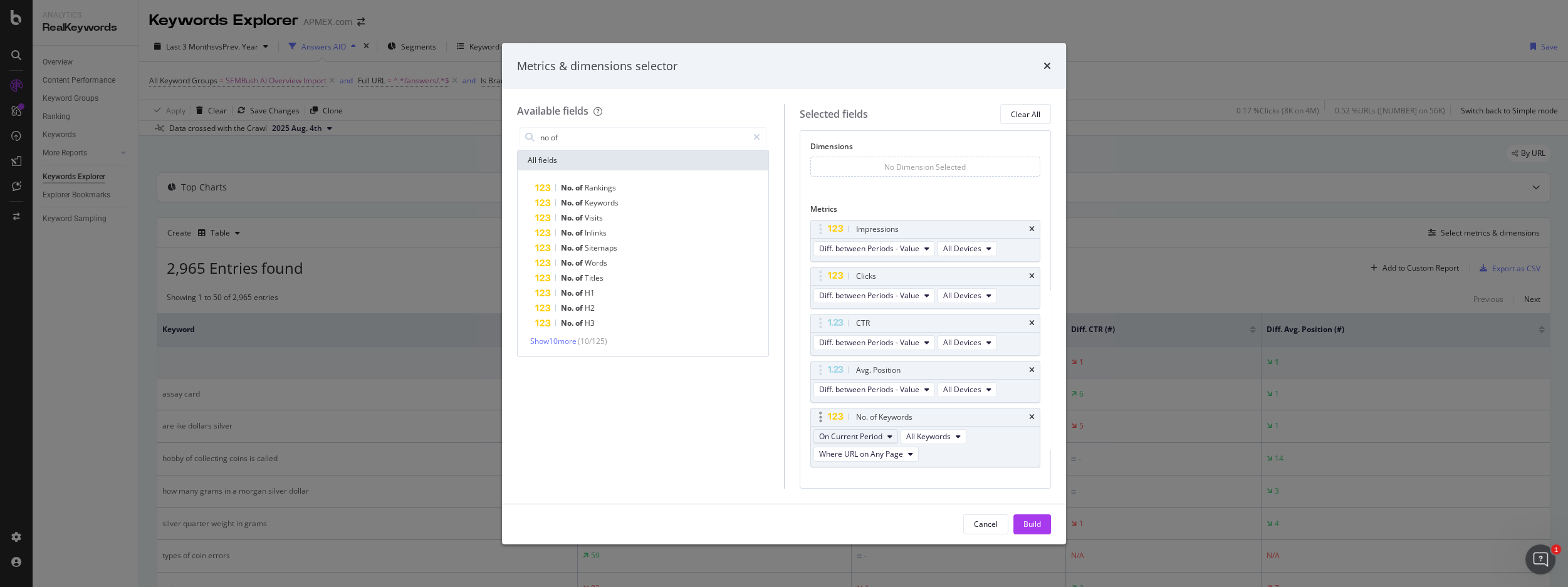 click on "On Current Period" at bounding box center [850, 436] 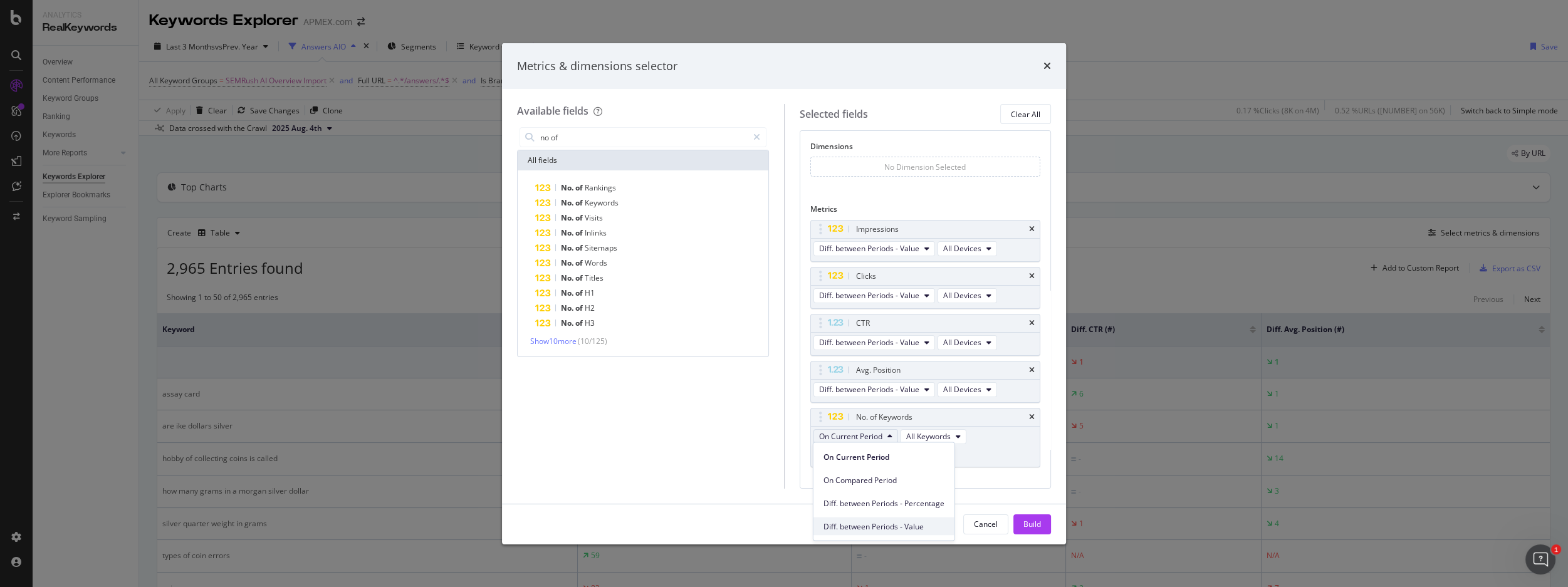 click on "Diff. between Periods - Value" at bounding box center [884, 526] 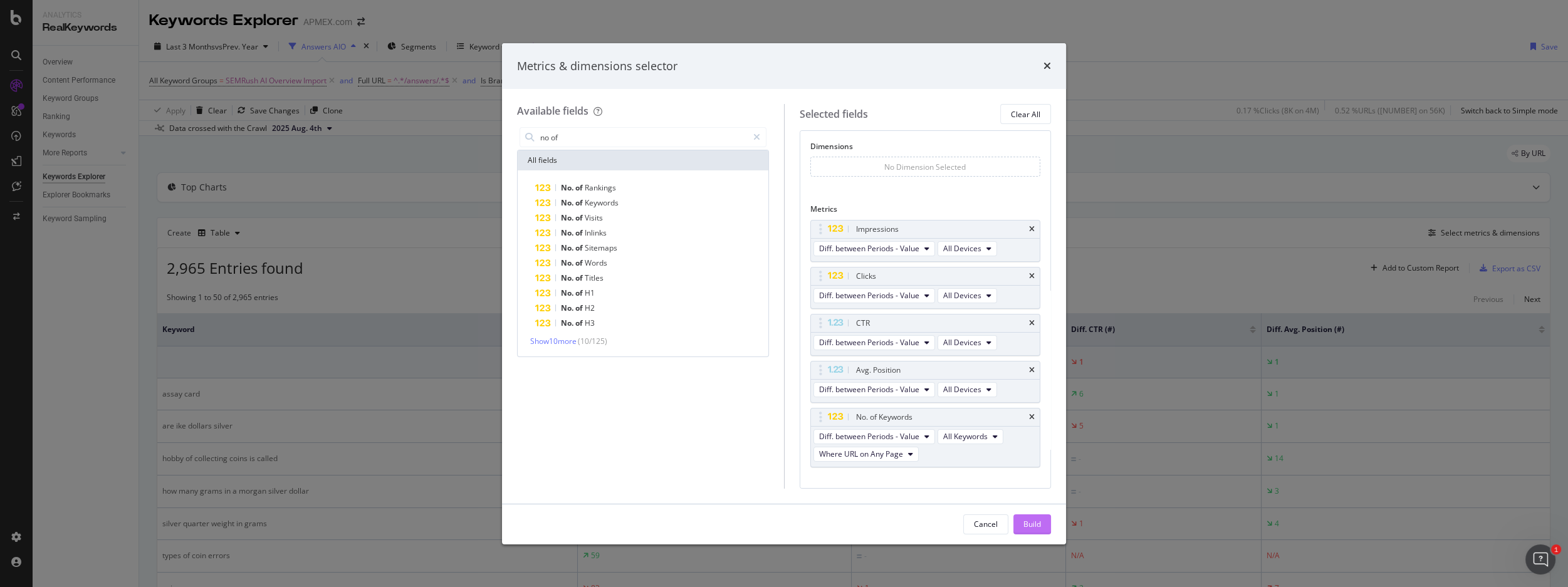 click on "Build" at bounding box center (1032, 524) 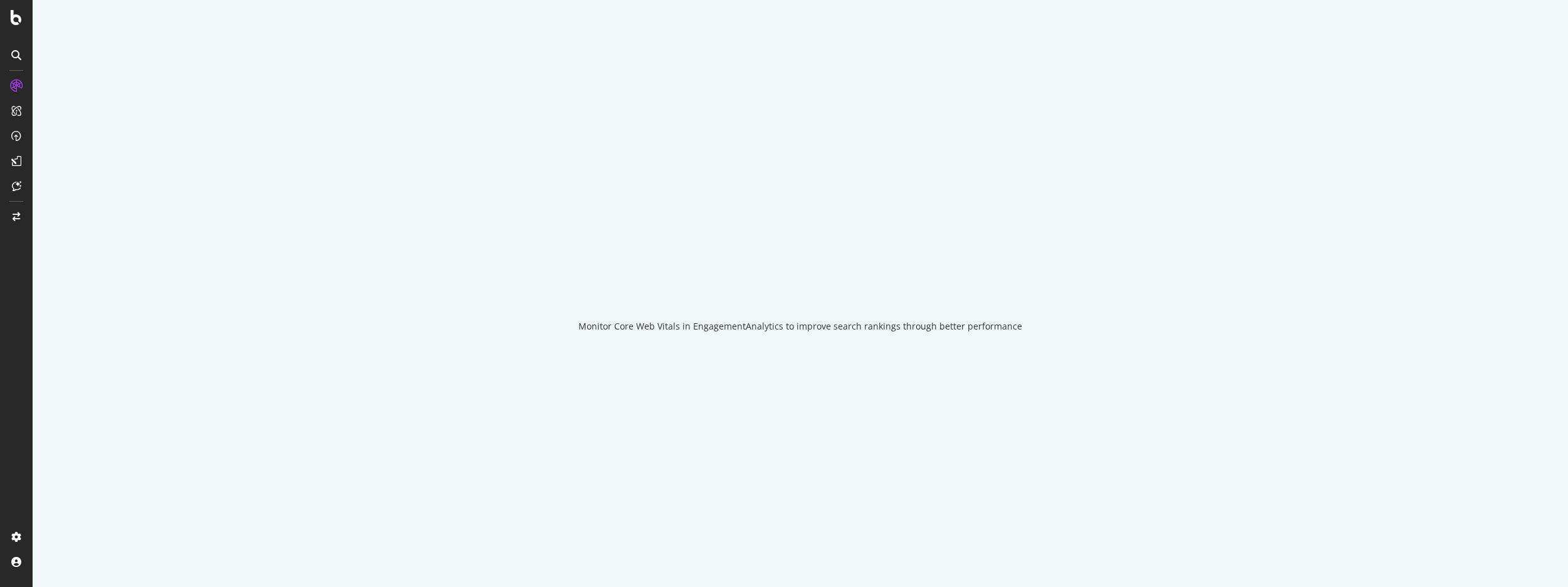 scroll, scrollTop: 0, scrollLeft: 0, axis: both 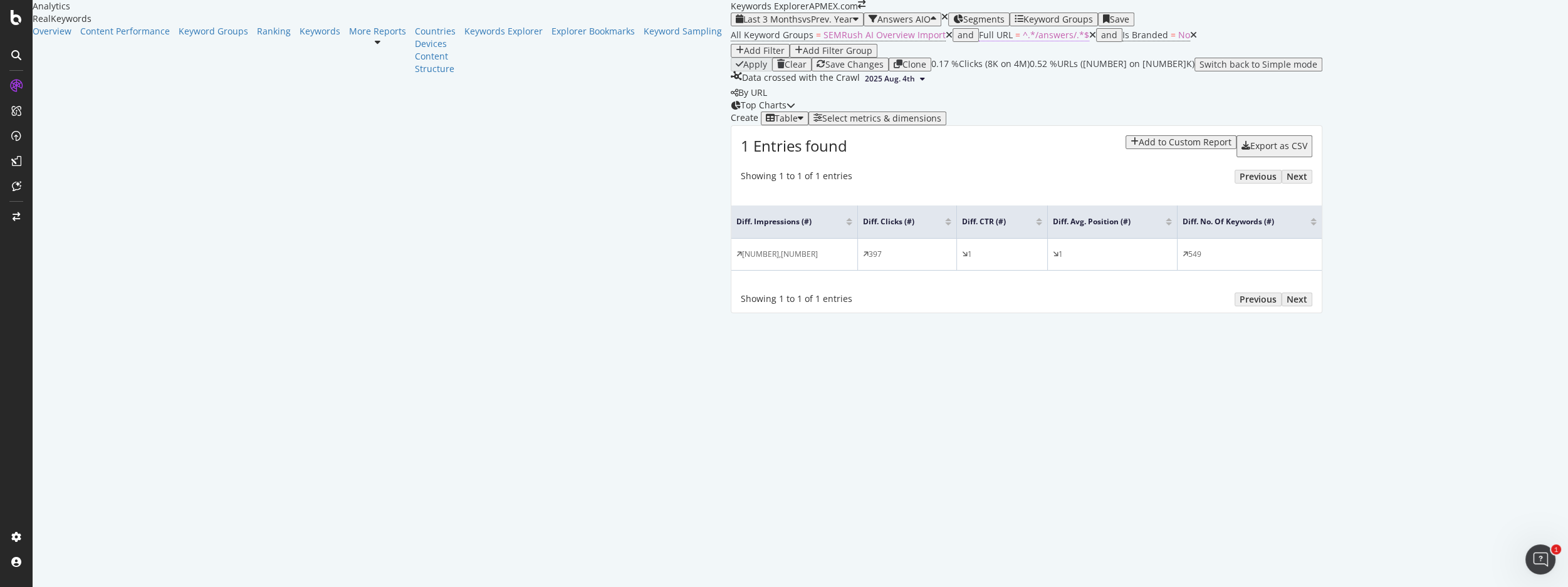 click on "^.*/answers/.*$" at bounding box center [1056, 34] 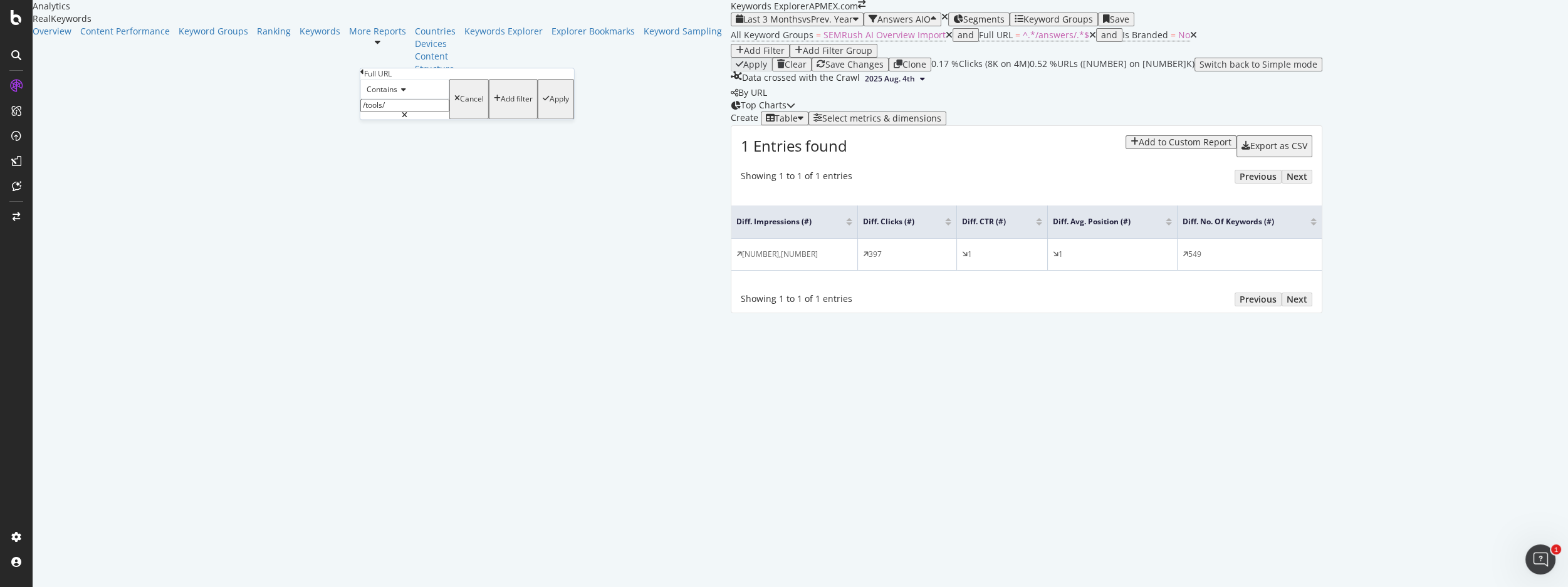 type on "/tools/" 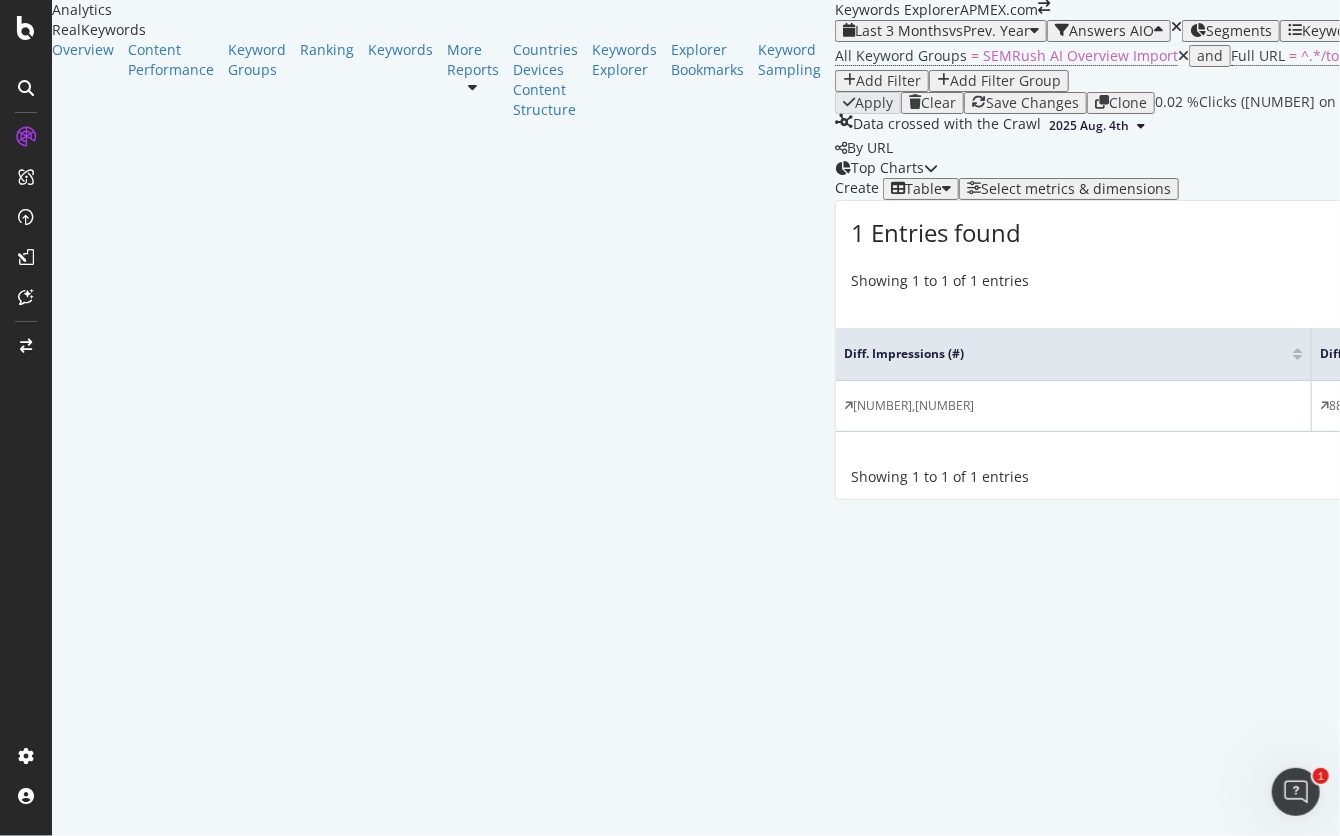 drag, startPoint x: 971, startPoint y: 56, endPoint x: 1013, endPoint y: 12, distance: 60.827625 